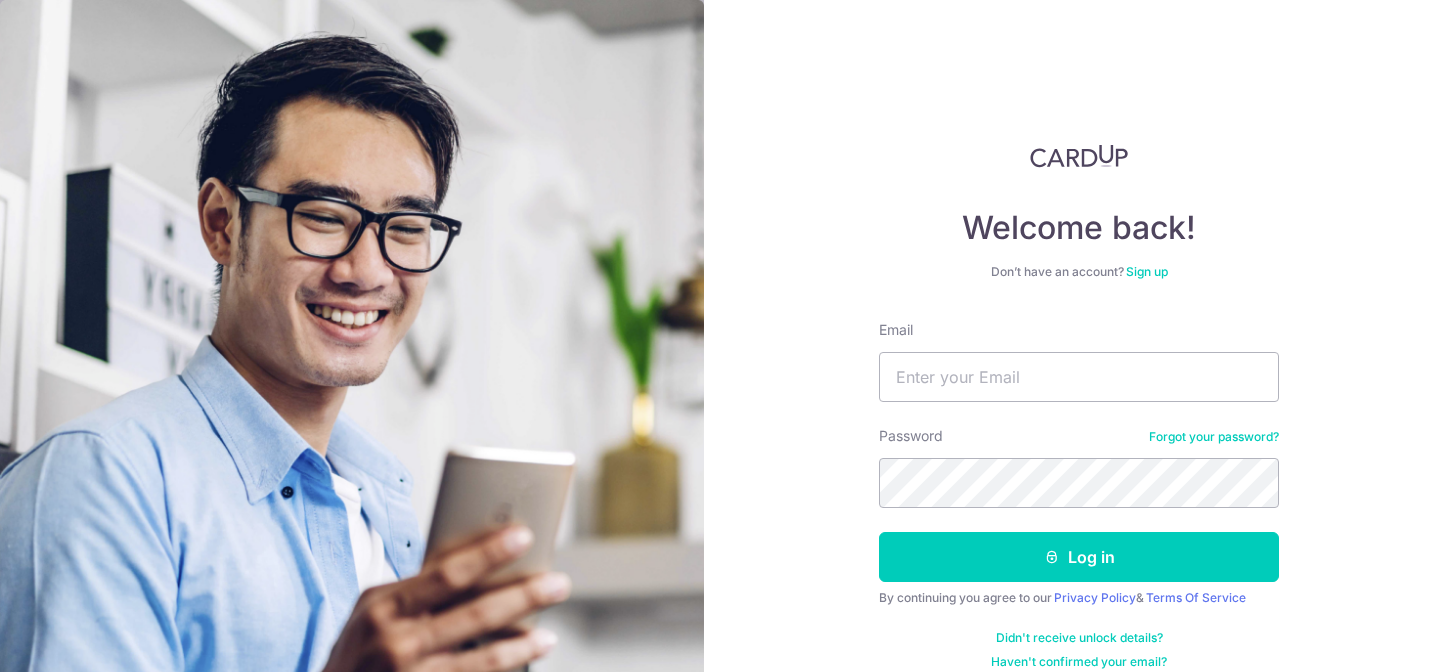 scroll, scrollTop: 0, scrollLeft: 0, axis: both 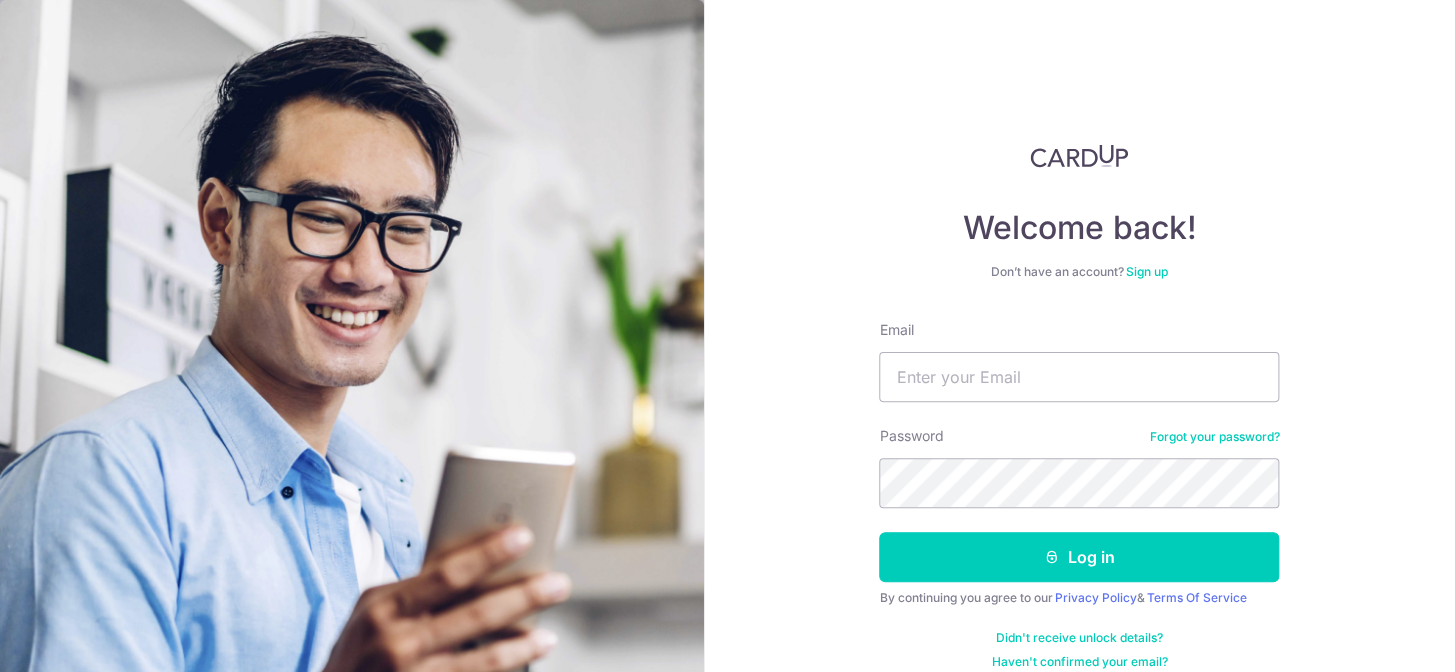 type on "[EMAIL]" 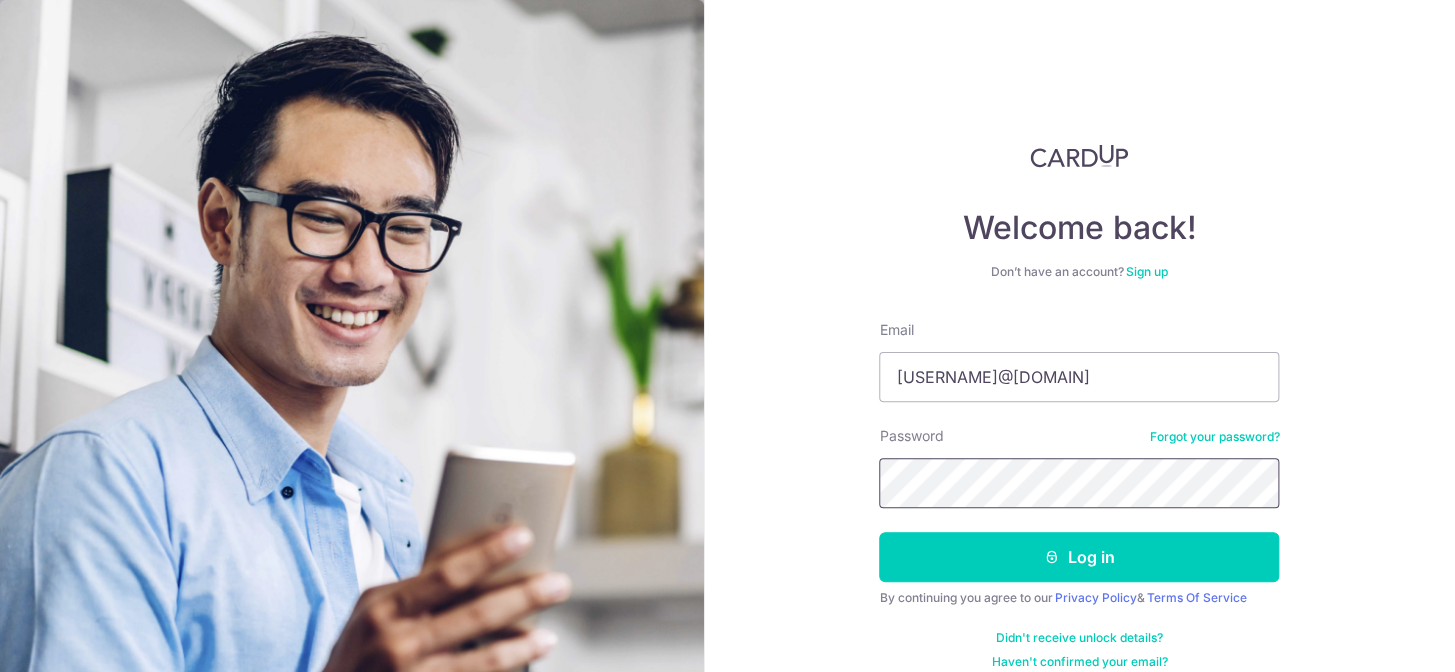 click on "Log in" at bounding box center (1079, 557) 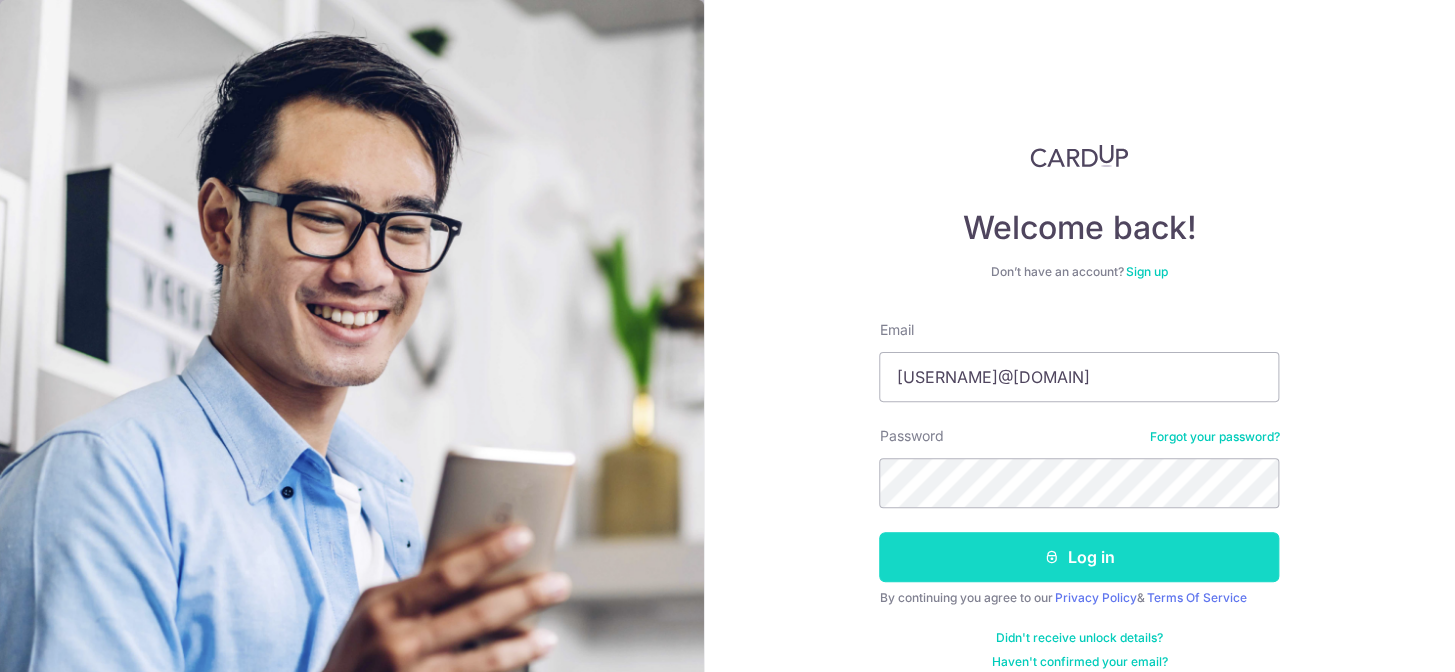 click on "Log in" at bounding box center (1079, 557) 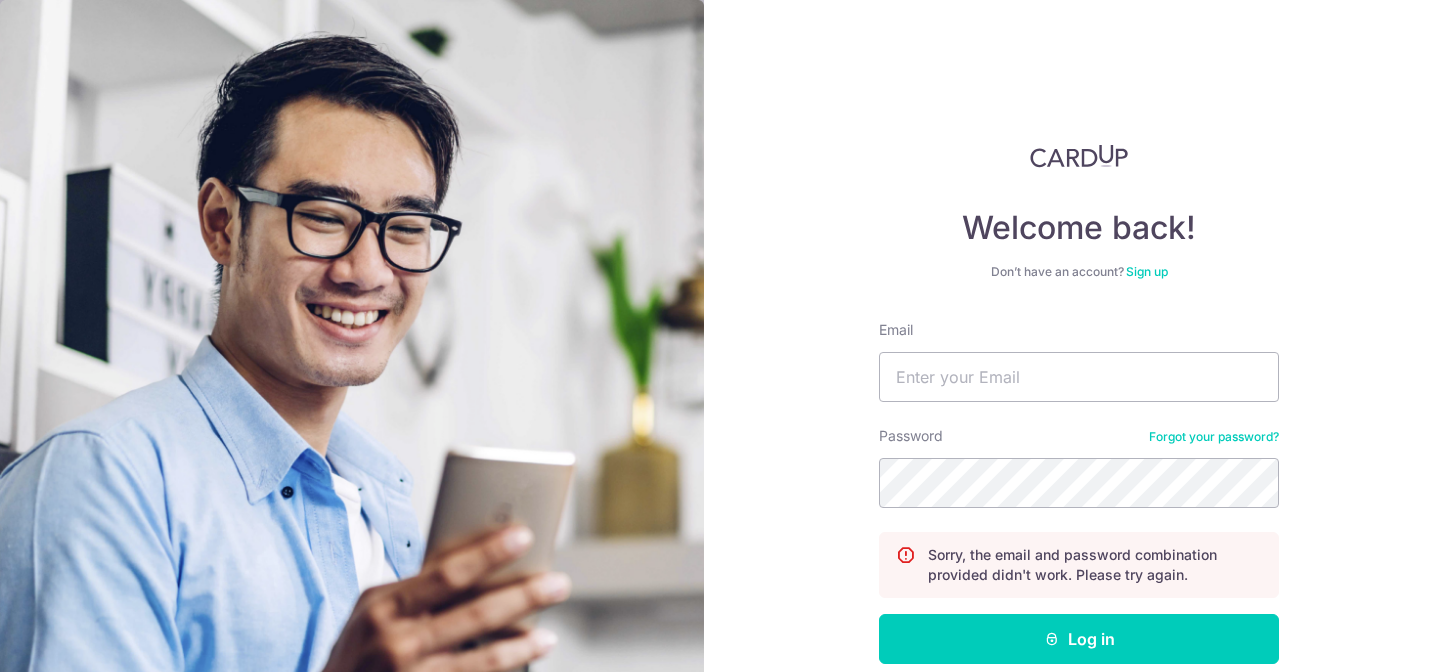 scroll, scrollTop: 0, scrollLeft: 0, axis: both 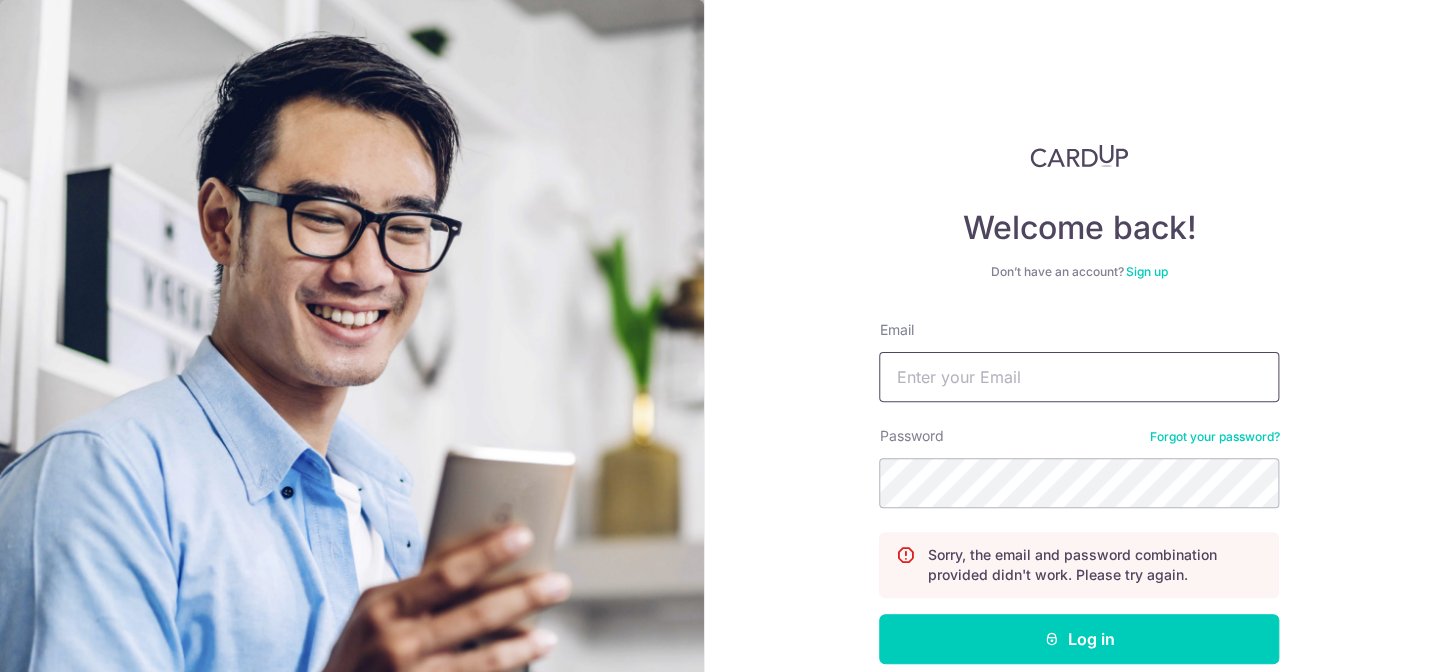 click on "Email" at bounding box center (1079, 377) 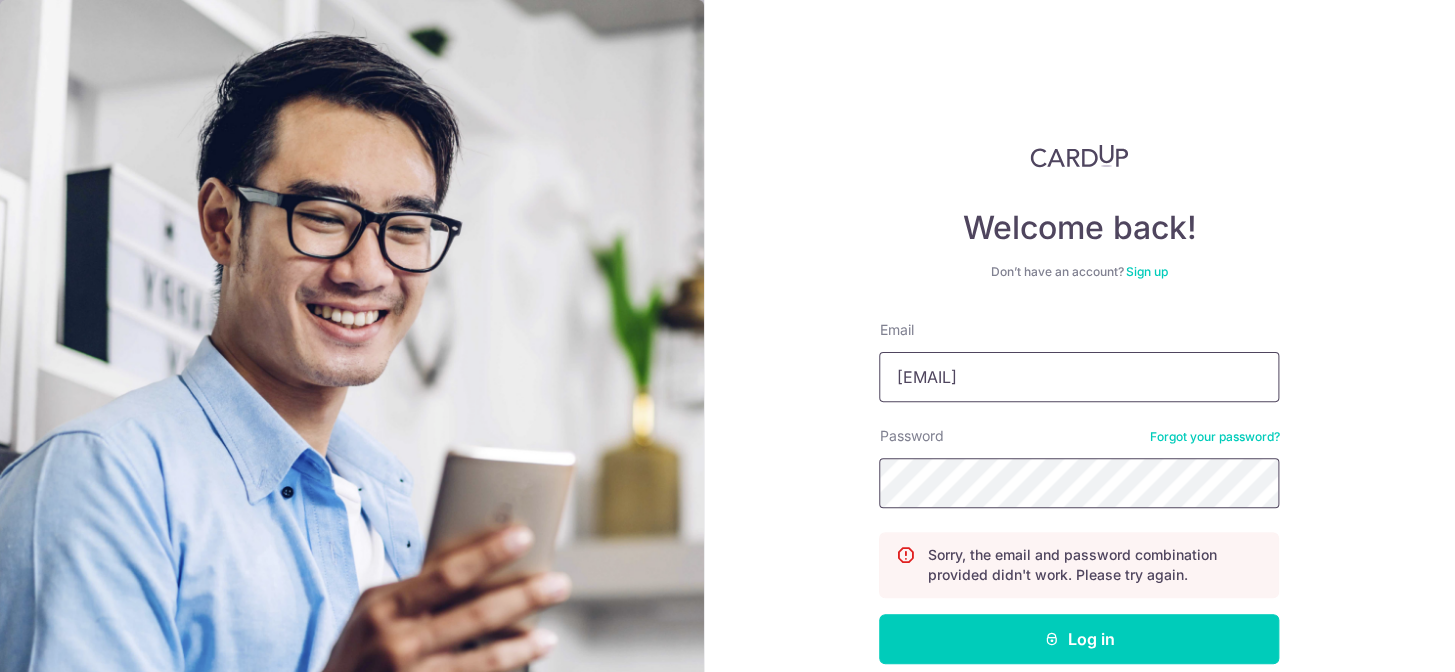 click on "Log in" at bounding box center (1079, 639) 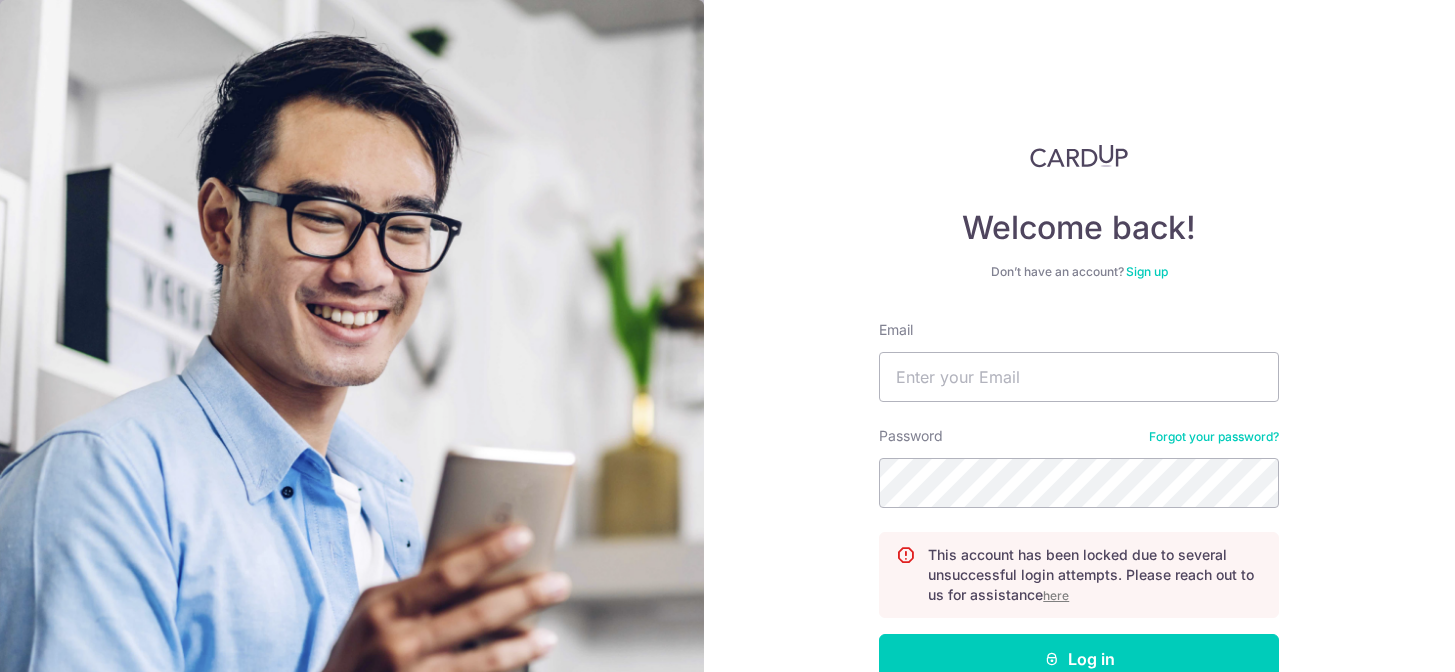 scroll, scrollTop: 0, scrollLeft: 0, axis: both 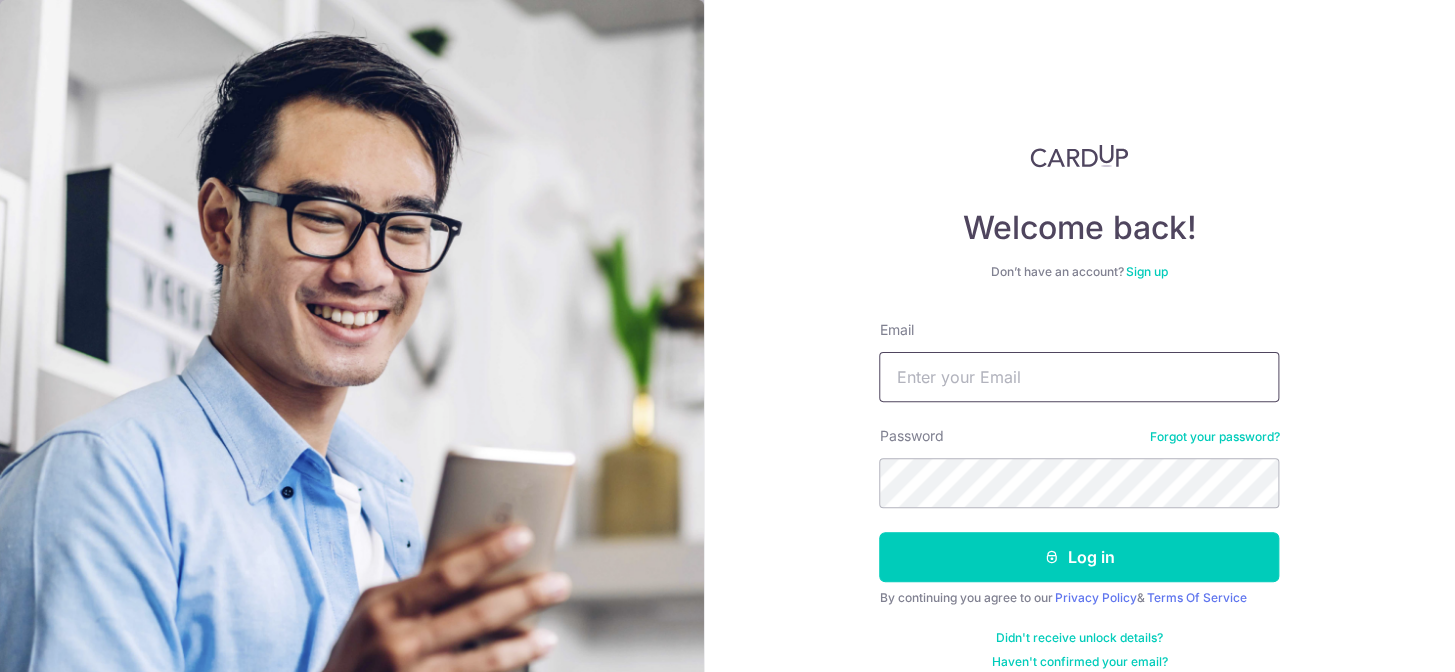type on "[USERNAME]@[DOMAIN]" 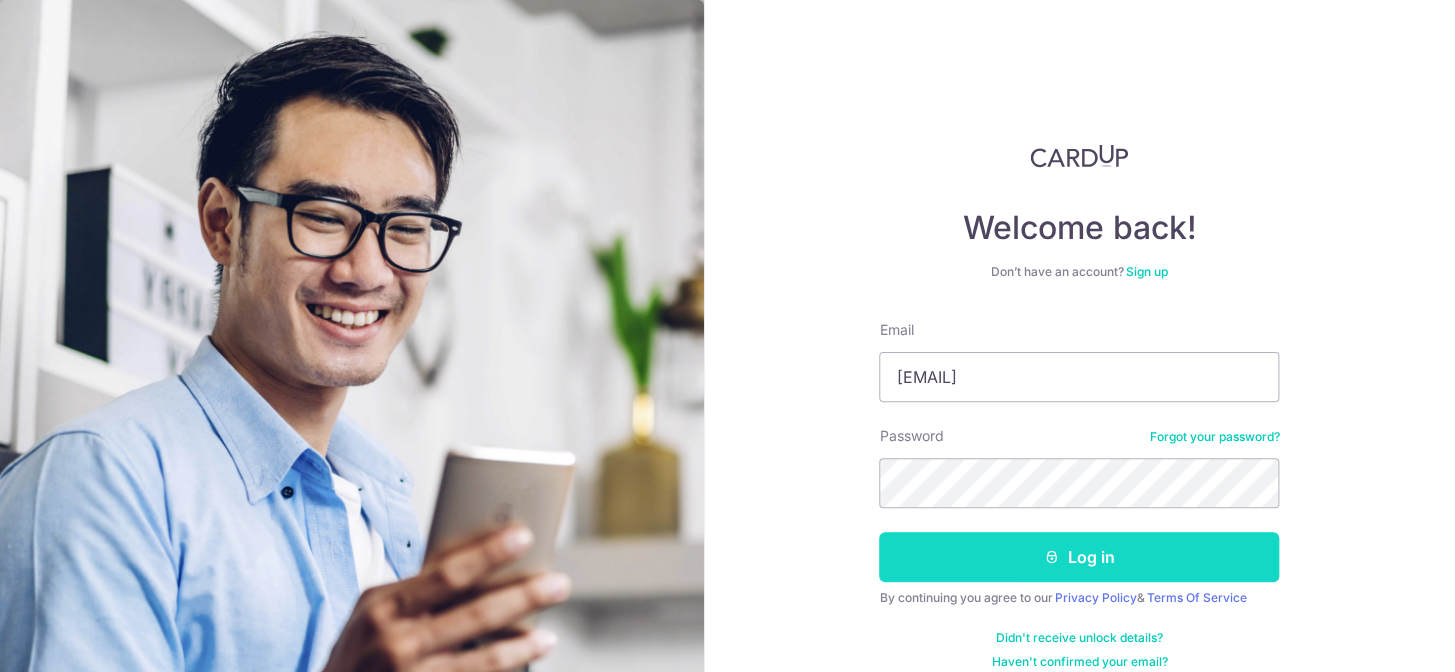 click on "Log in" at bounding box center (1079, 557) 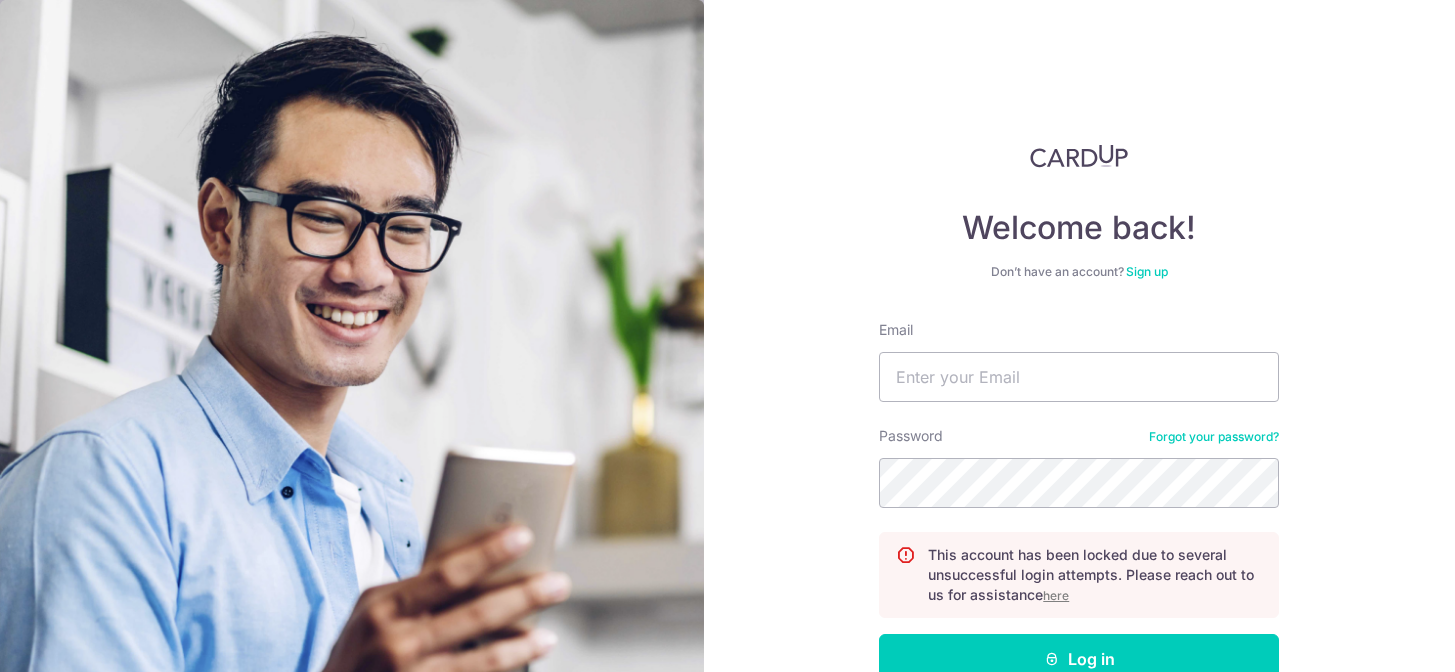 scroll, scrollTop: 0, scrollLeft: 0, axis: both 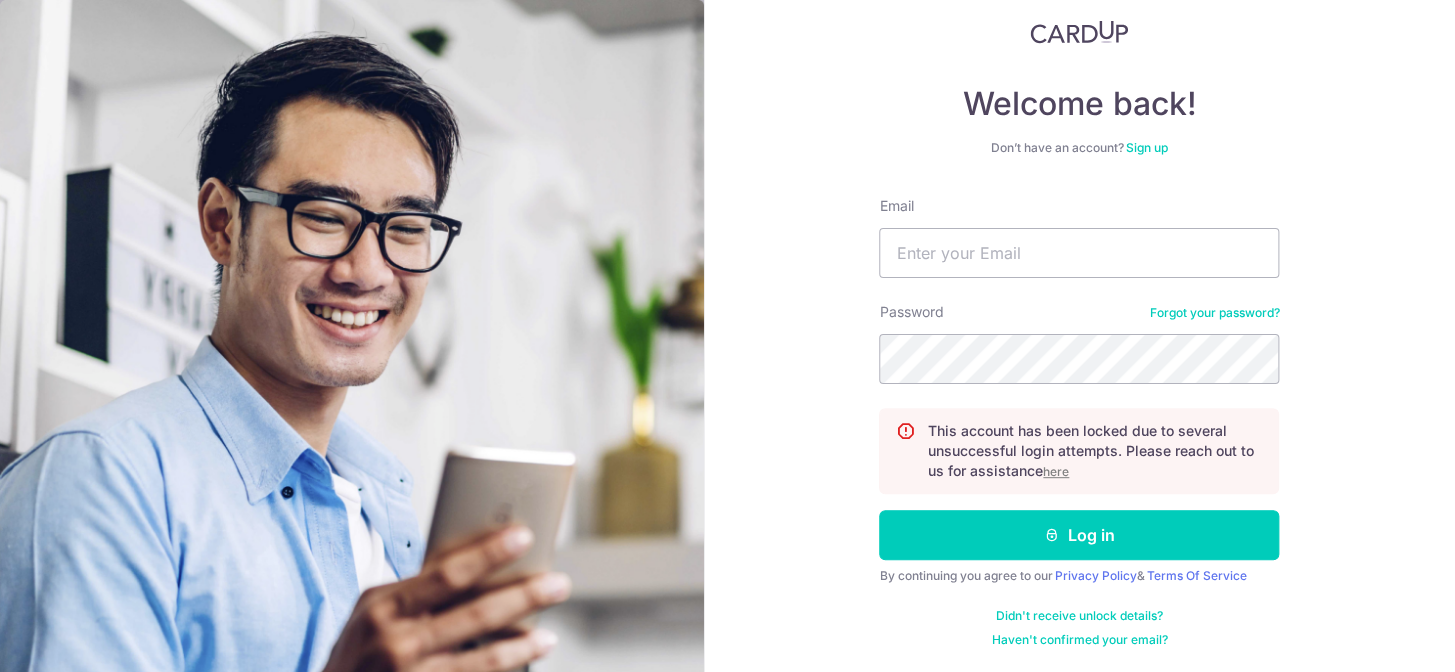 click on "here" at bounding box center (1056, 471) 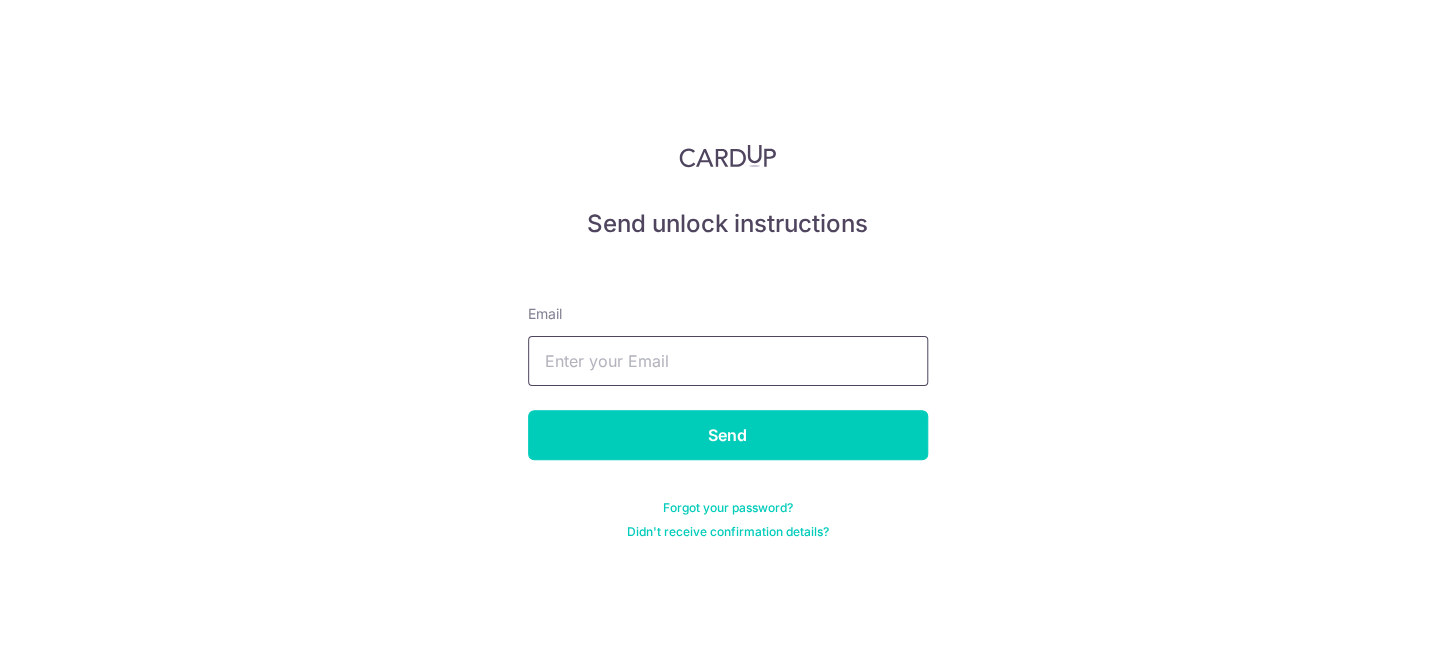 click at bounding box center (728, 361) 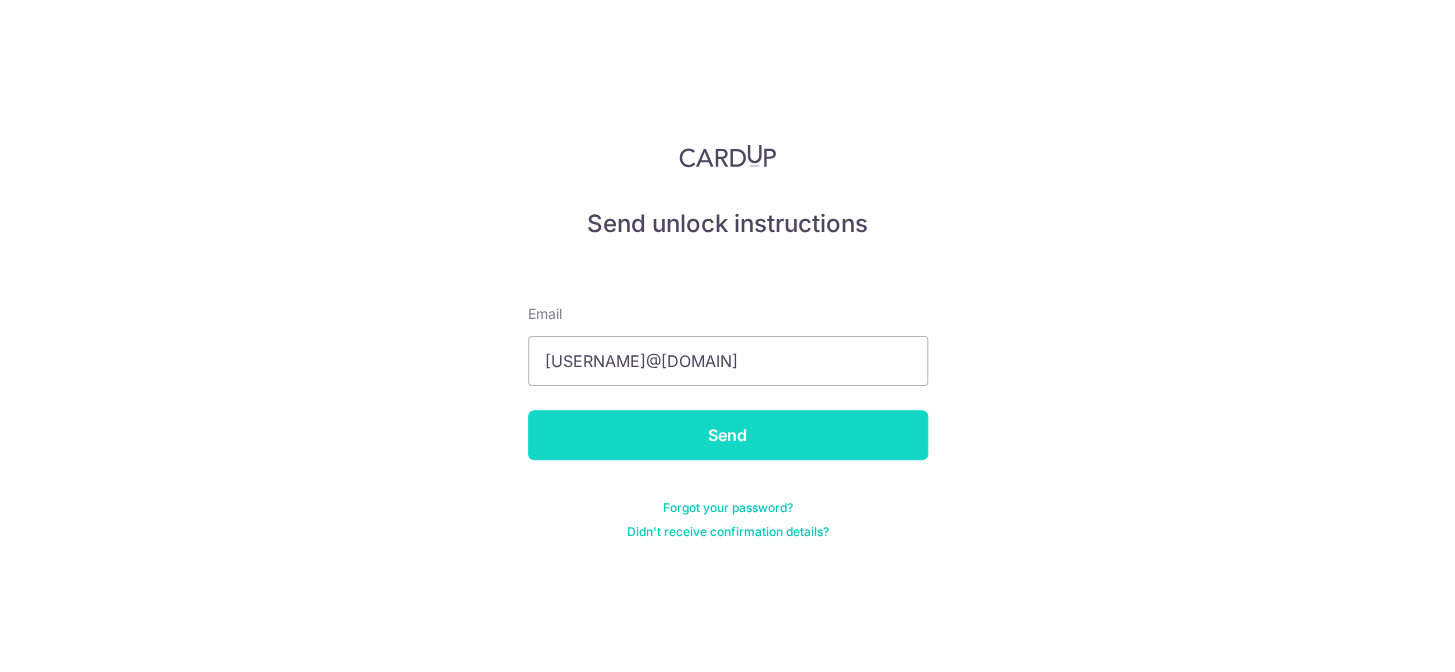 click on "Send" at bounding box center [728, 435] 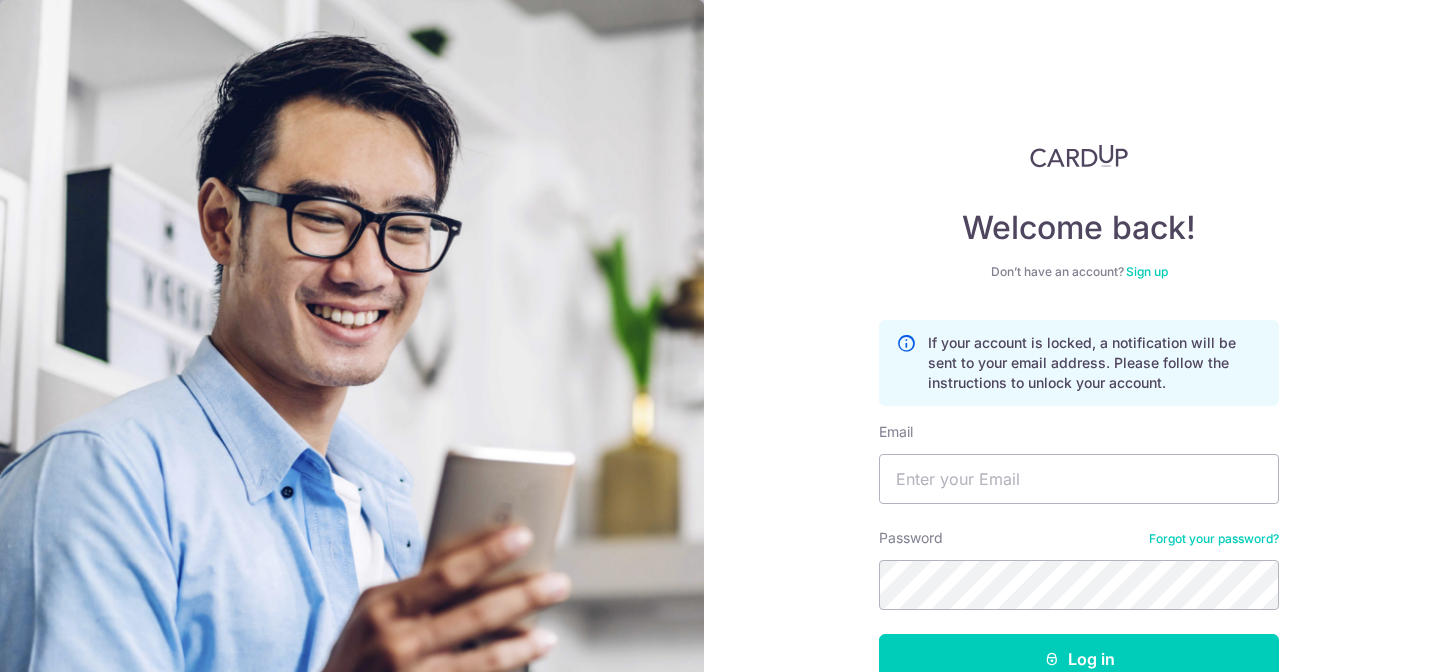 scroll, scrollTop: 0, scrollLeft: 0, axis: both 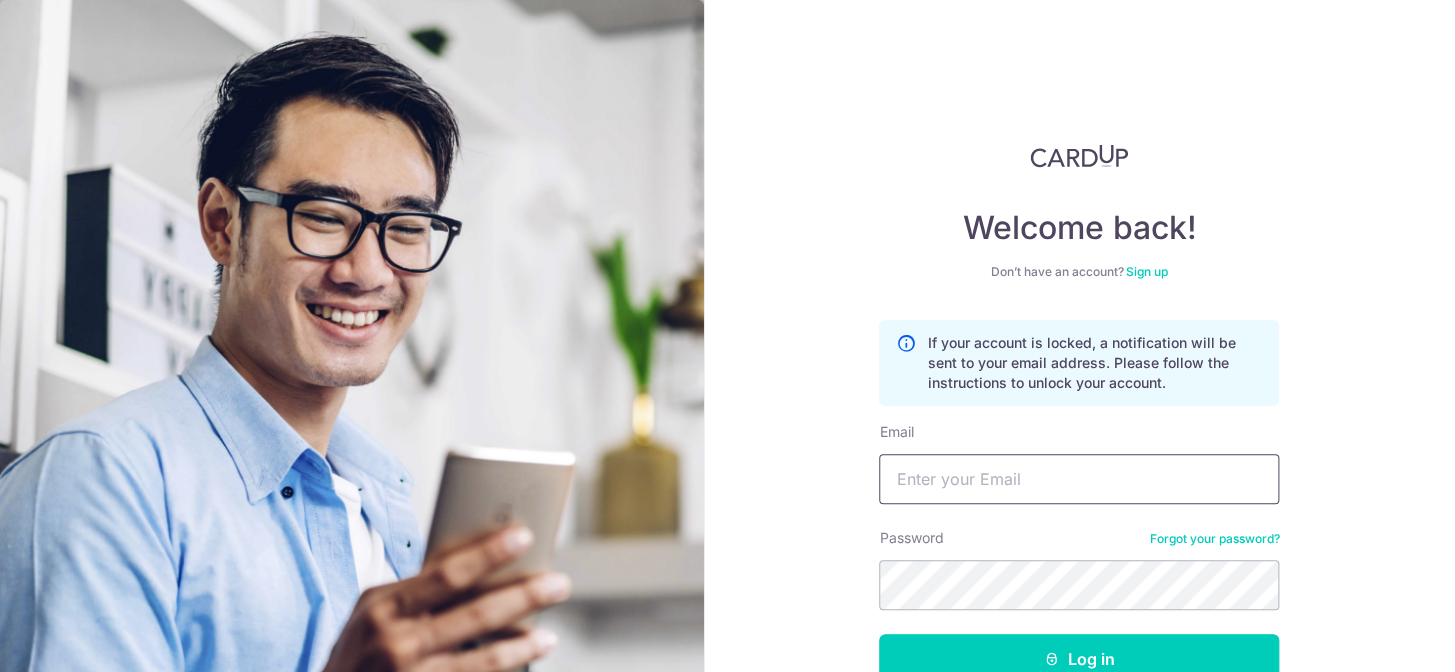click on "Email" at bounding box center [1079, 479] 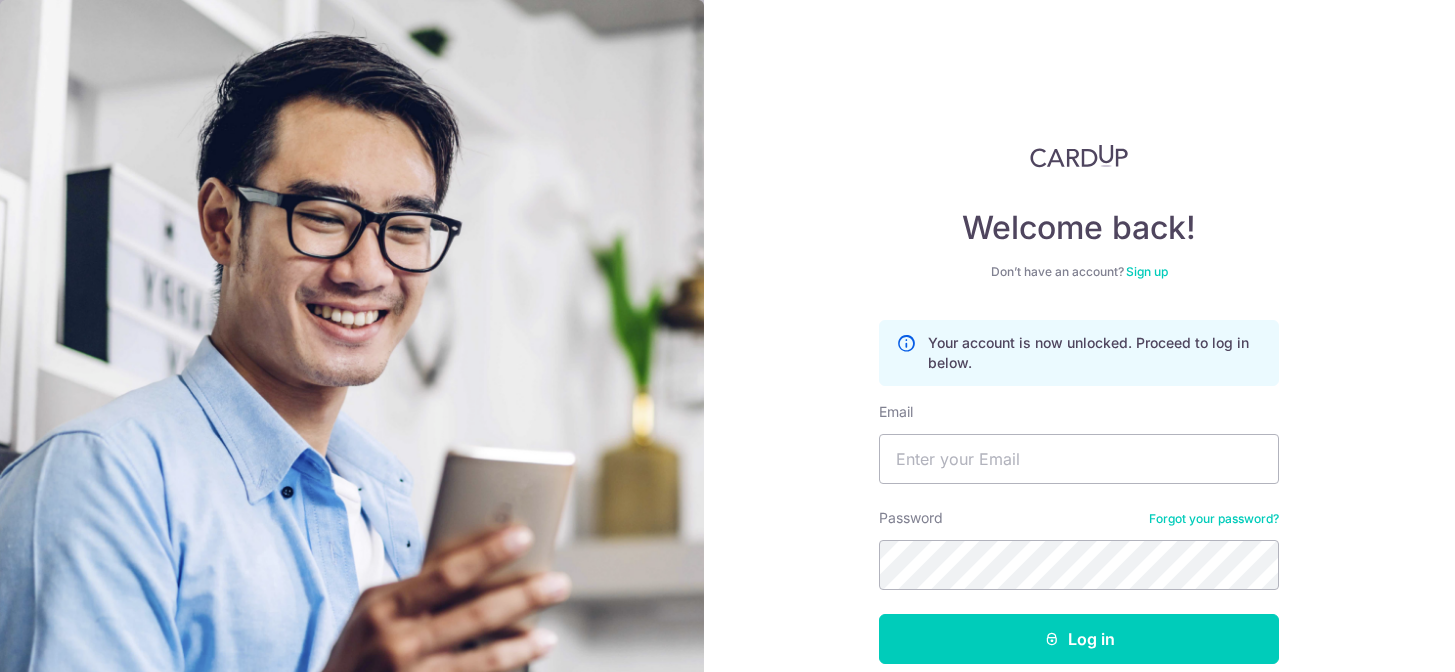 scroll, scrollTop: 0, scrollLeft: 0, axis: both 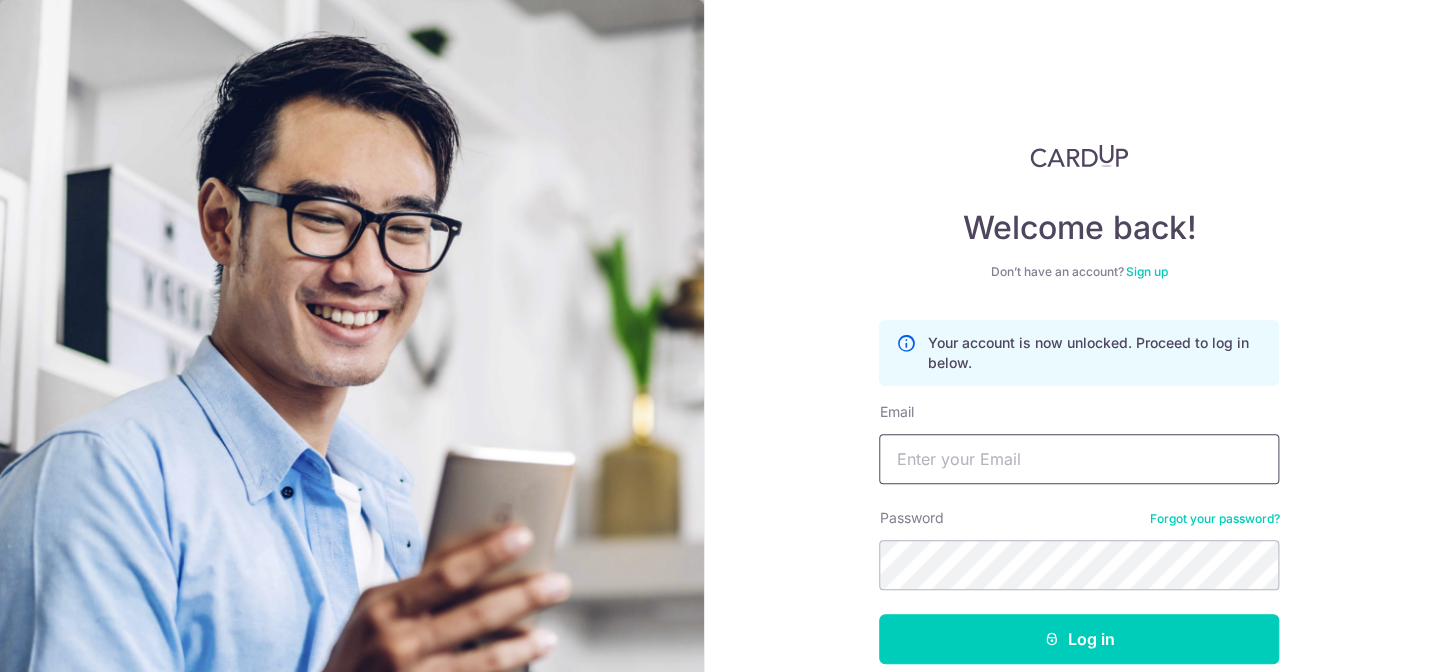 click on "Email" at bounding box center [1079, 459] 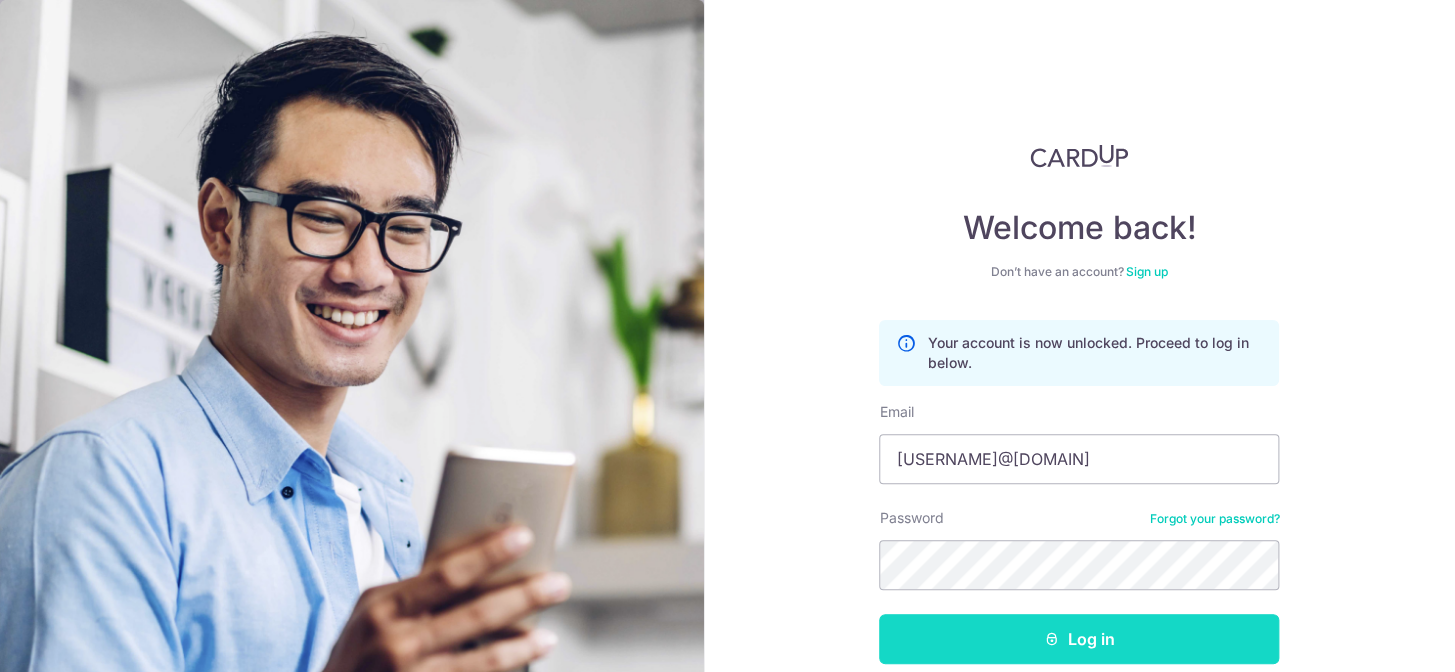 click on "Log in" at bounding box center [1079, 639] 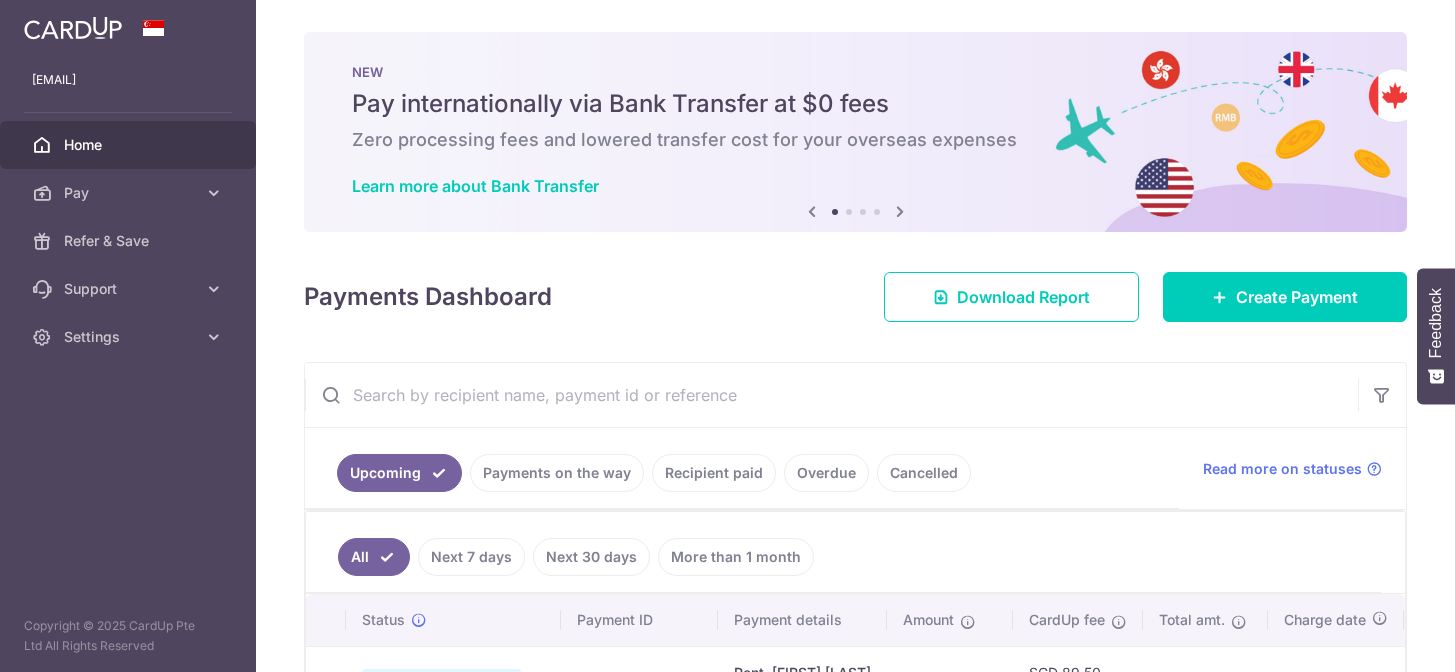 scroll, scrollTop: 0, scrollLeft: 0, axis: both 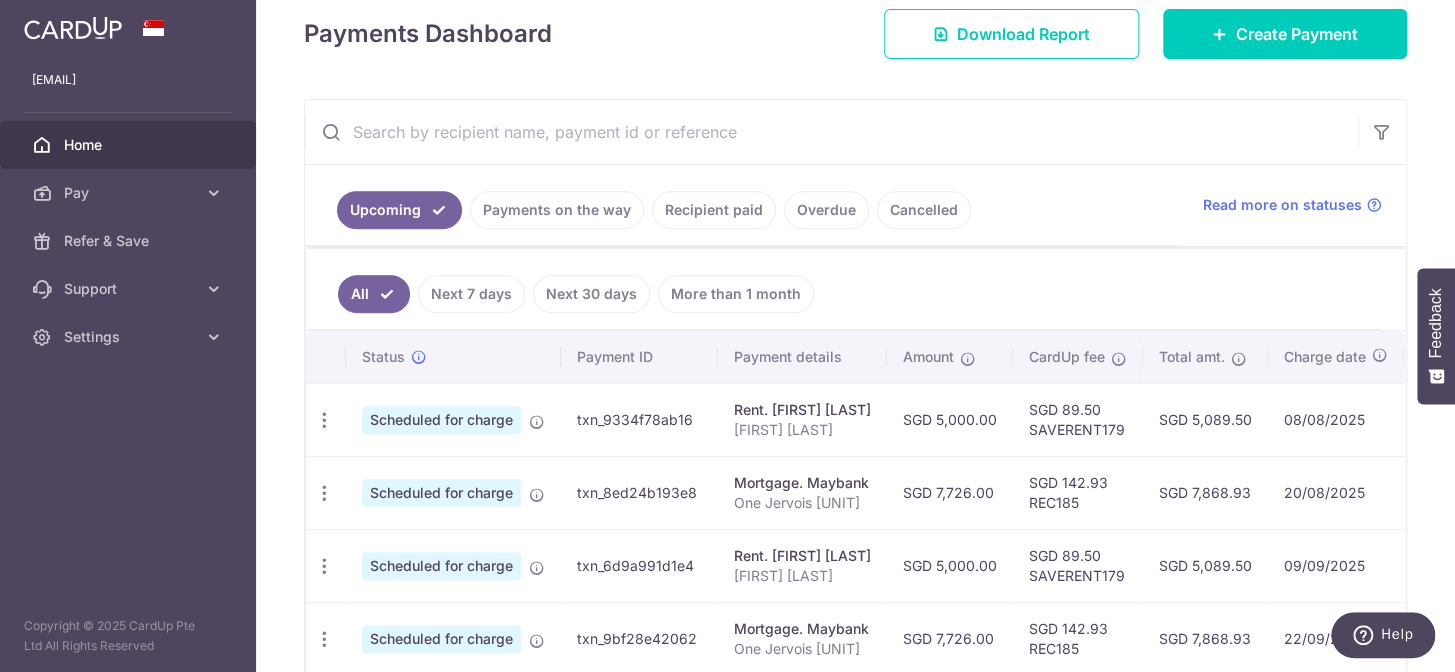 click on "Recipient paid" at bounding box center (714, 210) 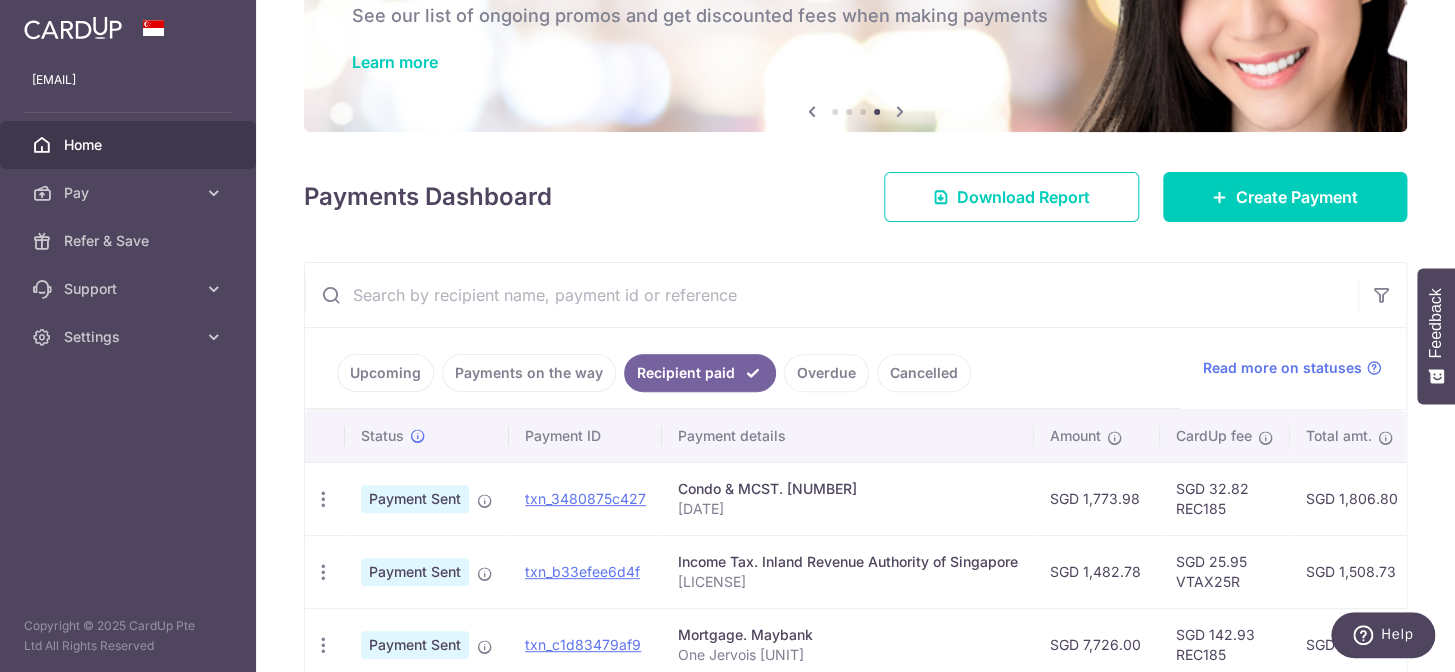scroll, scrollTop: 287, scrollLeft: 0, axis: vertical 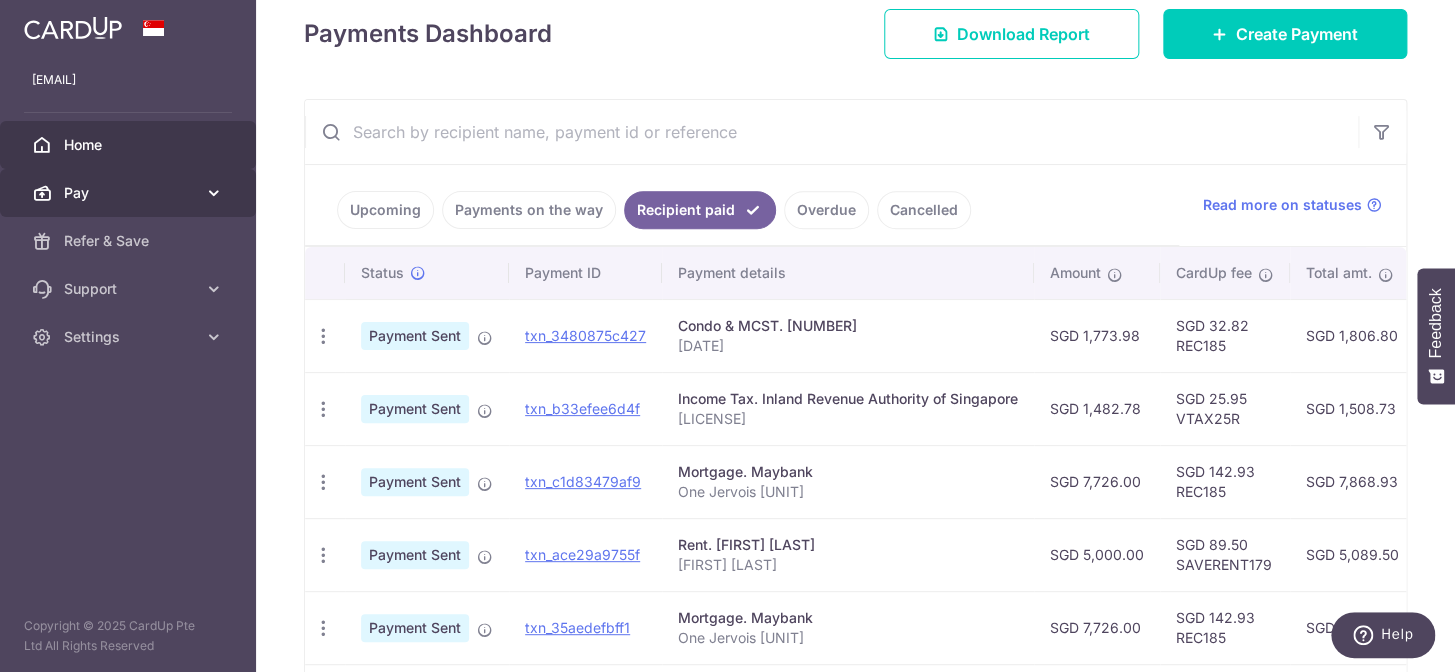 click on "Pay" at bounding box center (130, 193) 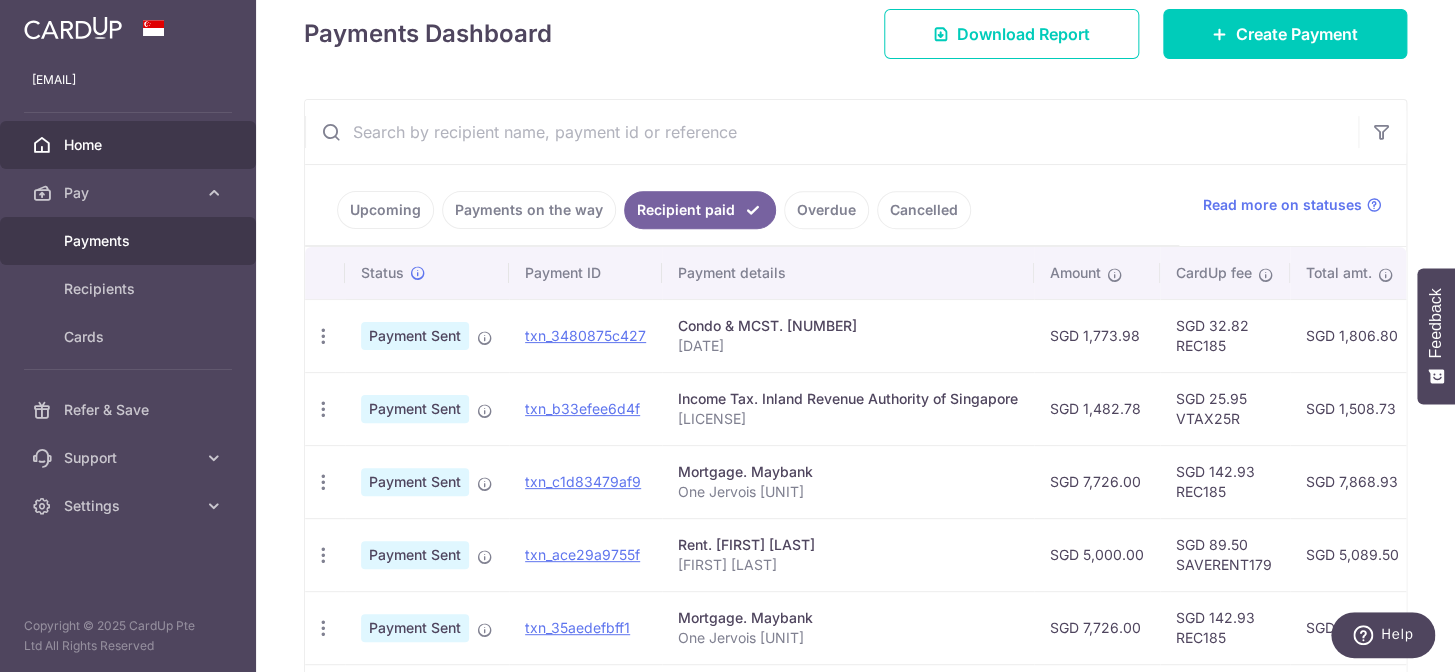 click on "Payments" at bounding box center [130, 241] 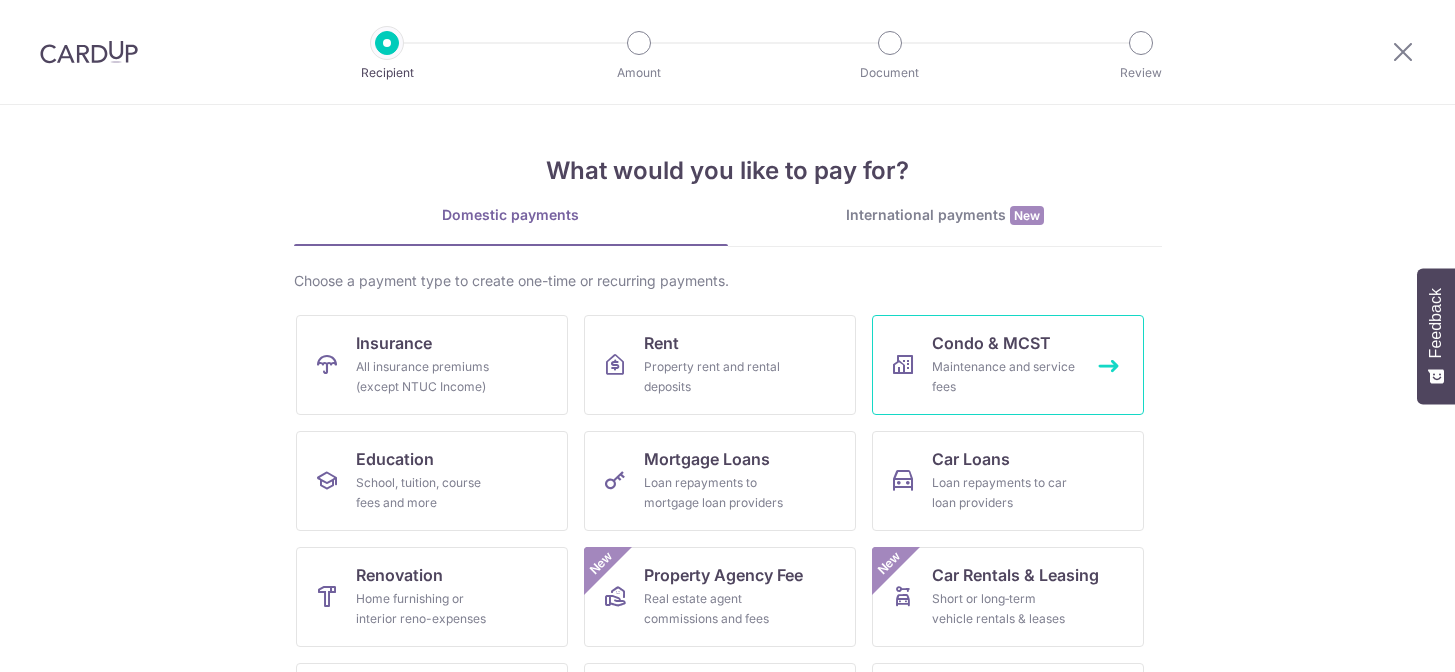 scroll, scrollTop: 0, scrollLeft: 0, axis: both 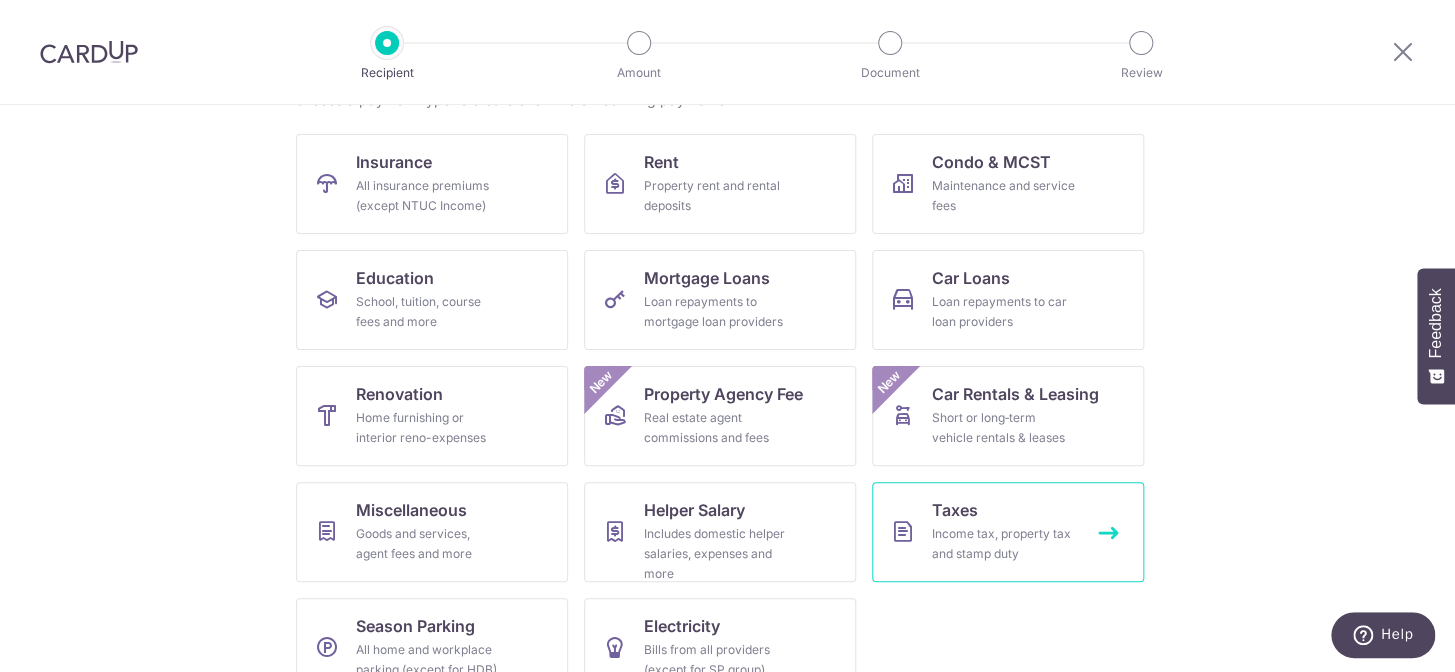 click on "Income tax, property tax and stamp duty" at bounding box center [1004, 544] 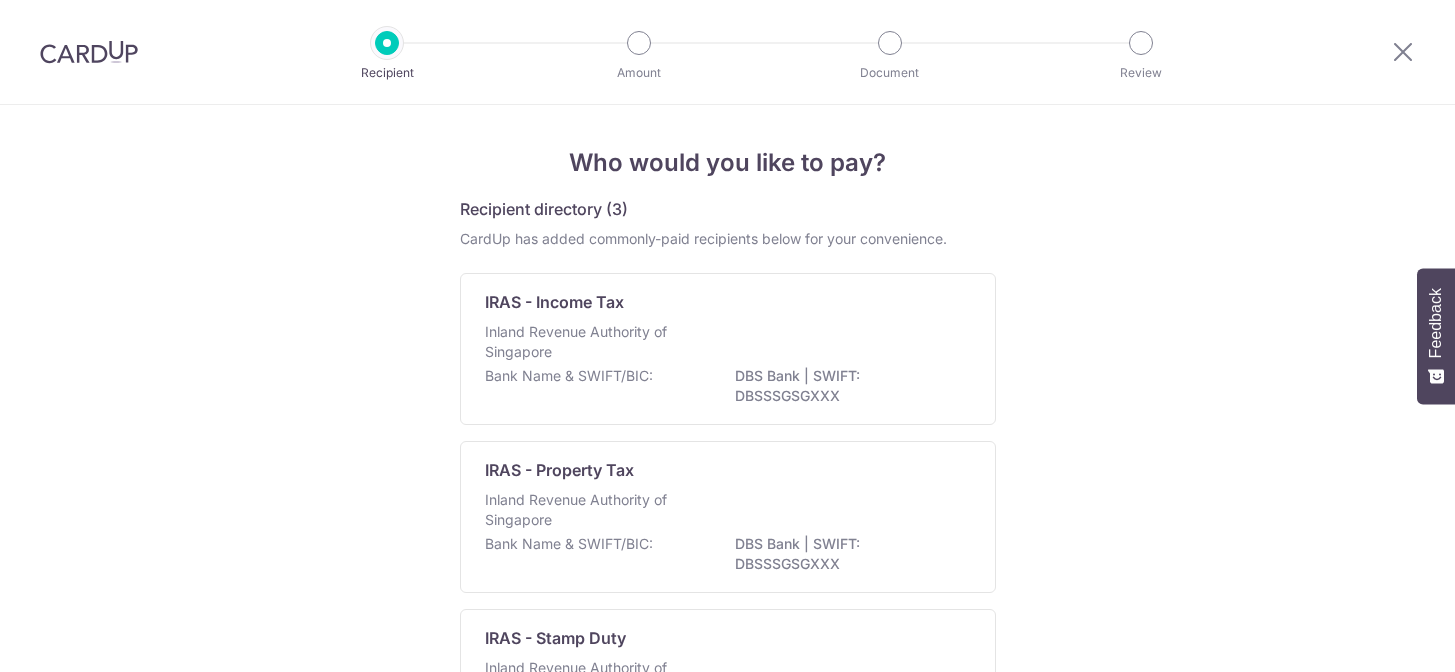 scroll, scrollTop: 0, scrollLeft: 0, axis: both 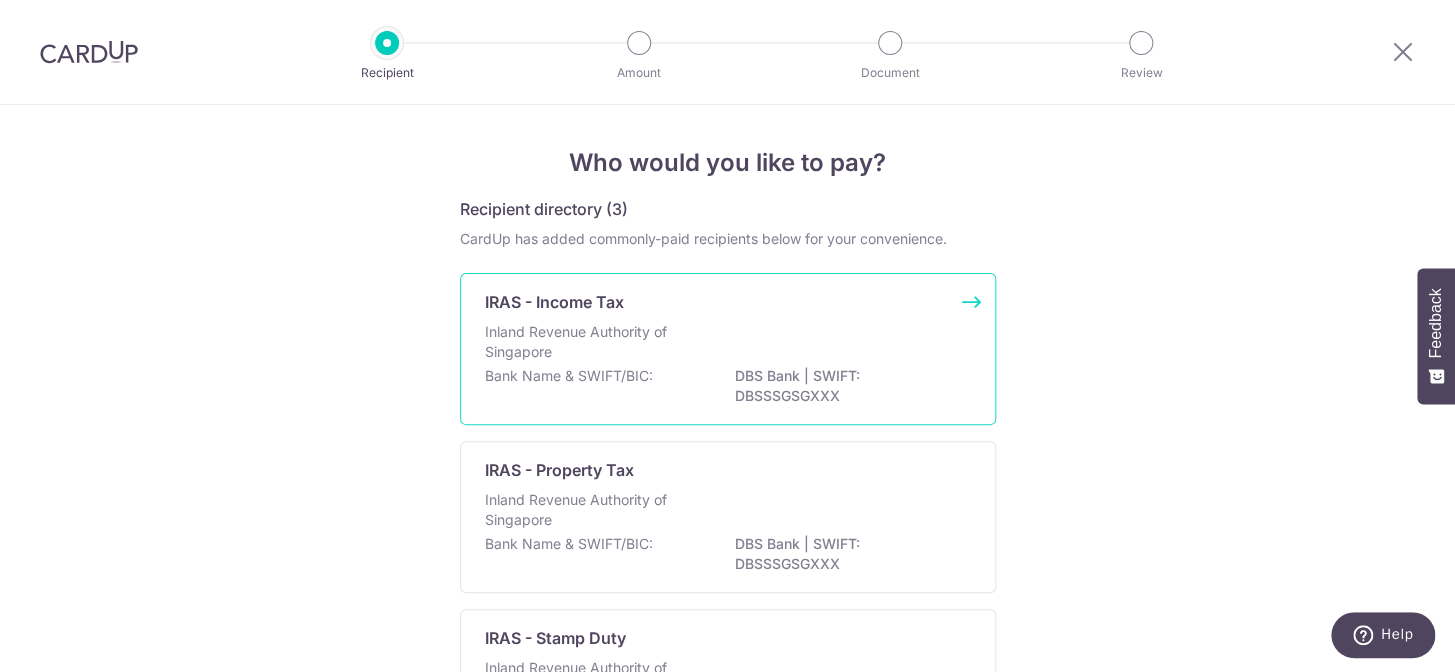 click on "Inland Revenue Authority of Singapore" at bounding box center [728, 344] 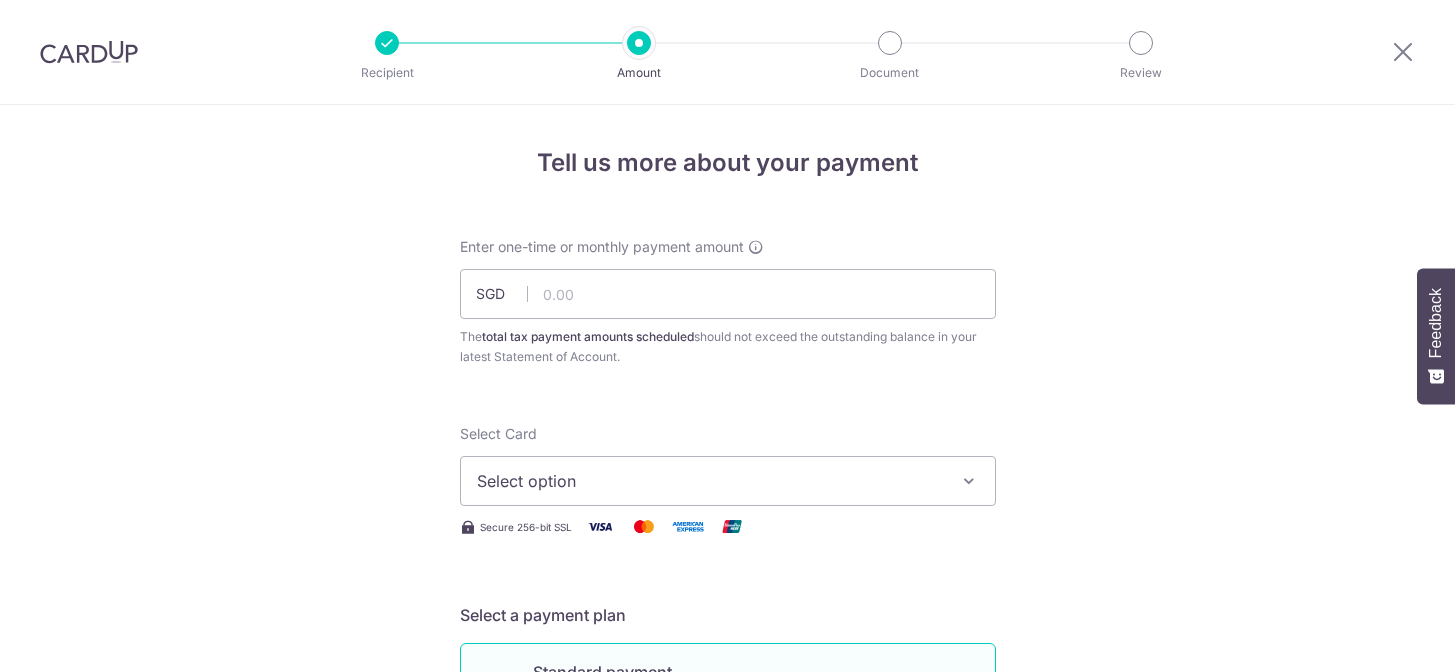 scroll, scrollTop: 0, scrollLeft: 0, axis: both 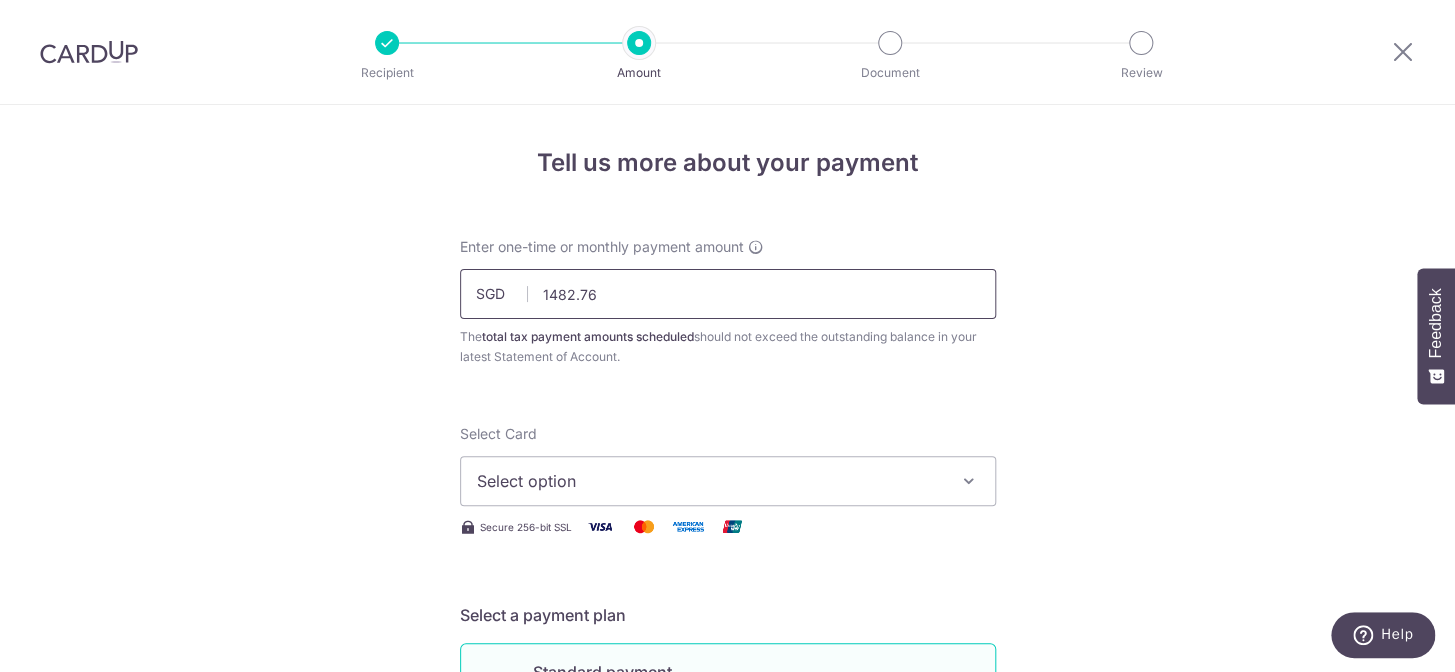 drag, startPoint x: 0, startPoint y: 0, endPoint x: 620, endPoint y: 298, distance: 687.89825 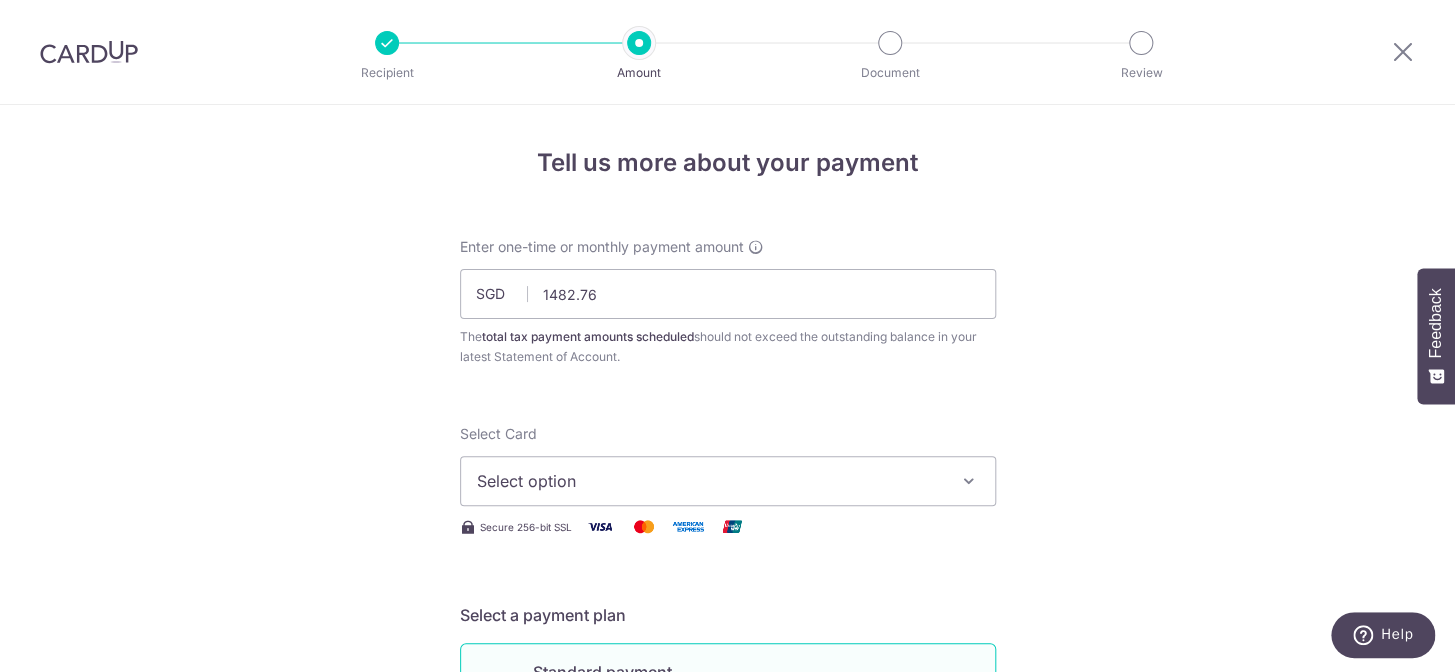 type on "1,482.76" 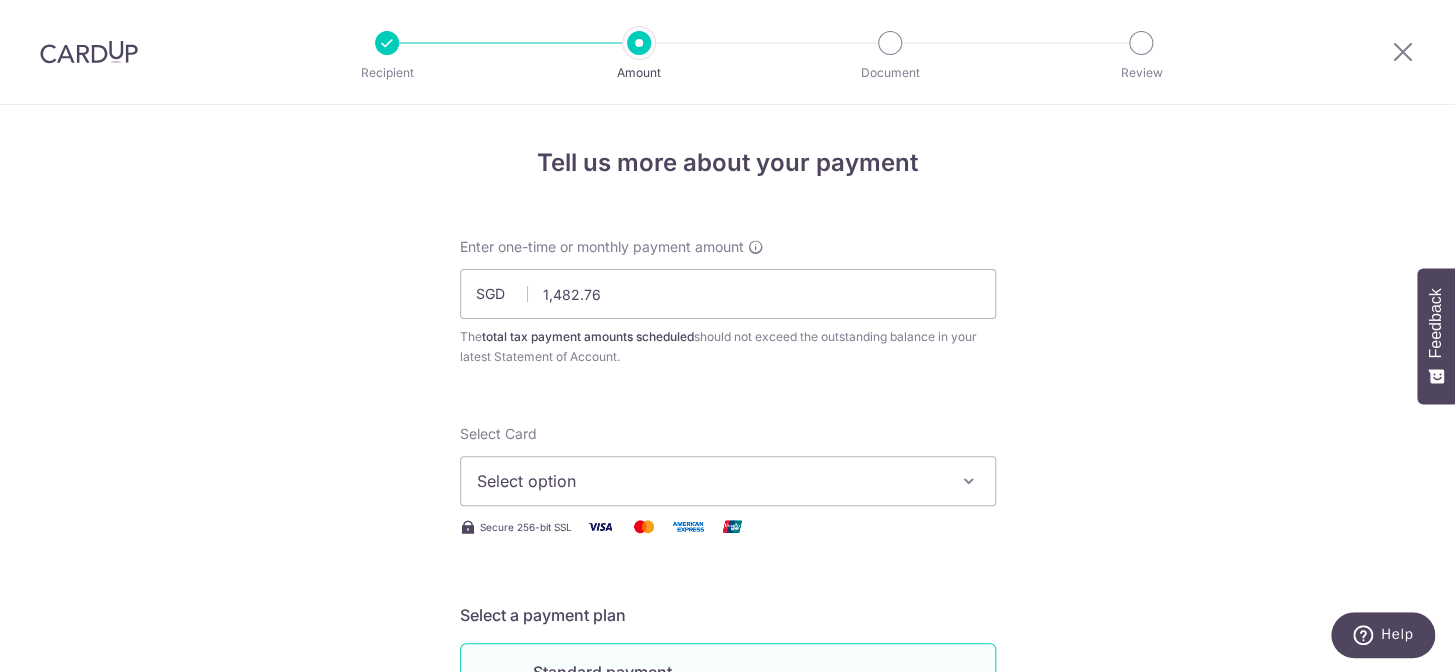 click on "Select option" at bounding box center (710, 481) 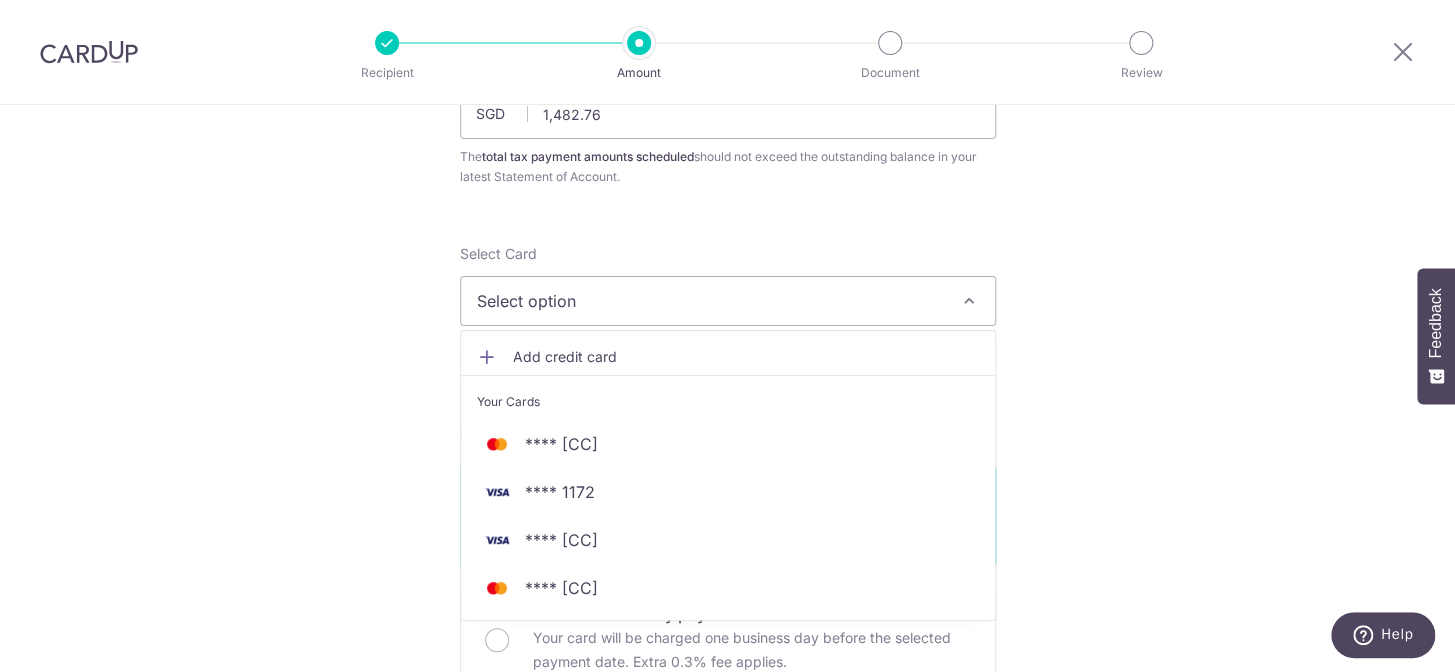 scroll, scrollTop: 181, scrollLeft: 0, axis: vertical 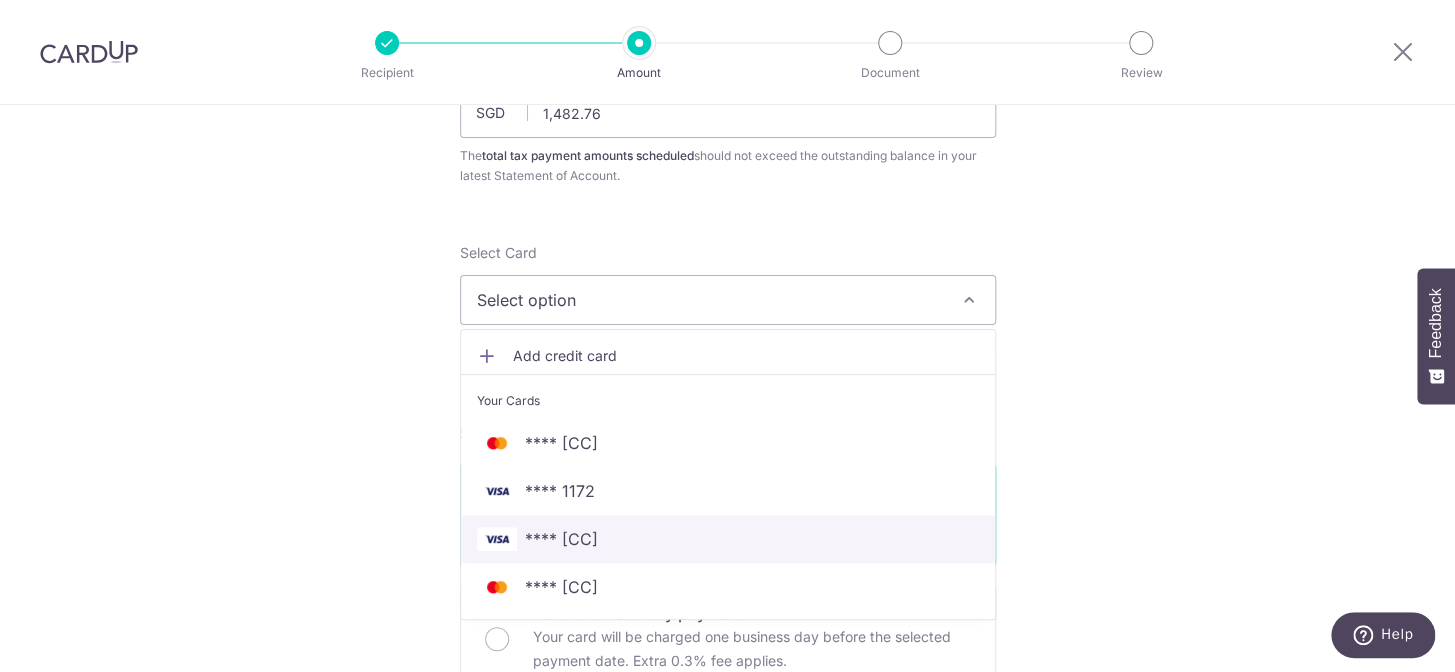 click on "**** 3171" at bounding box center (728, 539) 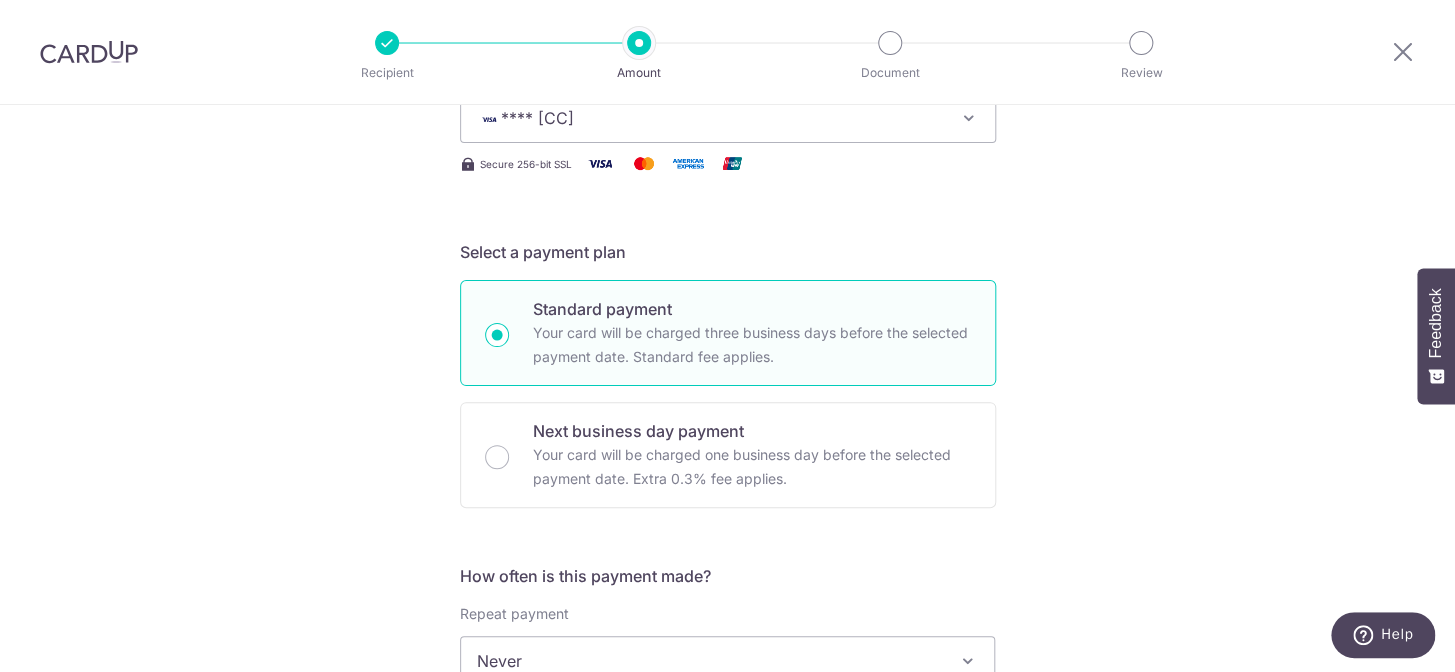 scroll, scrollTop: 454, scrollLeft: 0, axis: vertical 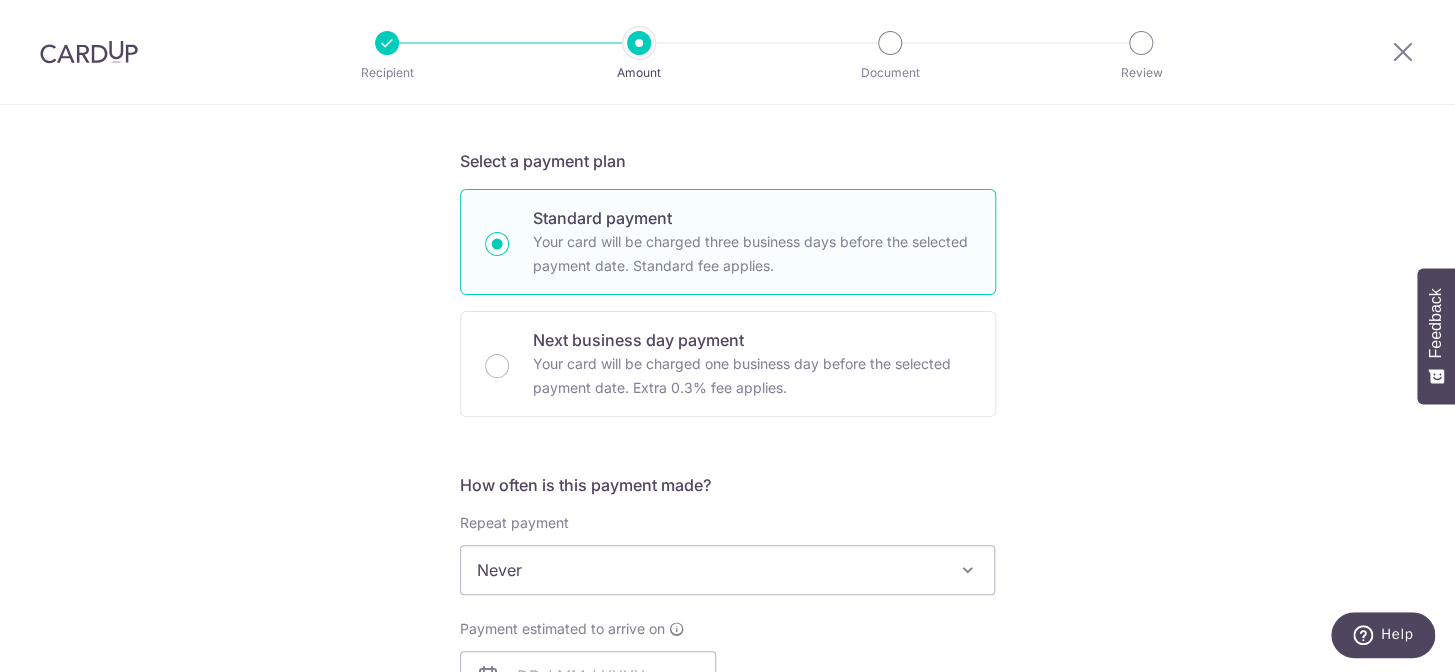 click on "Never" at bounding box center [728, 570] 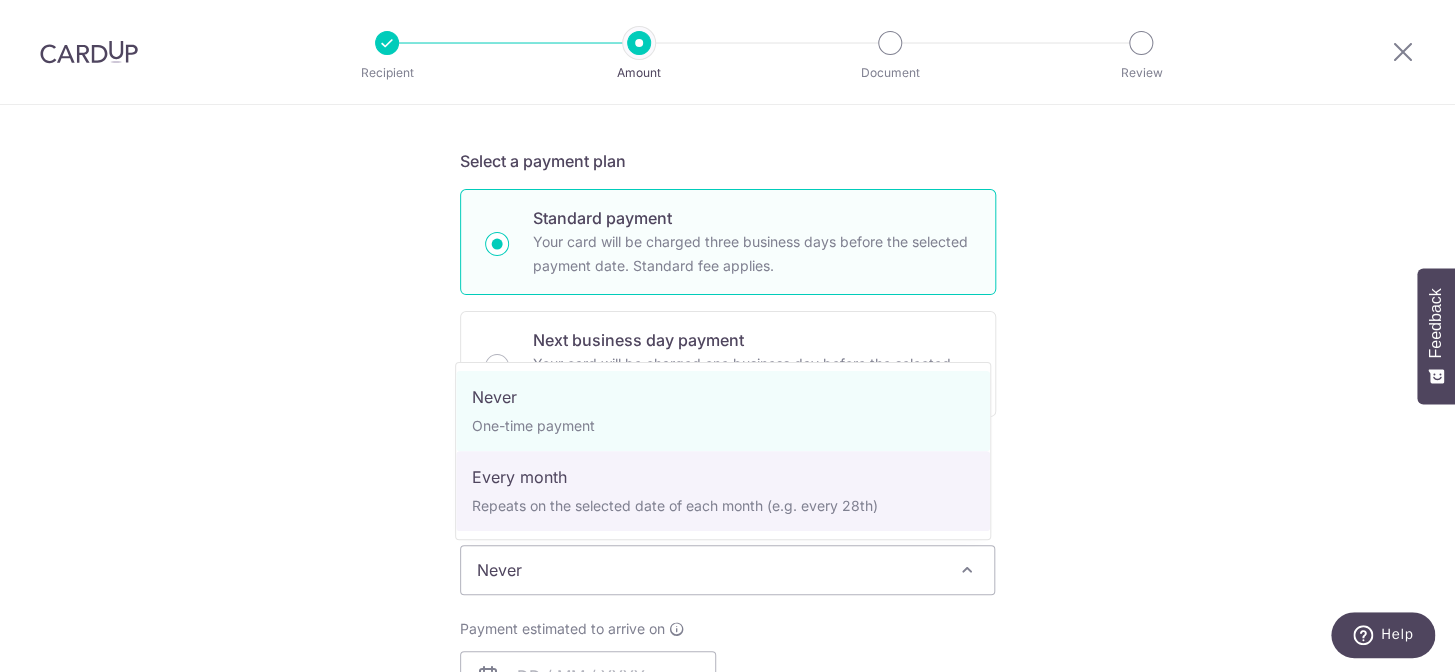 select on "3" 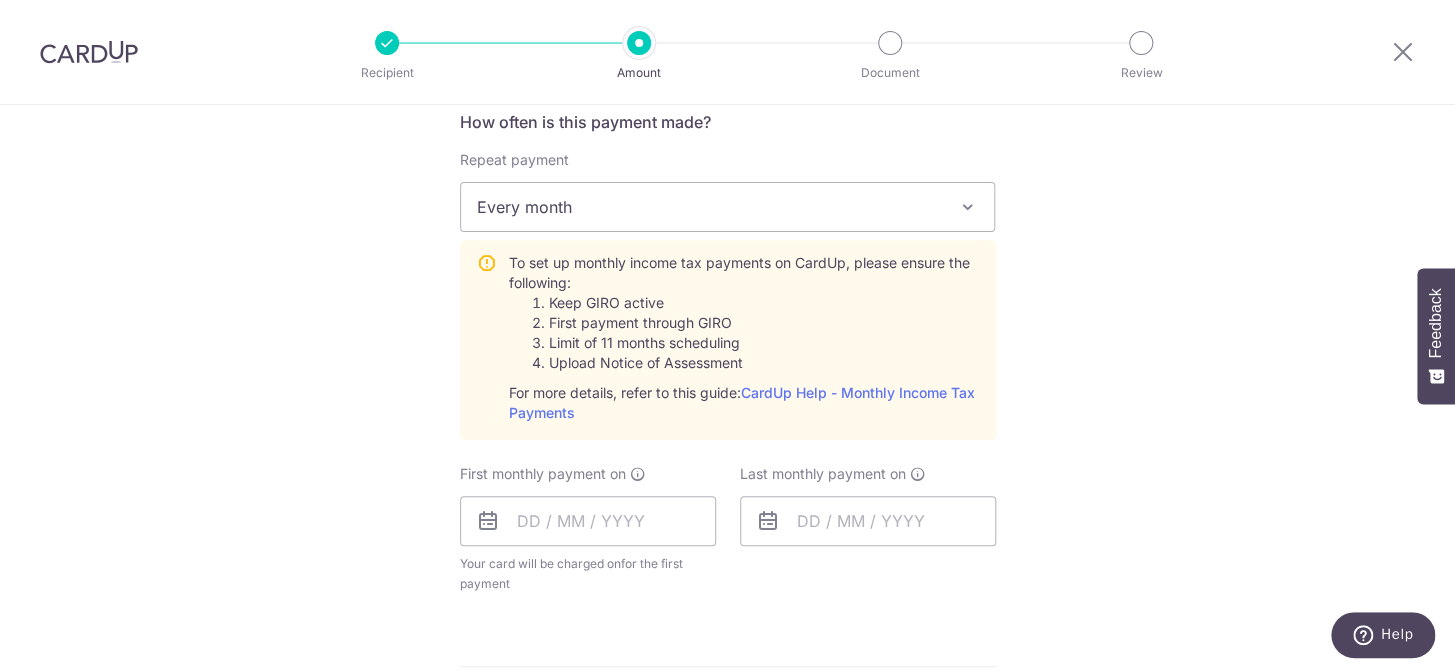 scroll, scrollTop: 818, scrollLeft: 0, axis: vertical 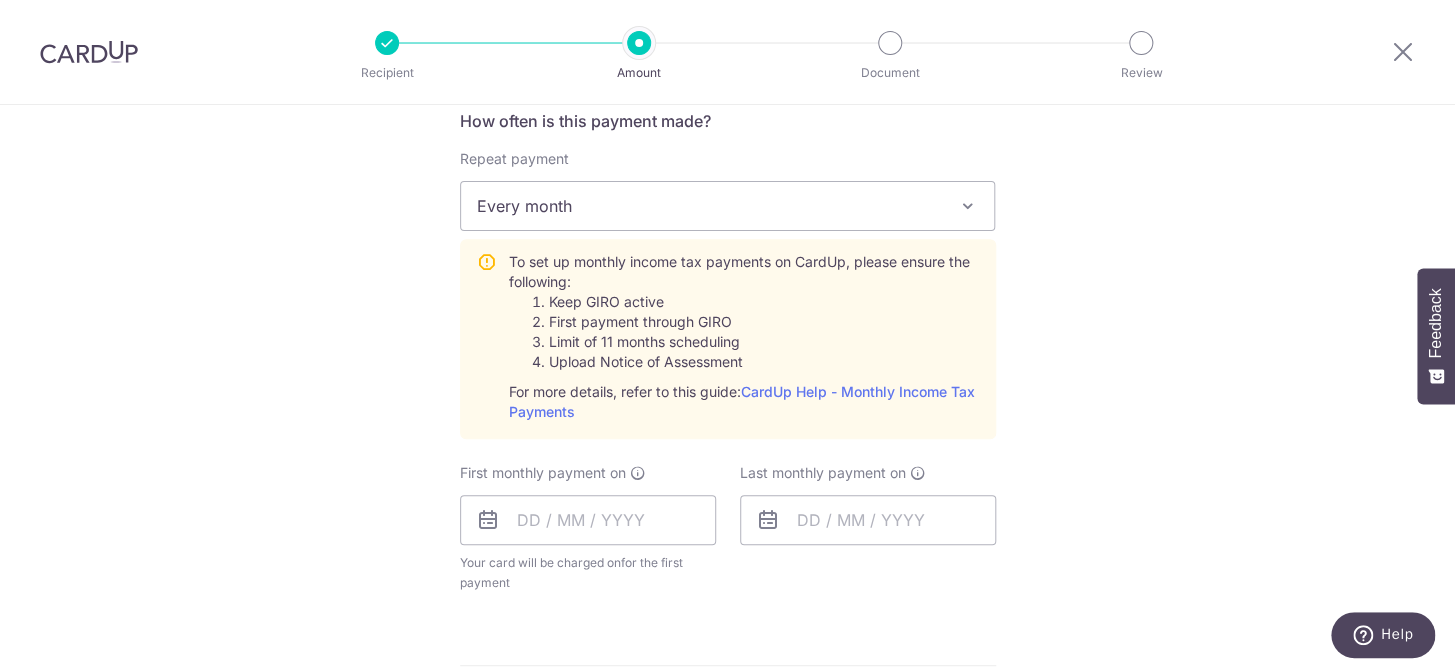 click at bounding box center [488, 520] 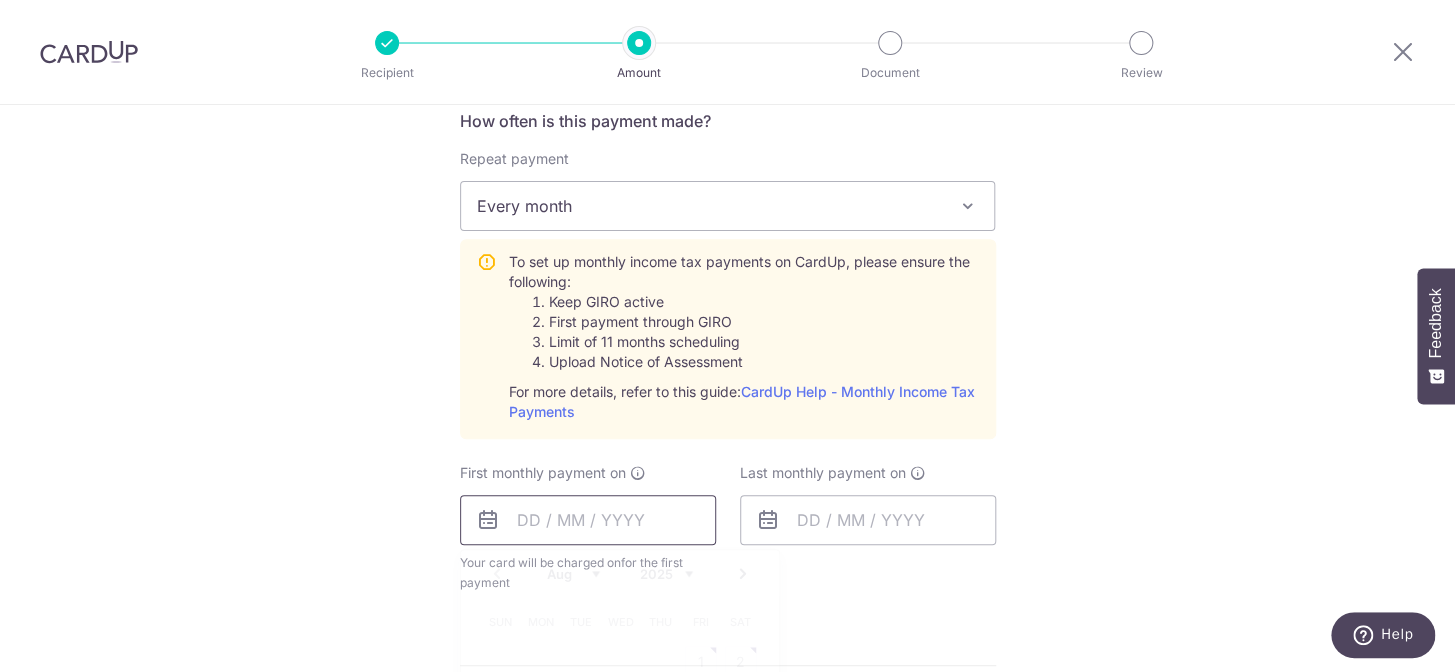 click at bounding box center (588, 520) 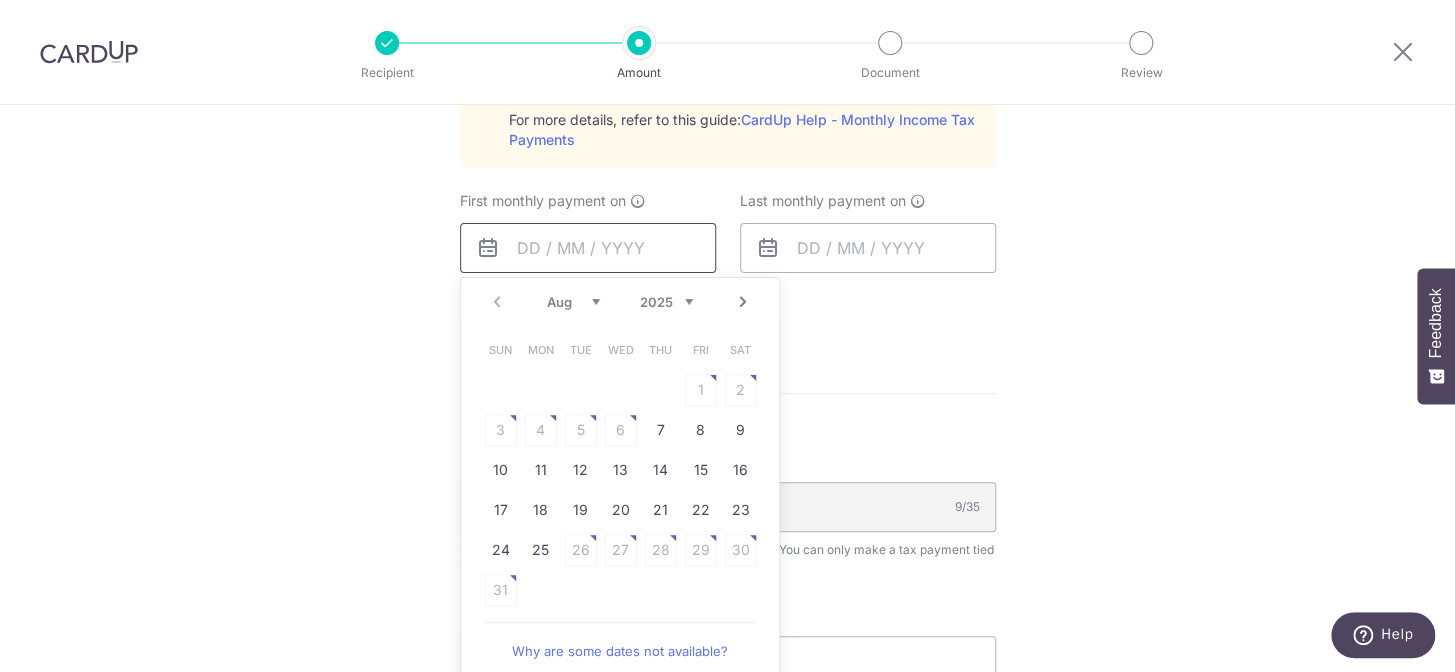 scroll, scrollTop: 1090, scrollLeft: 0, axis: vertical 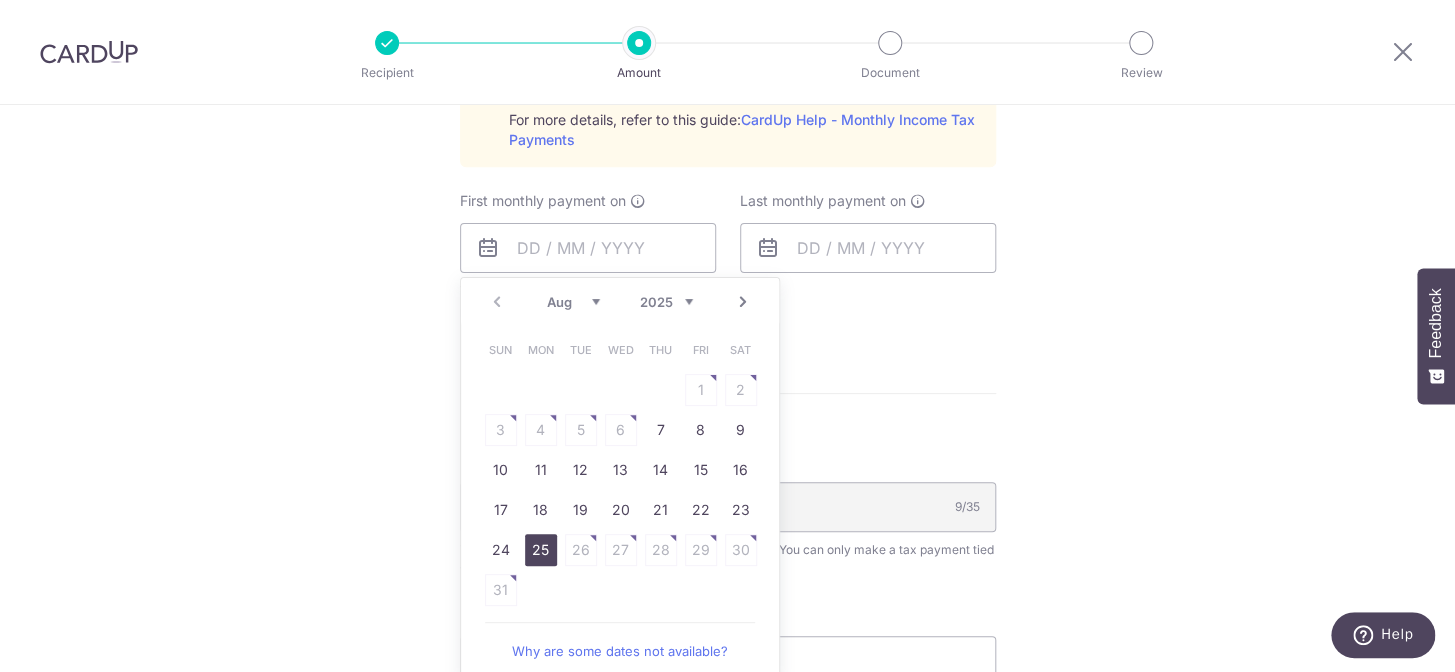 click on "25" at bounding box center [541, 550] 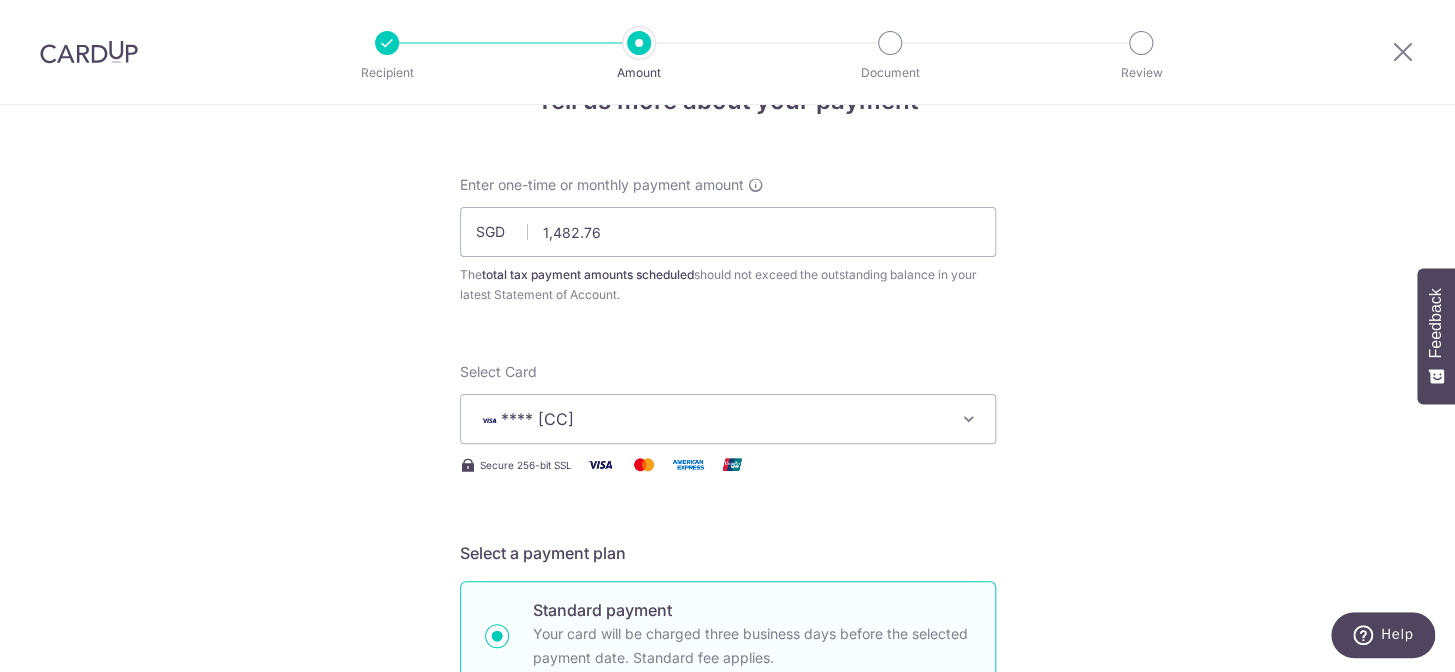 scroll, scrollTop: 0, scrollLeft: 0, axis: both 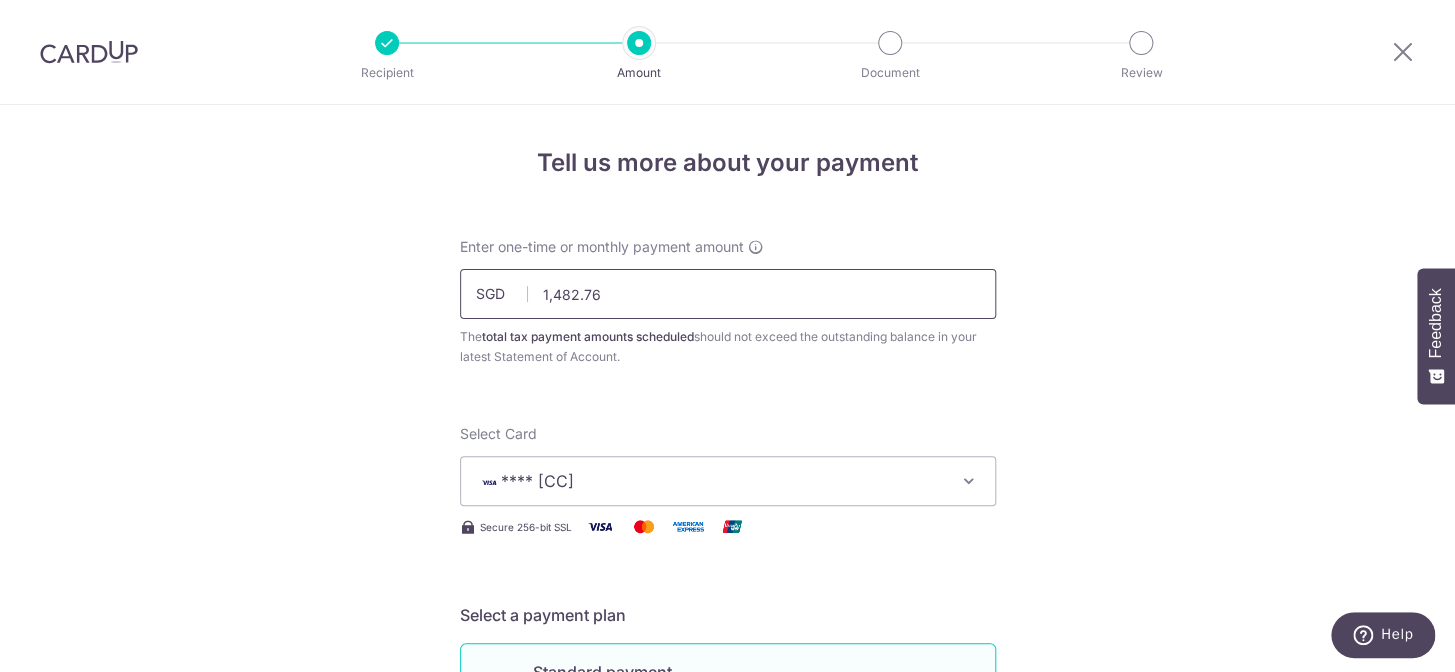 click on "1,482.76" at bounding box center (728, 294) 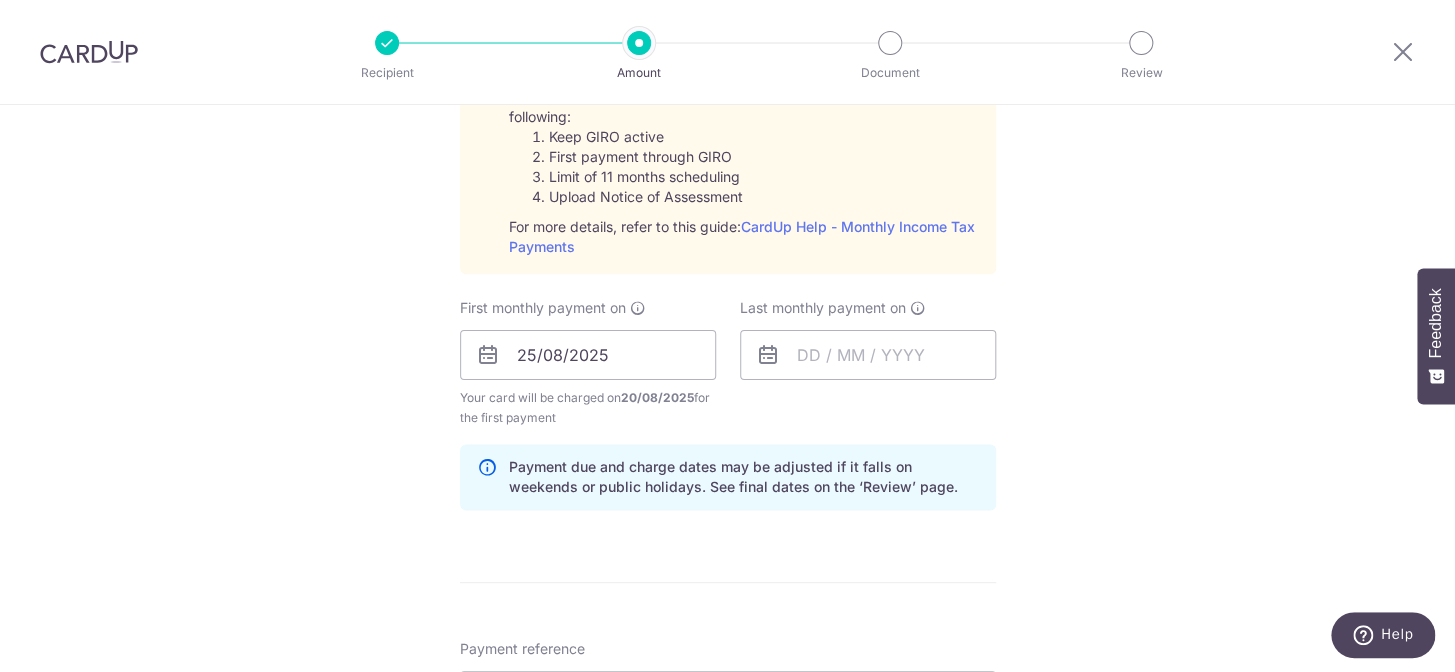 scroll, scrollTop: 1000, scrollLeft: 0, axis: vertical 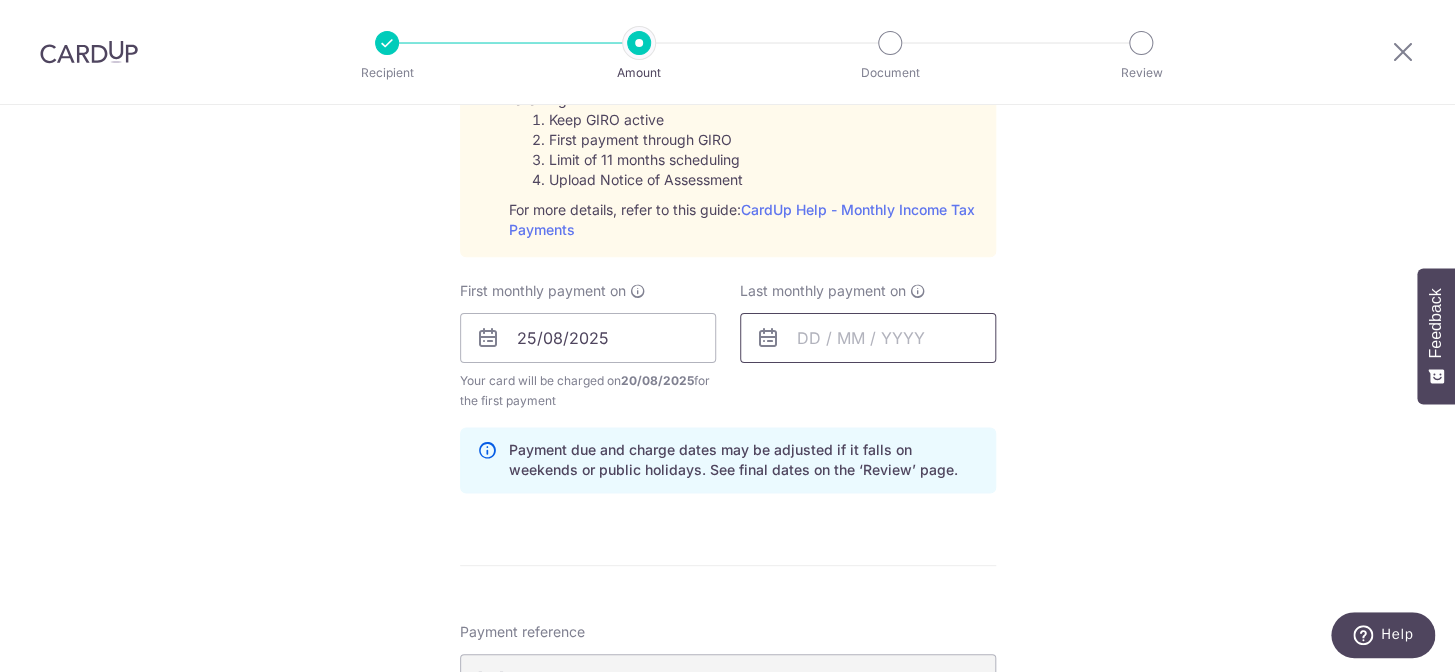 click at bounding box center [868, 338] 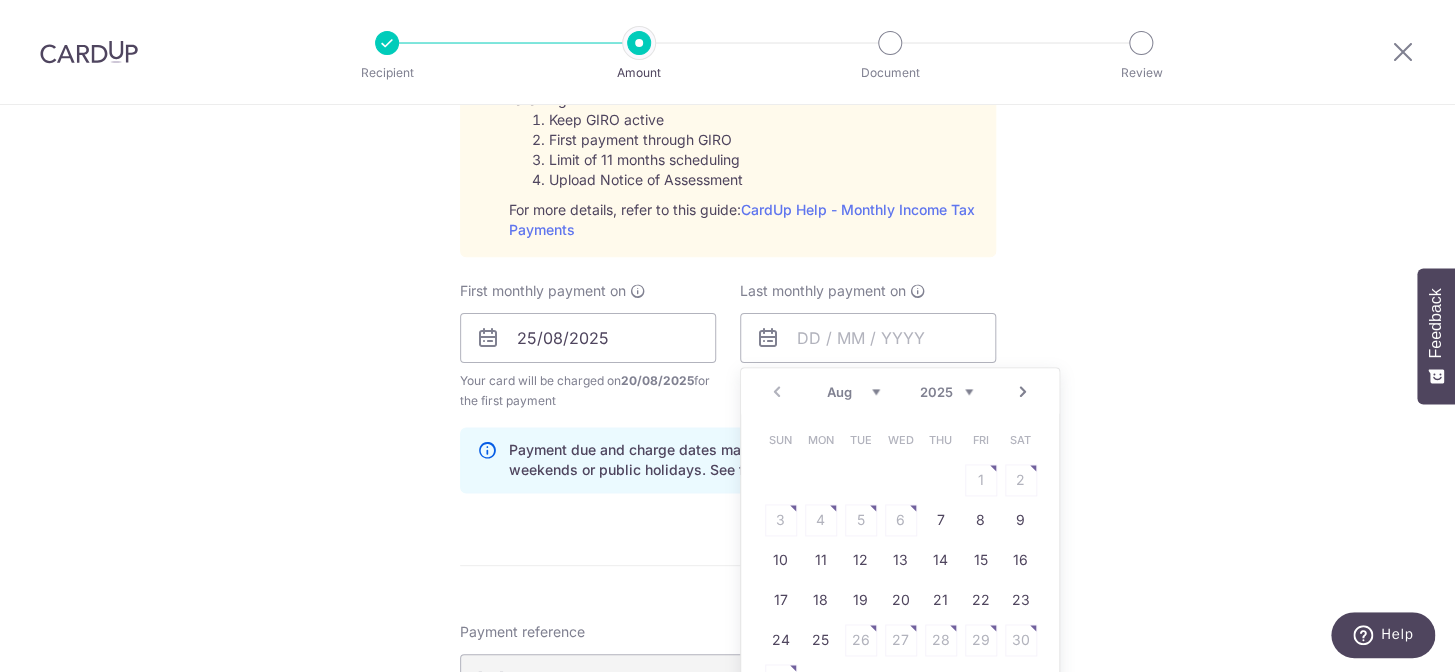 click on "2025 2026" at bounding box center [946, 392] 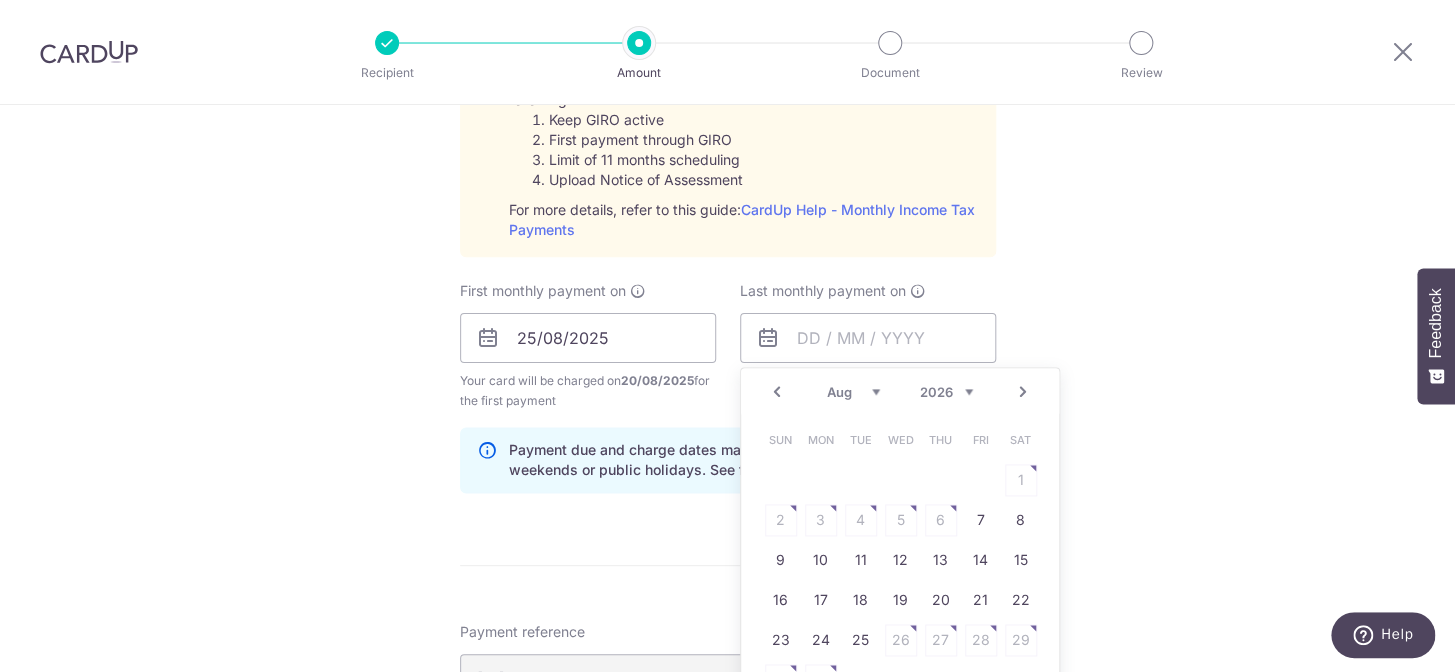 click on "Jan Feb Mar Apr May Jun Jul Aug Sep" at bounding box center (853, 392) 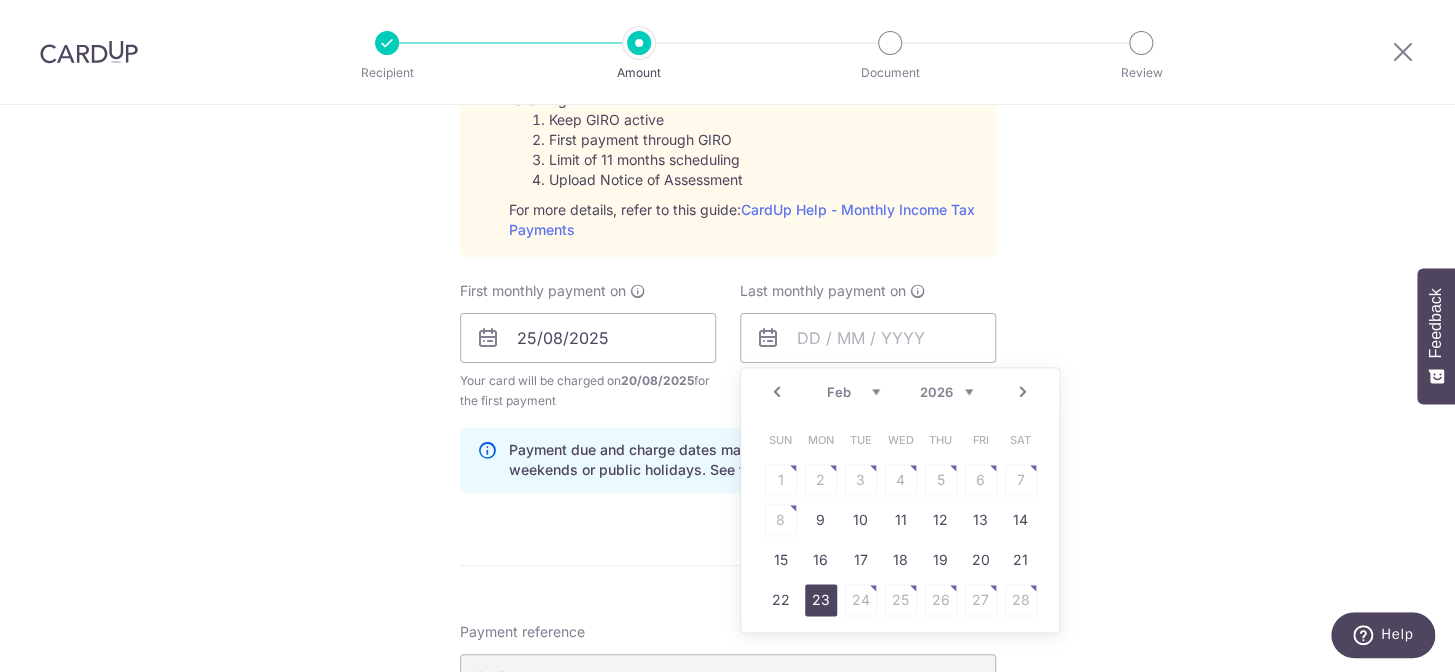 click on "23" at bounding box center (821, 600) 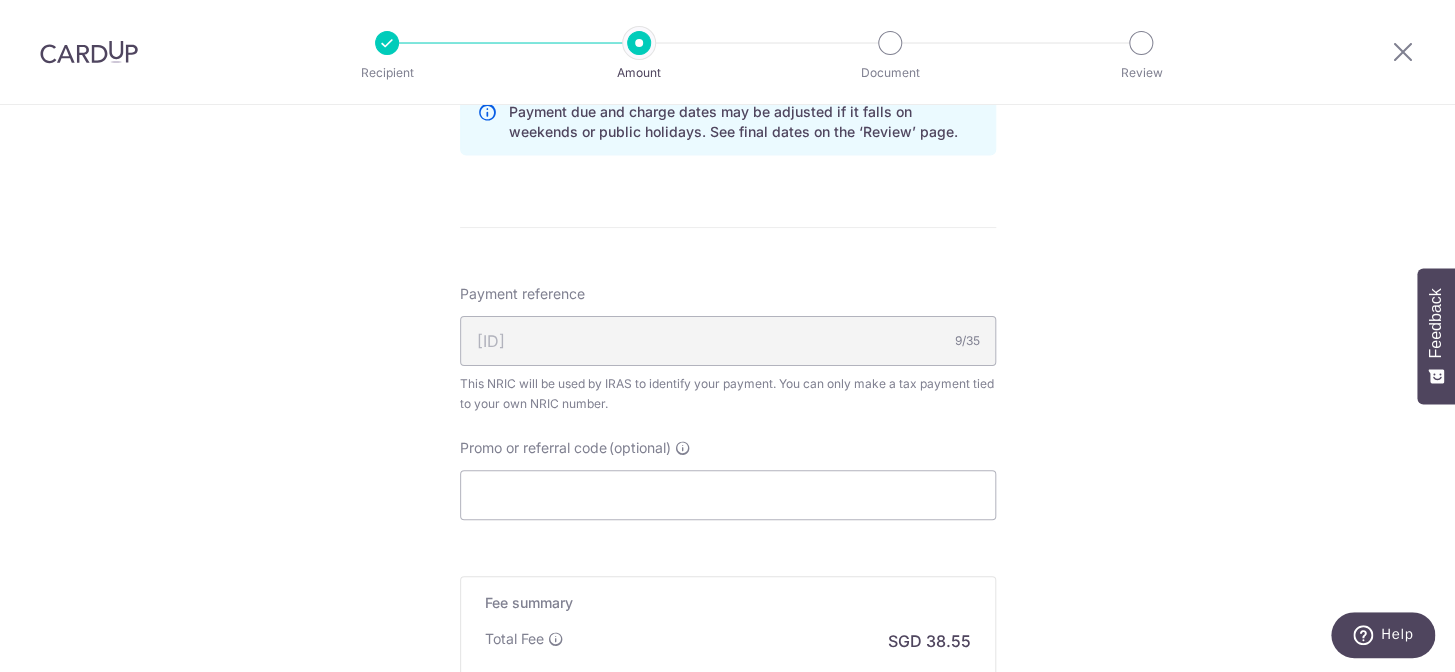 scroll, scrollTop: 1363, scrollLeft: 0, axis: vertical 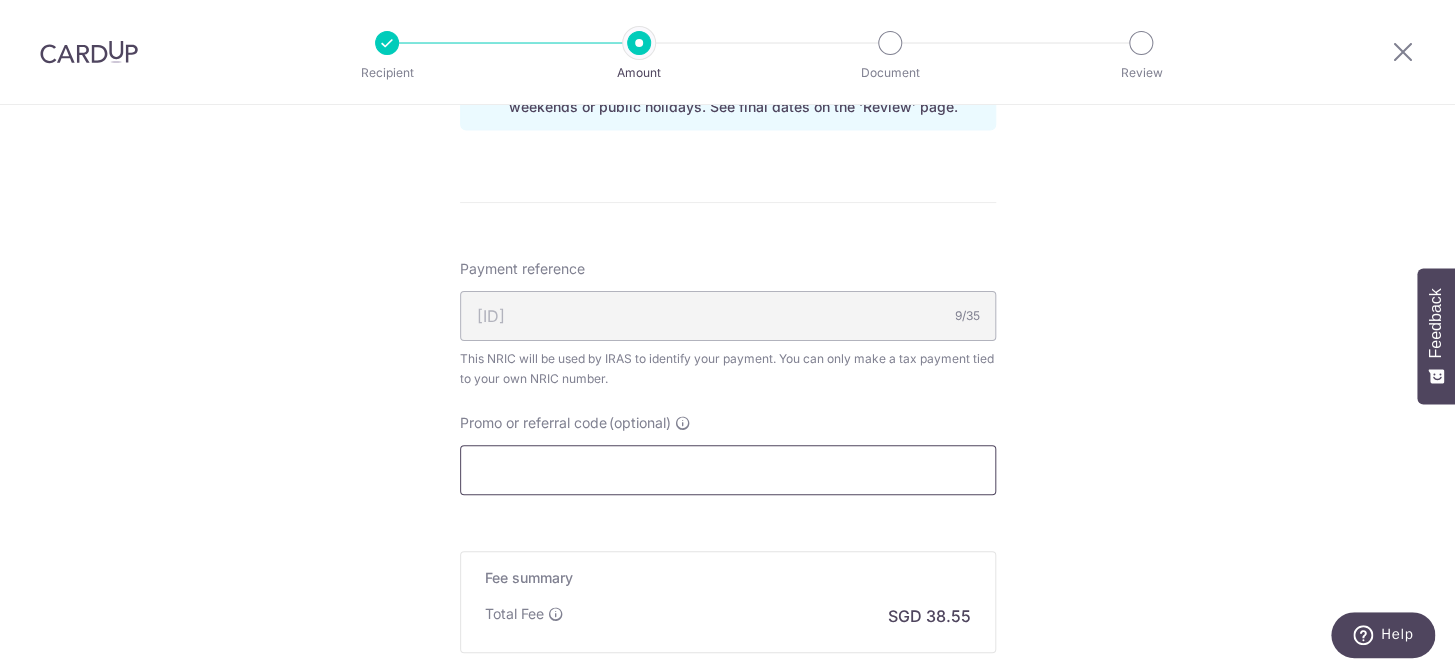 click on "Promo or referral code
(optional)" at bounding box center (728, 470) 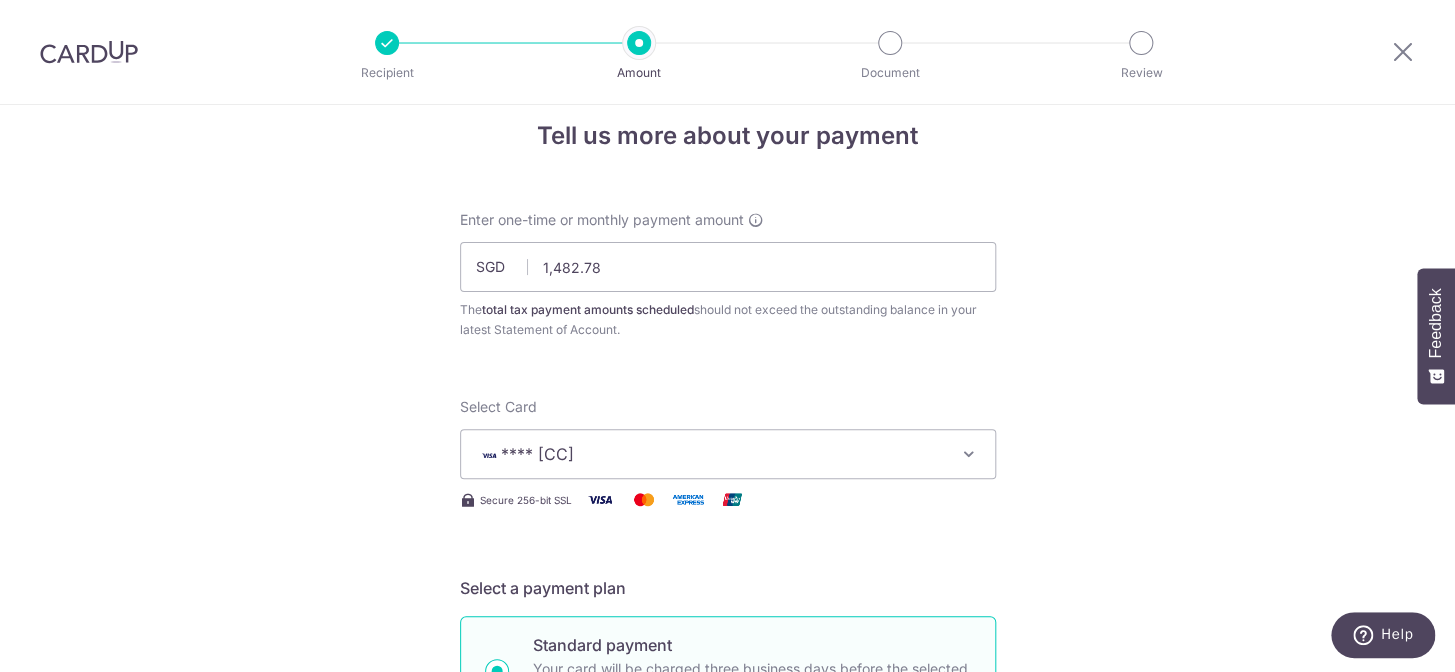 scroll, scrollTop: 0, scrollLeft: 0, axis: both 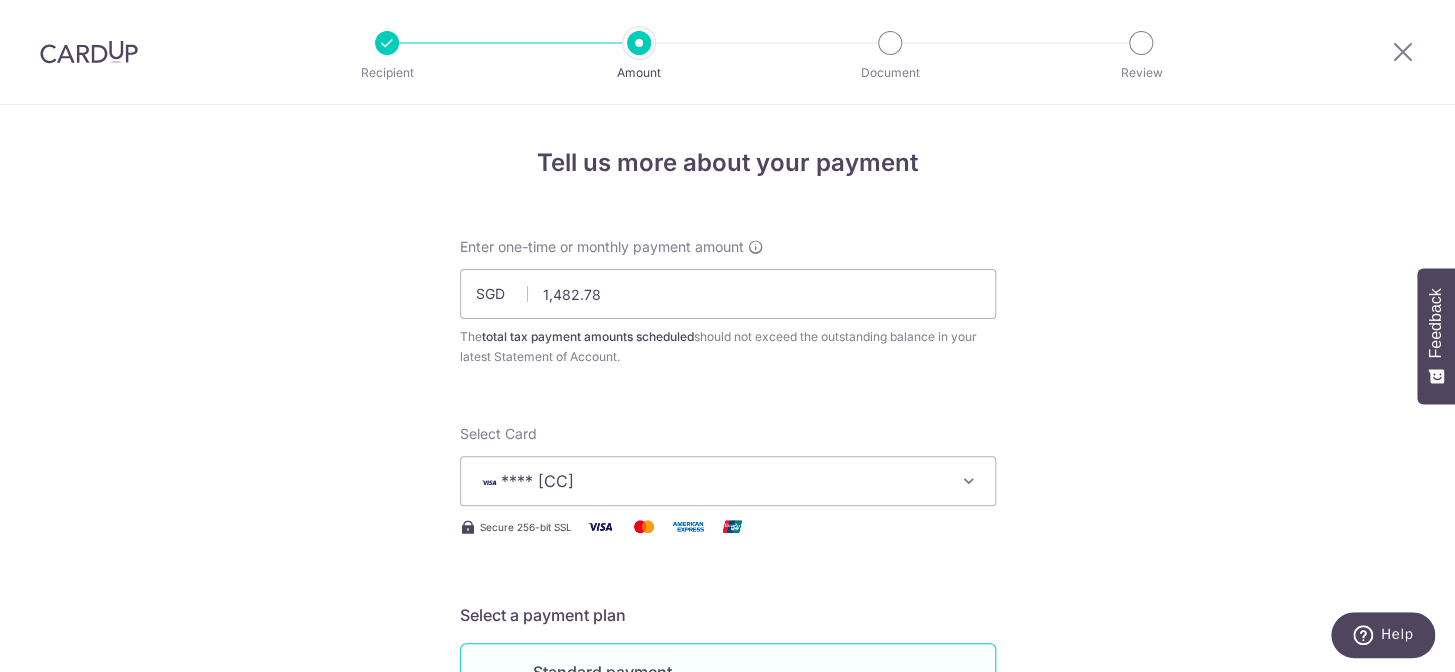 type on "REC185" 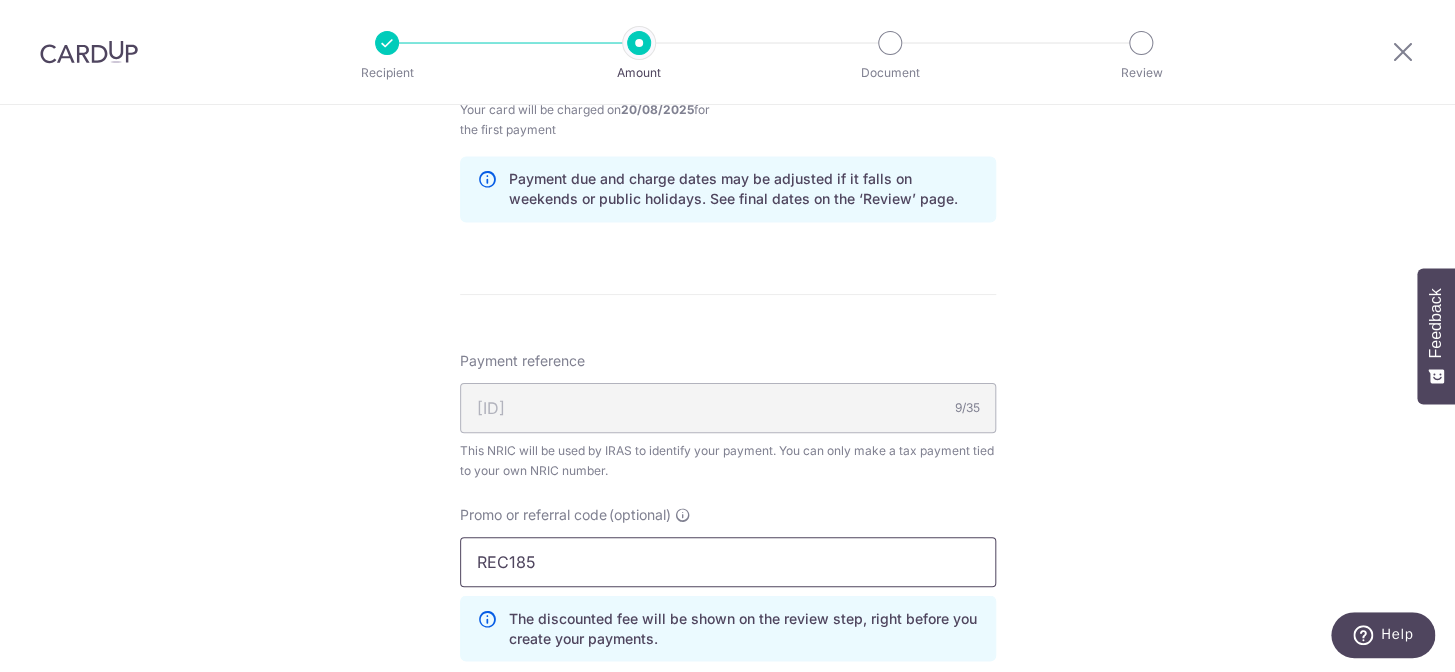 scroll, scrollTop: 1272, scrollLeft: 0, axis: vertical 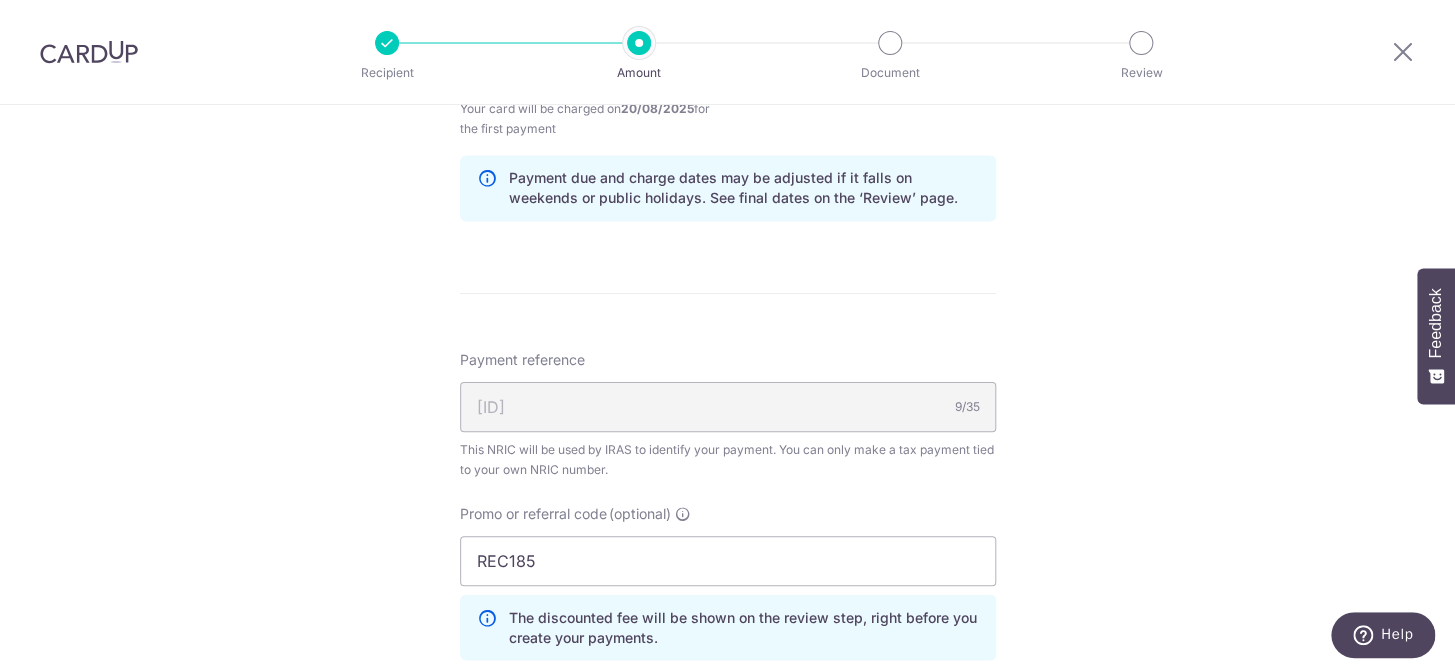 click on "S7108841C
9/35" at bounding box center (728, 407) 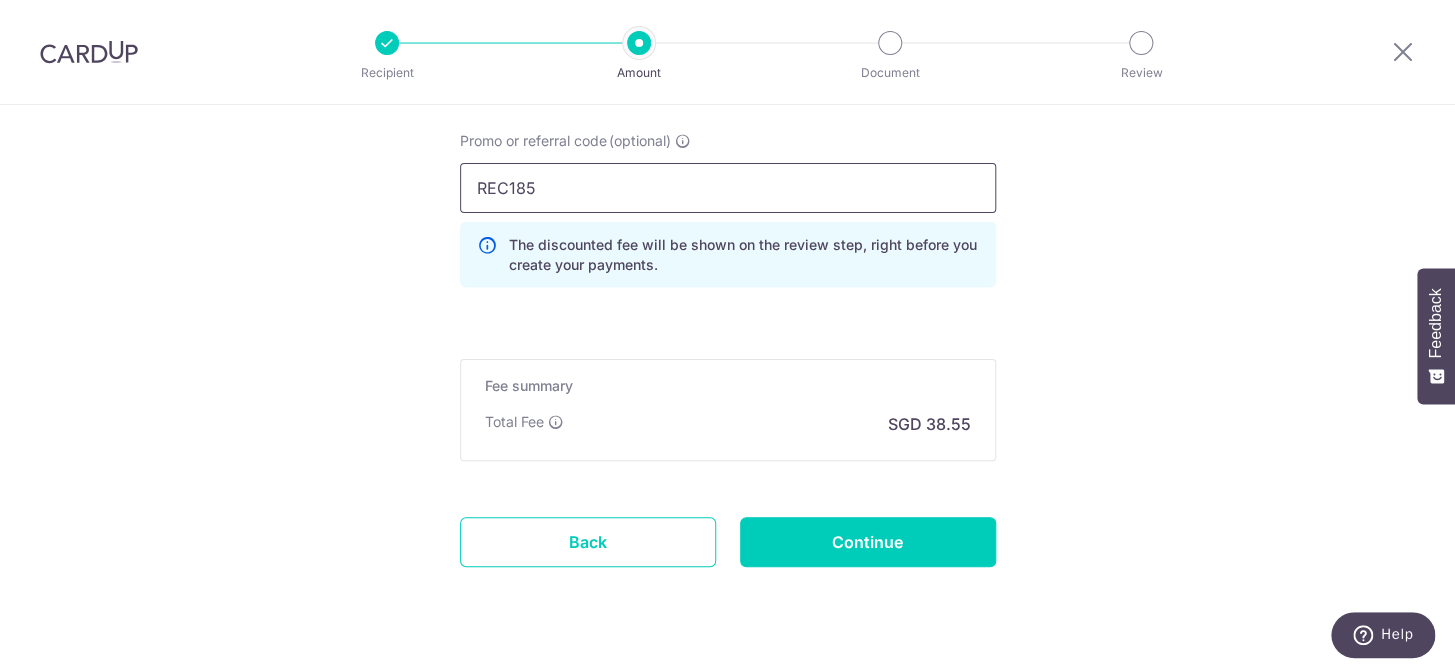 scroll, scrollTop: 1688, scrollLeft: 0, axis: vertical 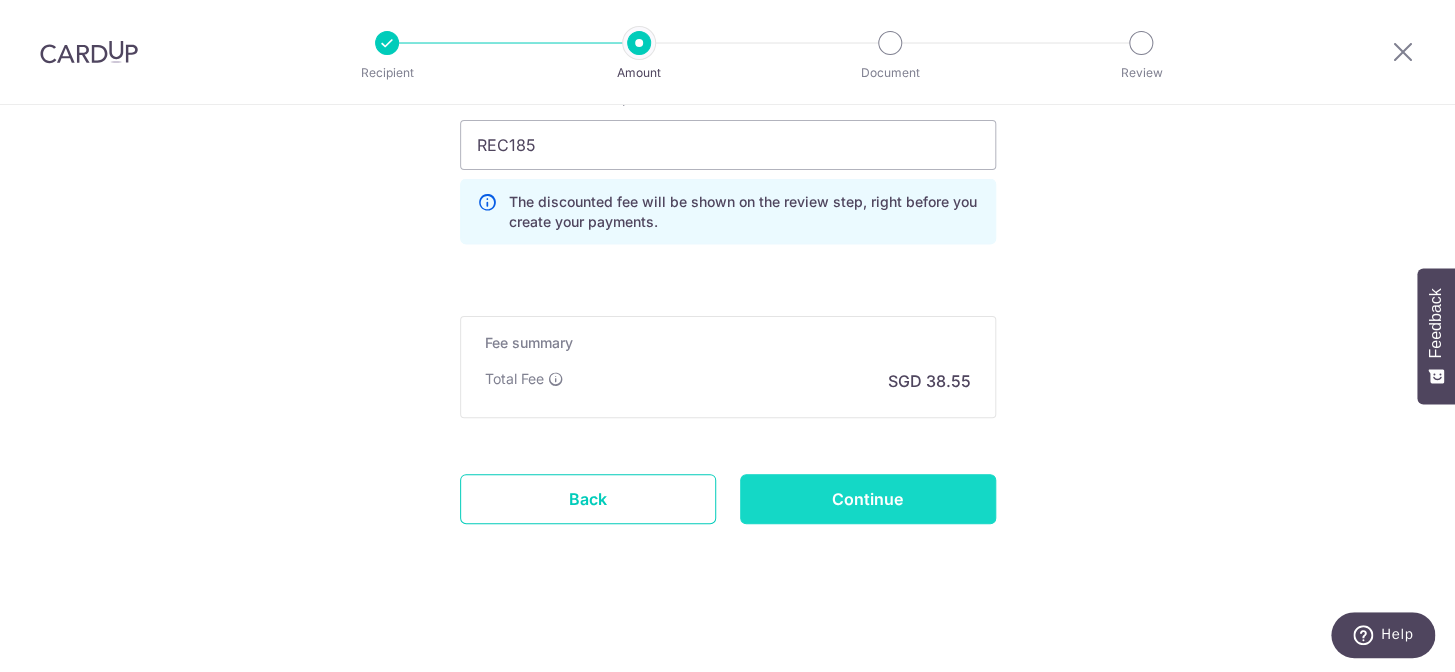 click on "Continue" at bounding box center (868, 499) 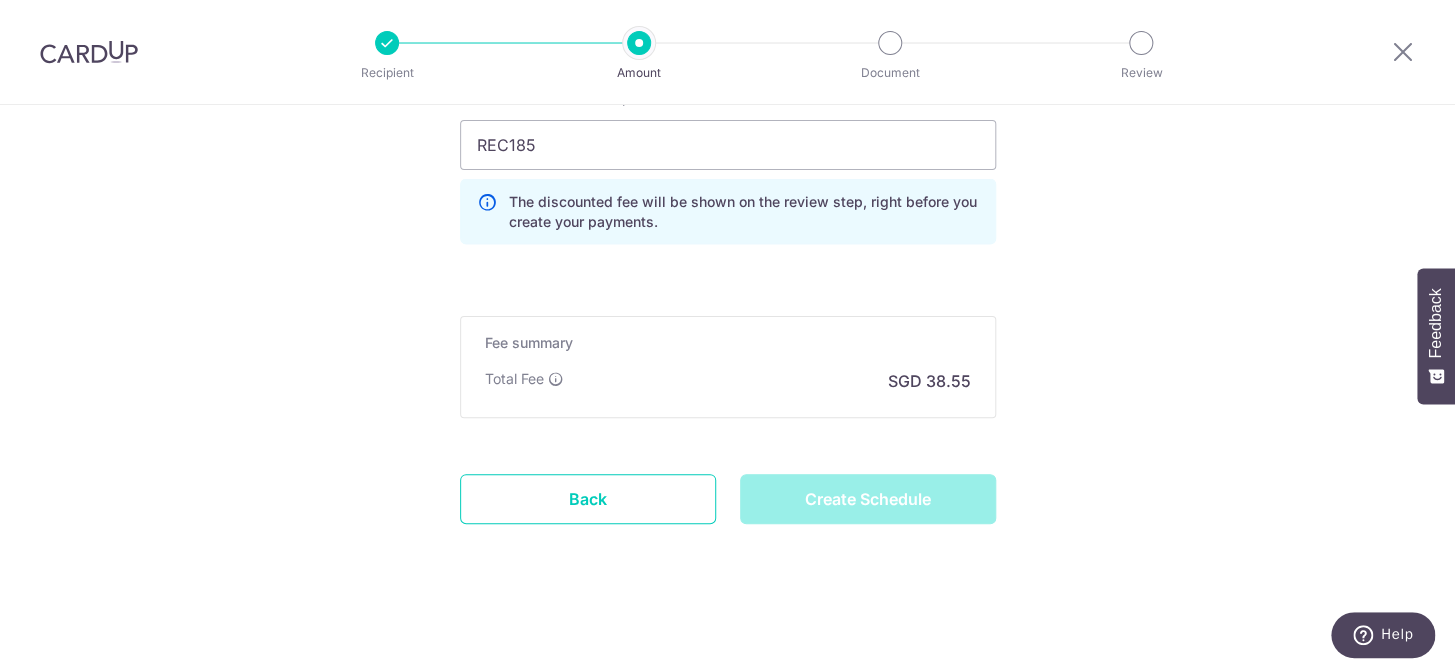 type on "Create Schedule" 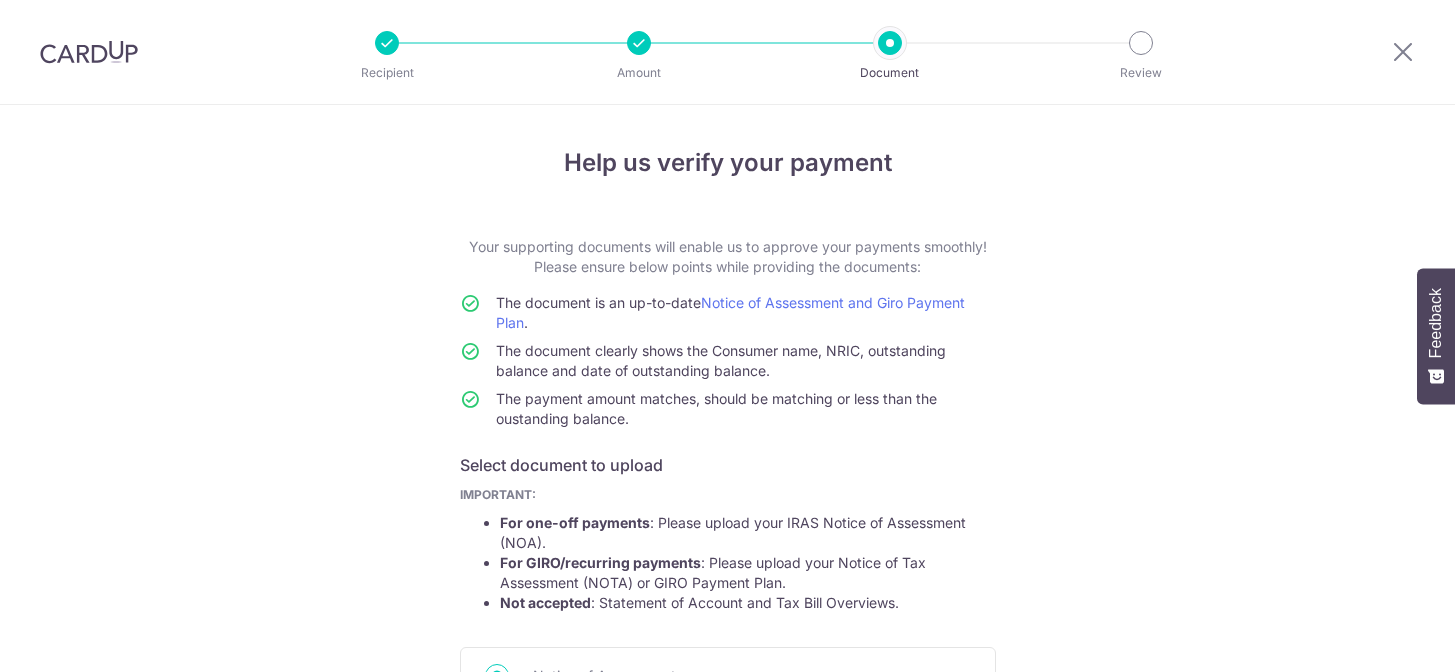 scroll, scrollTop: 0, scrollLeft: 0, axis: both 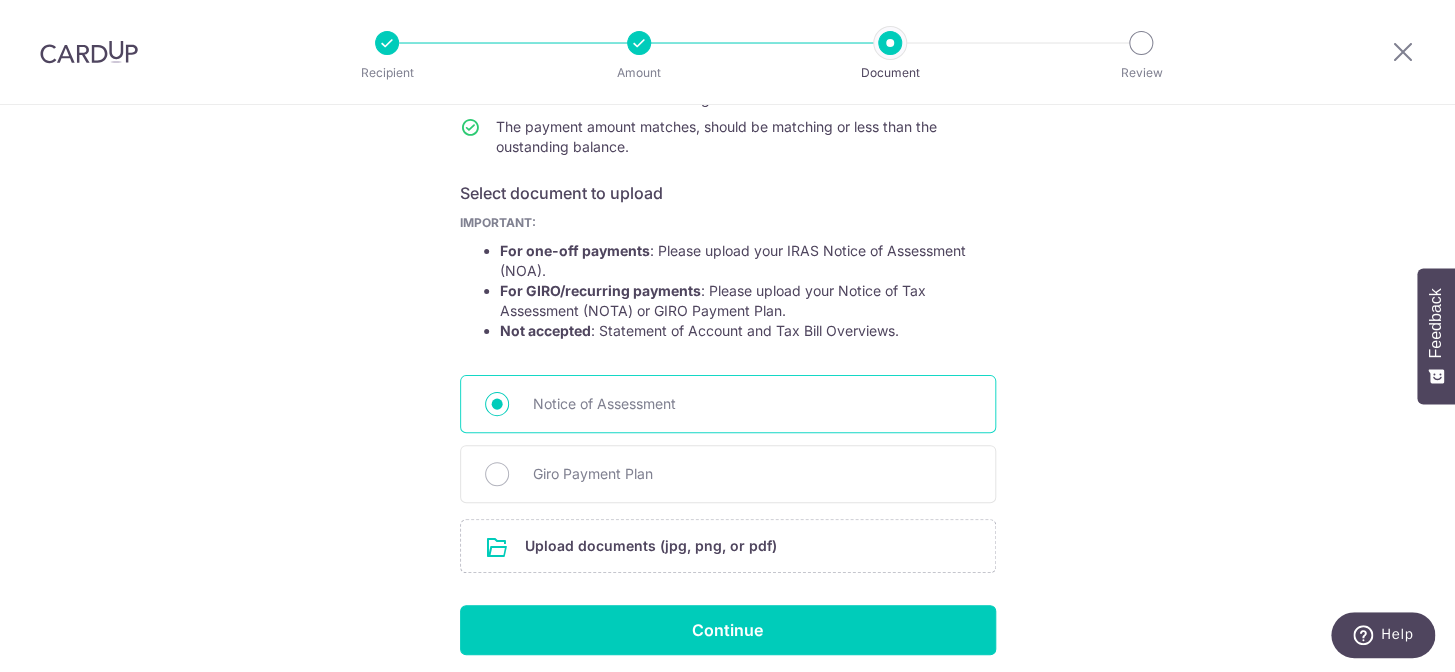 click on "Notice of Assessment" at bounding box center (728, 404) 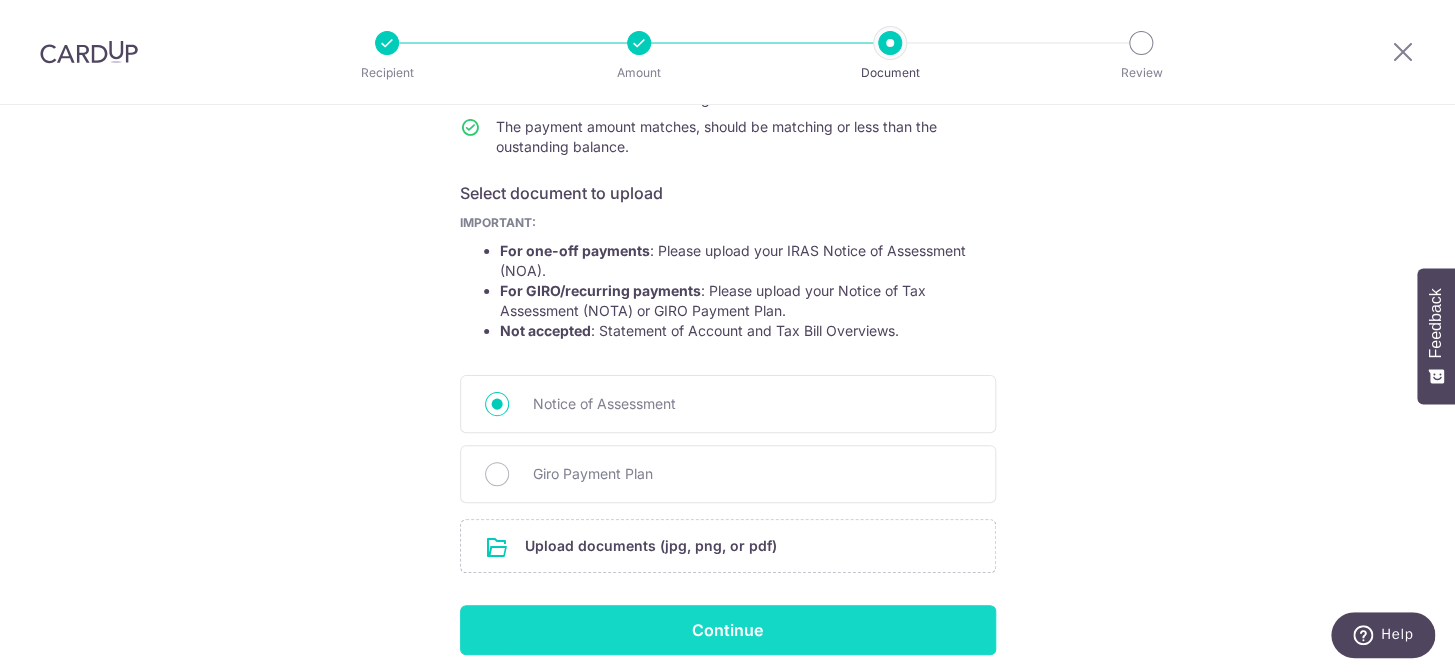 click on "Continue" at bounding box center (728, 630) 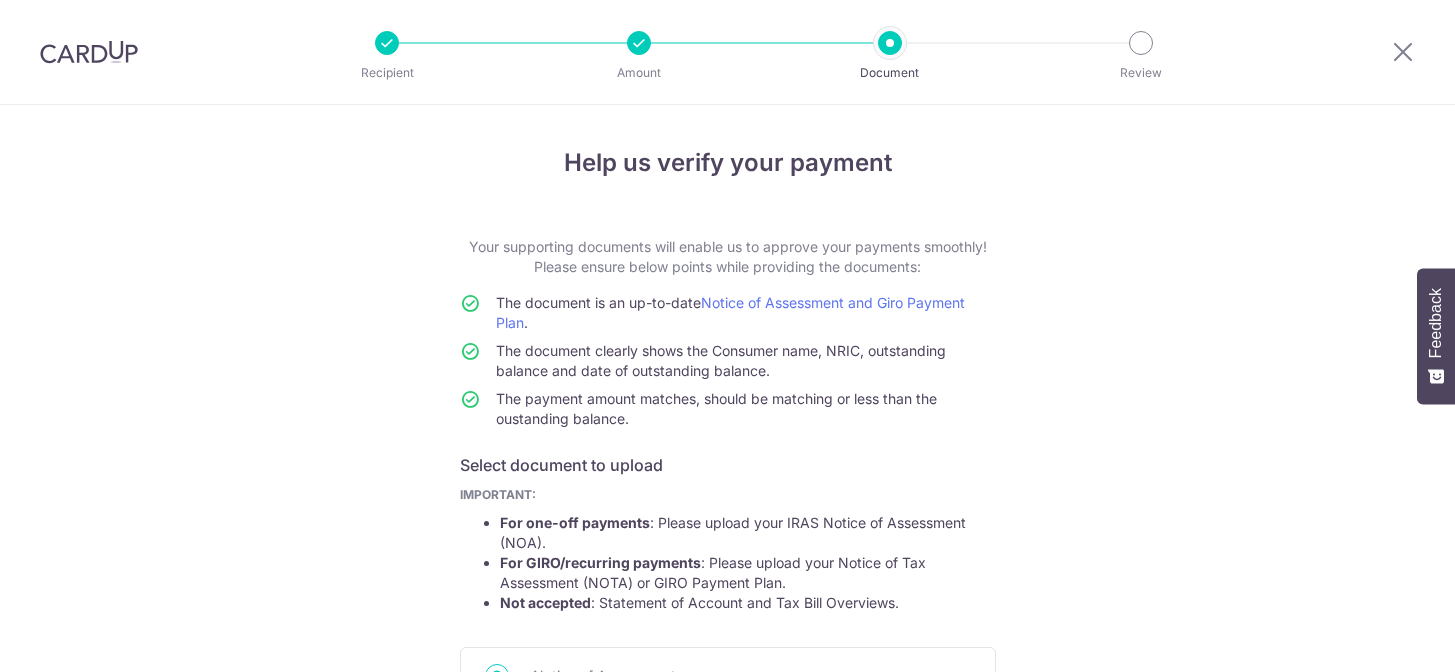 scroll, scrollTop: 0, scrollLeft: 0, axis: both 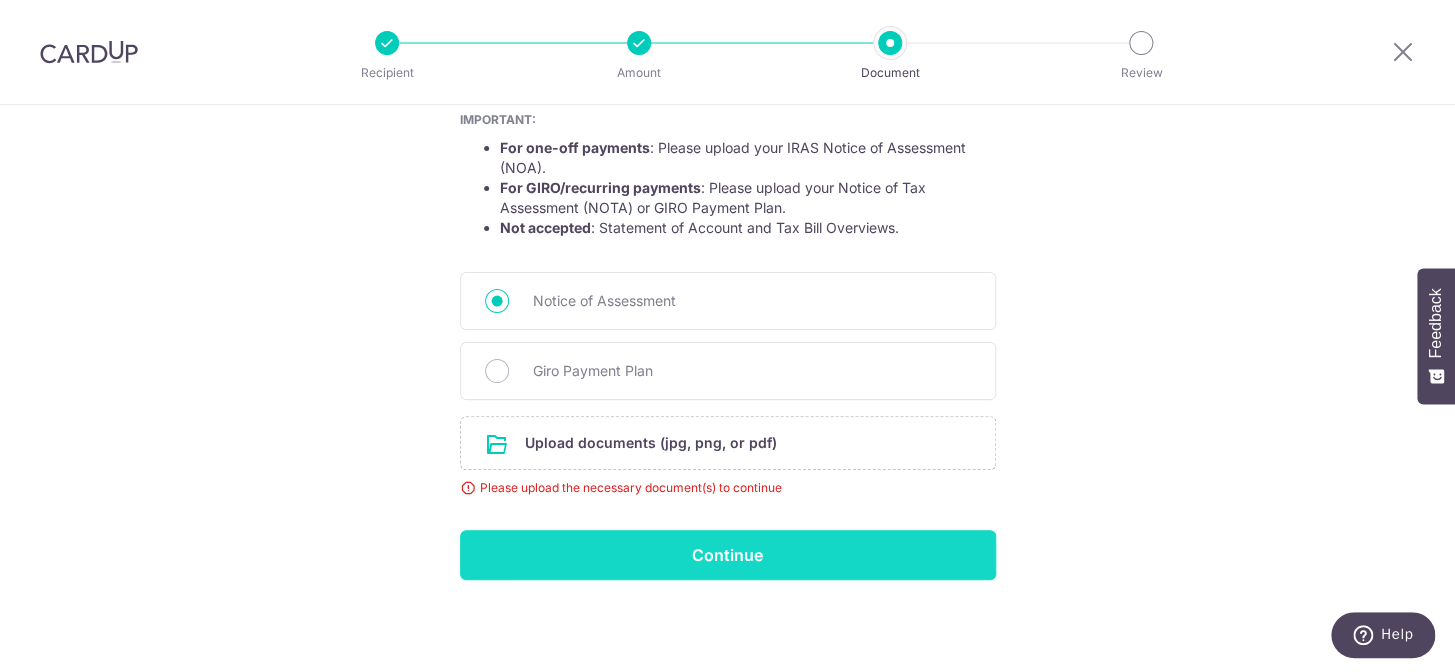 click on "Continue" at bounding box center [728, 555] 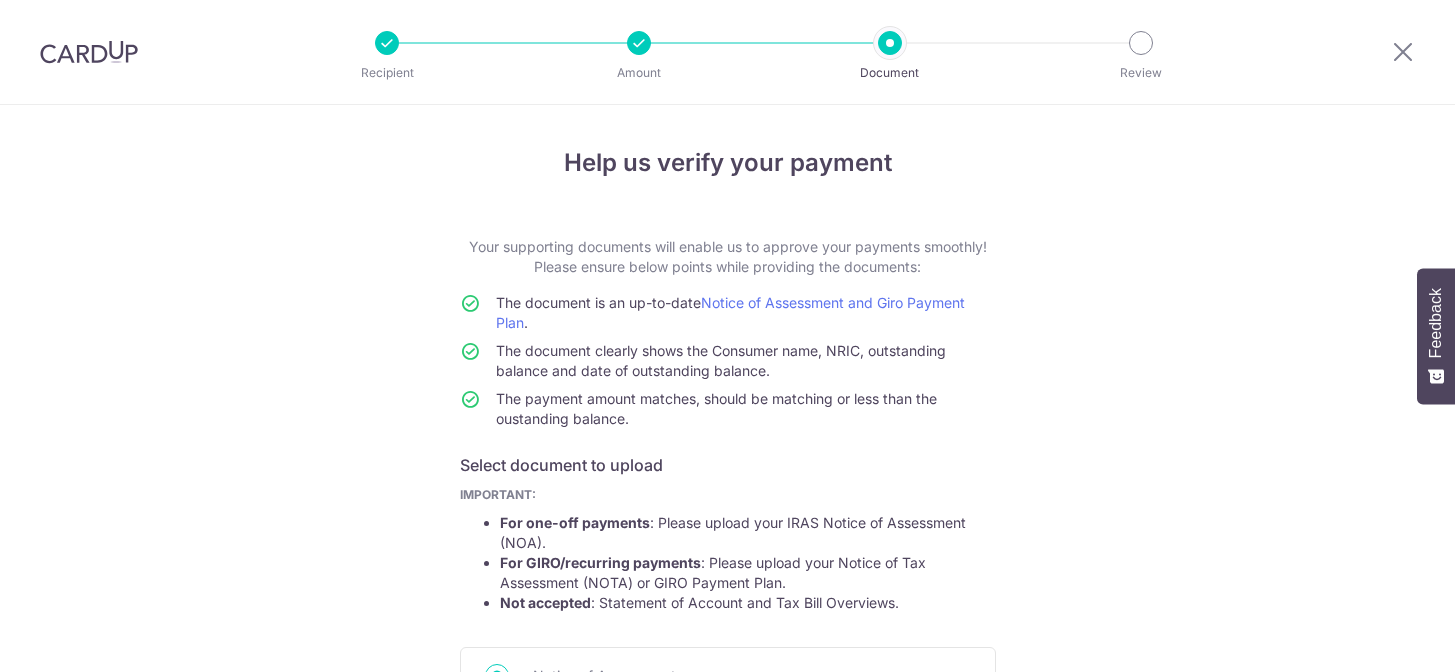 scroll, scrollTop: 0, scrollLeft: 0, axis: both 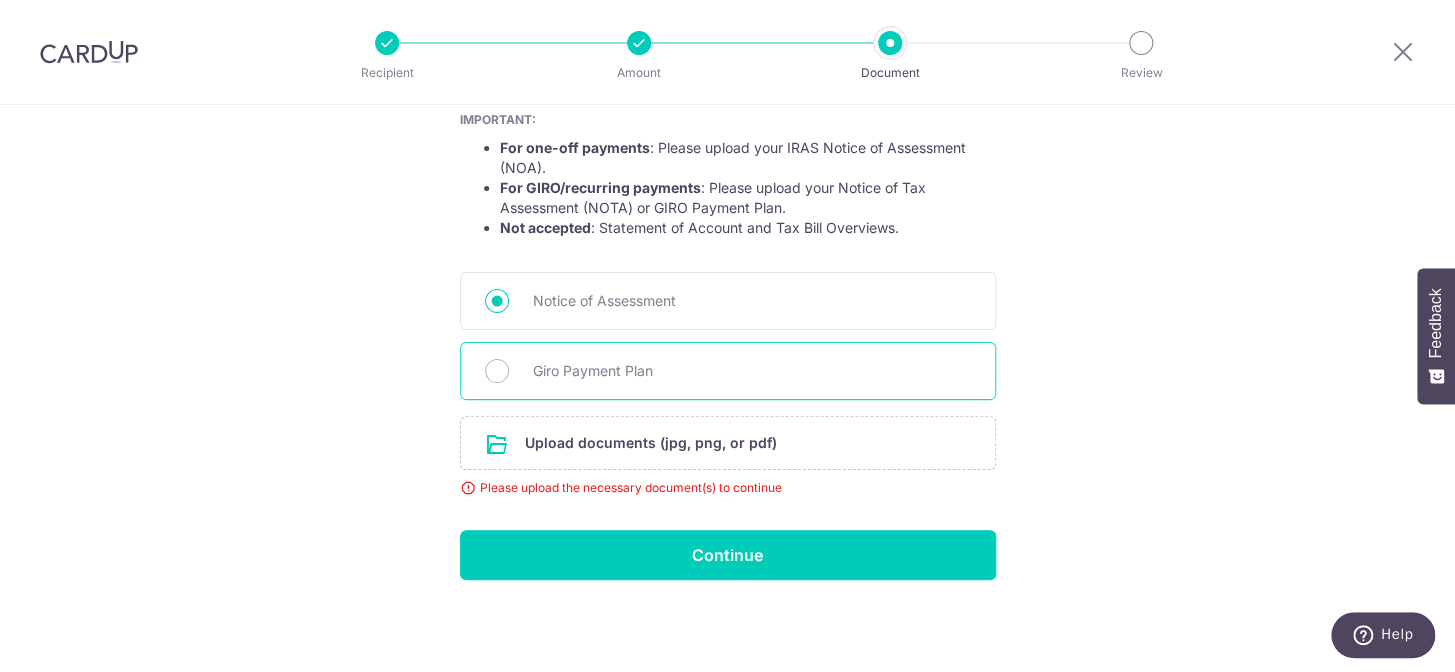 click on "Giro Payment Plan" at bounding box center (728, 371) 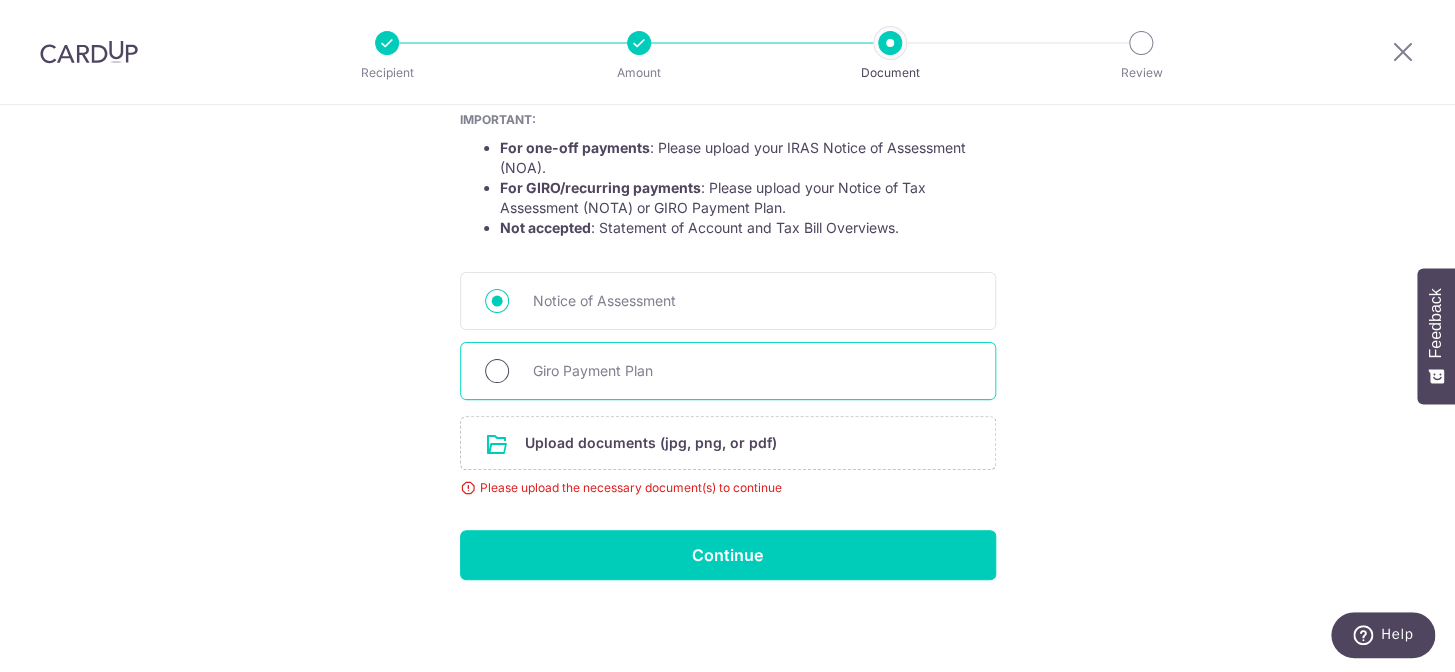 click on "Giro Payment Plan" at bounding box center (497, 371) 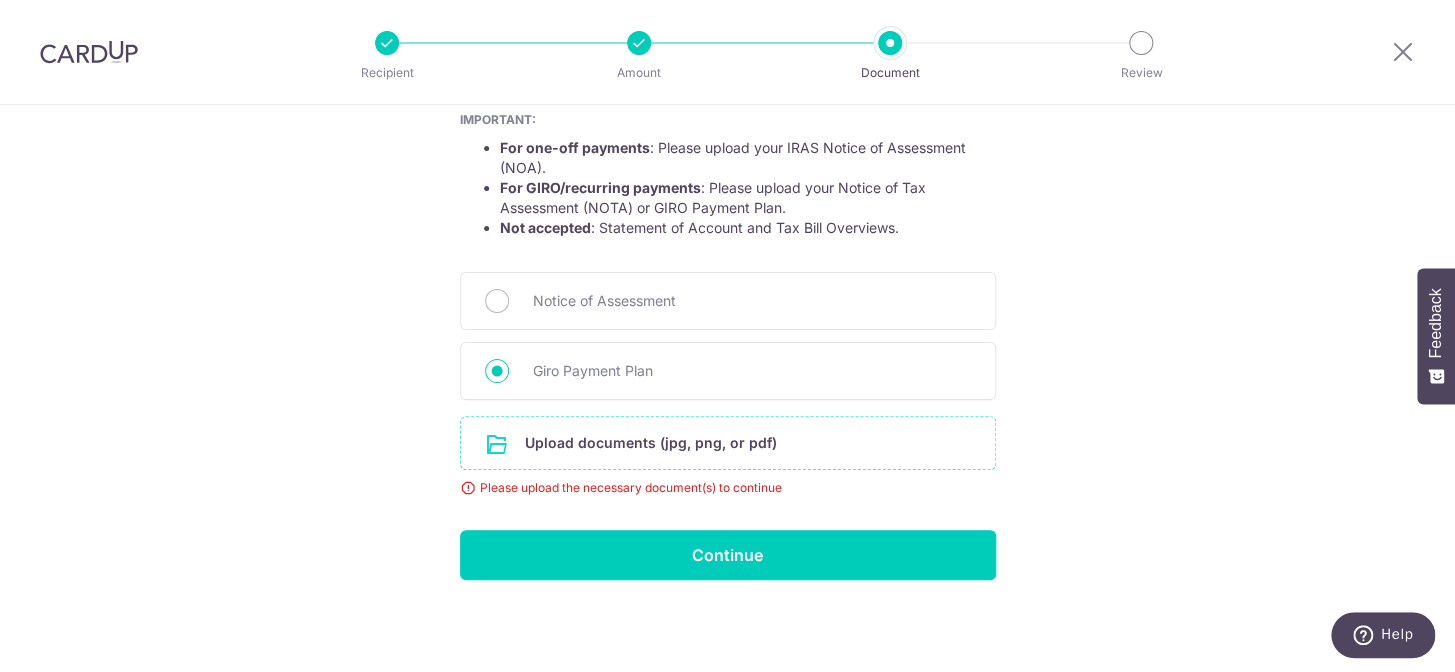 click at bounding box center (728, 443) 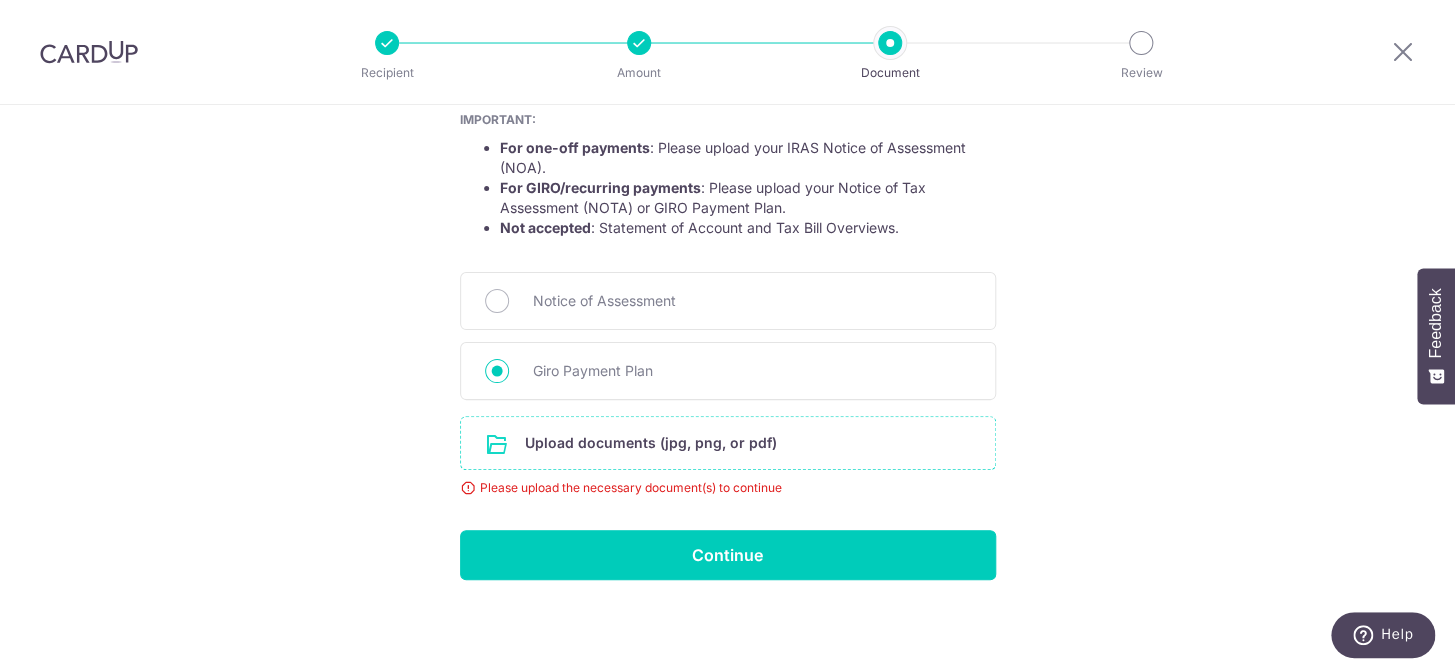 type on "C:\fakepath\NOA 2025.pdf" 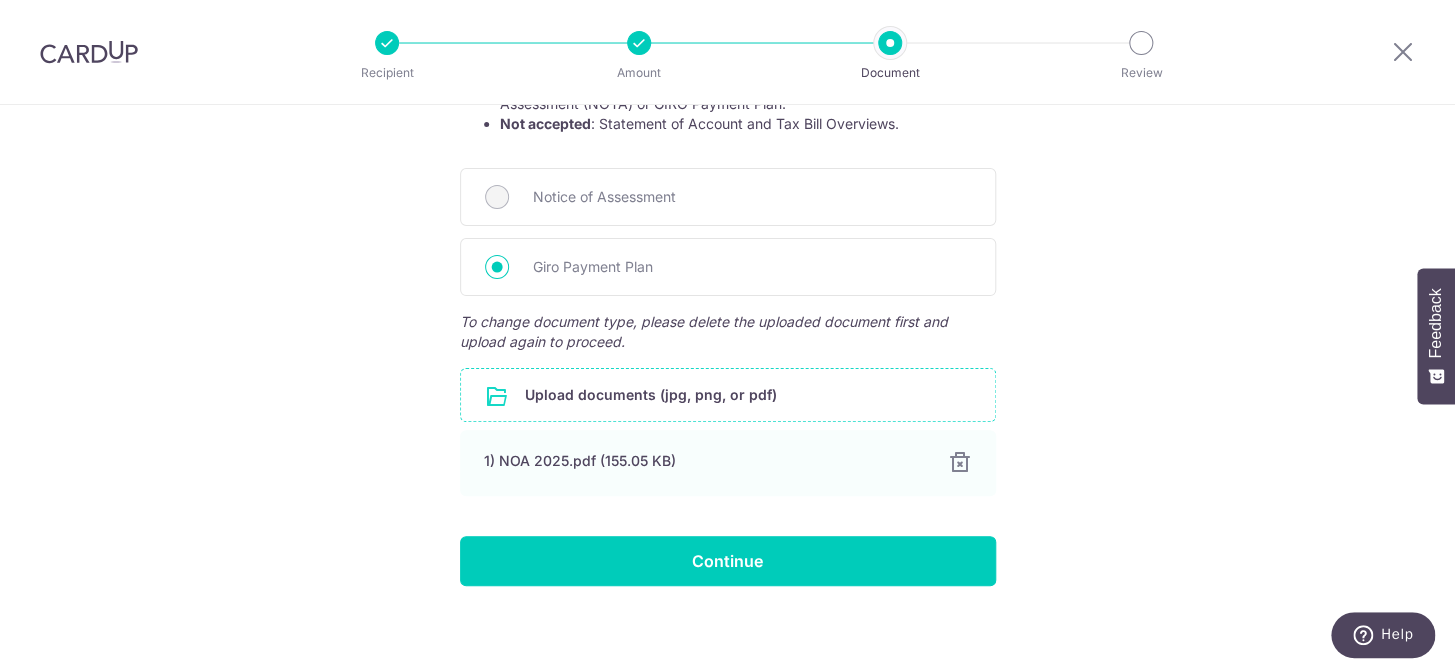 scroll, scrollTop: 485, scrollLeft: 0, axis: vertical 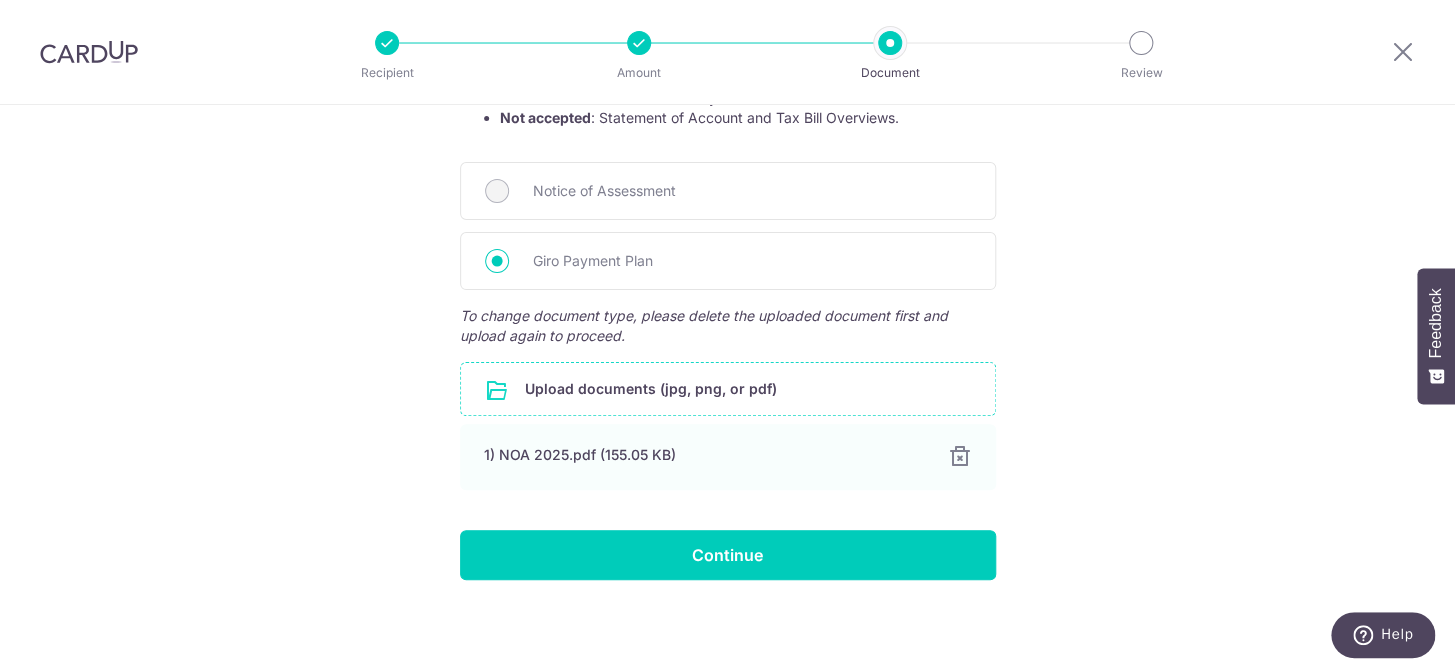 click at bounding box center (728, 389) 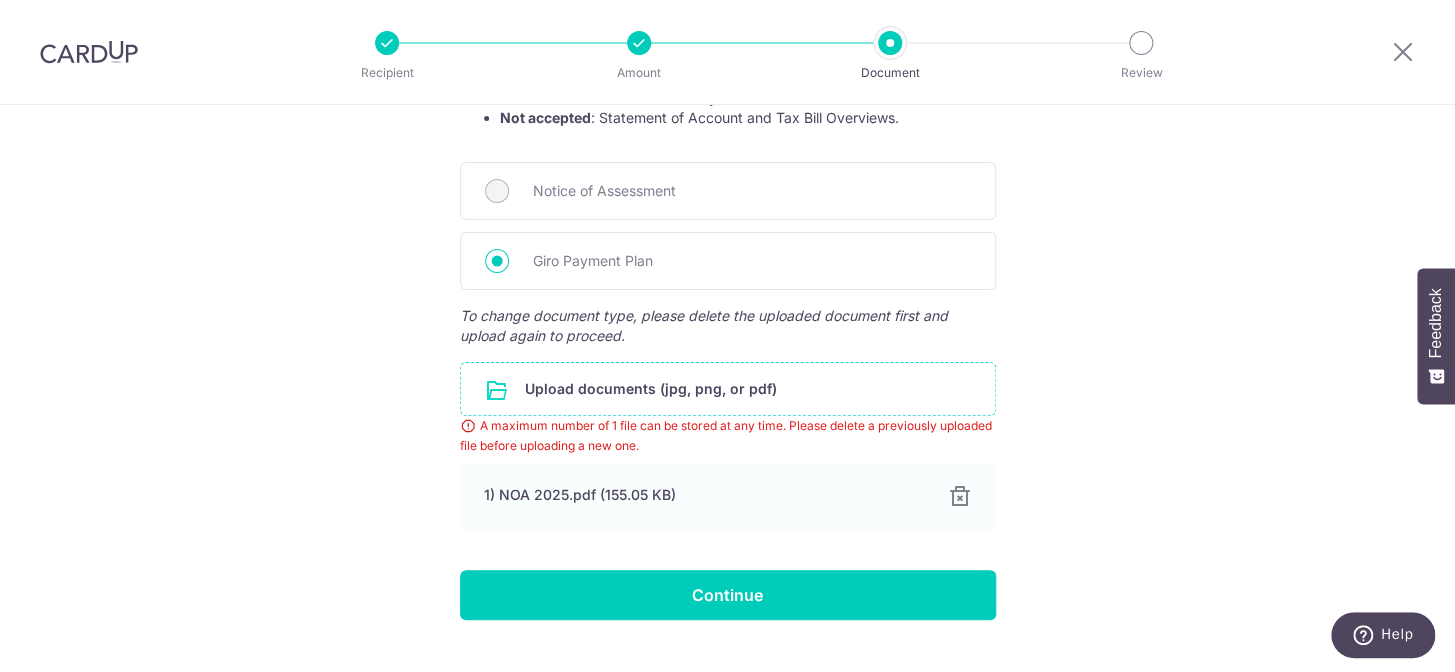 scroll, scrollTop: 525, scrollLeft: 0, axis: vertical 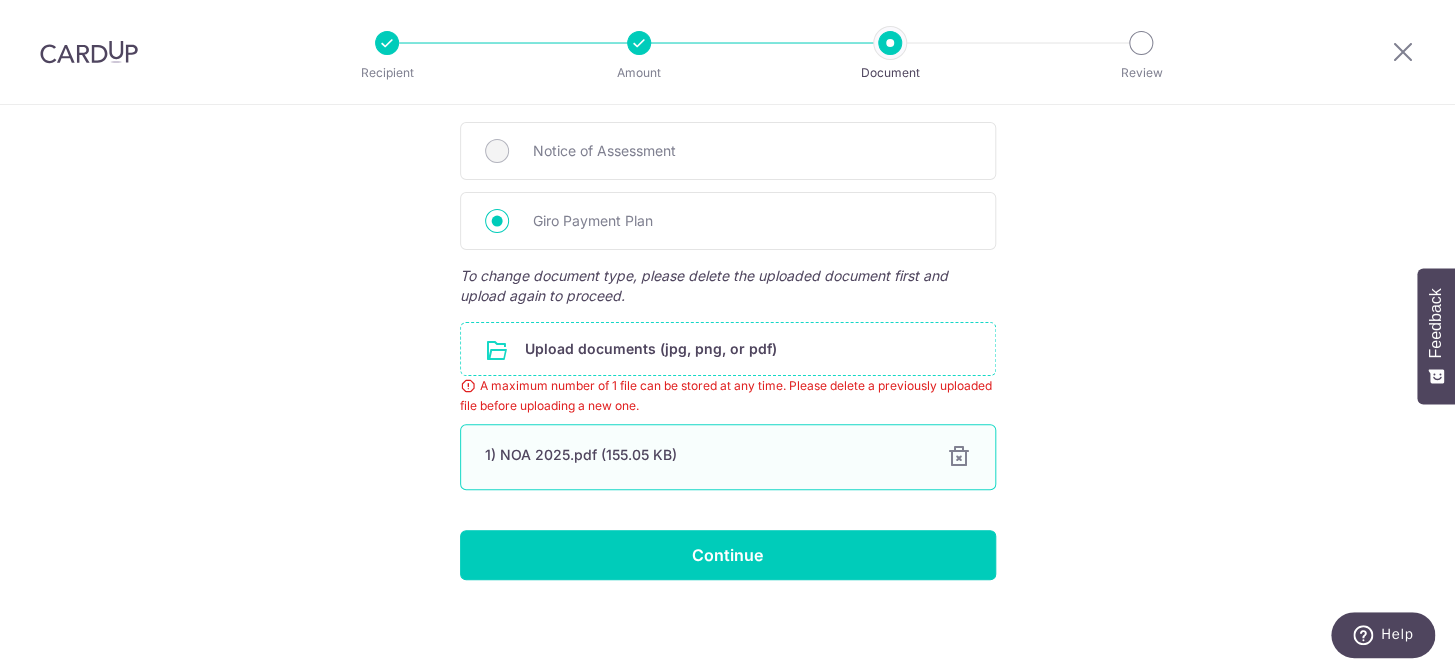 click at bounding box center [959, 457] 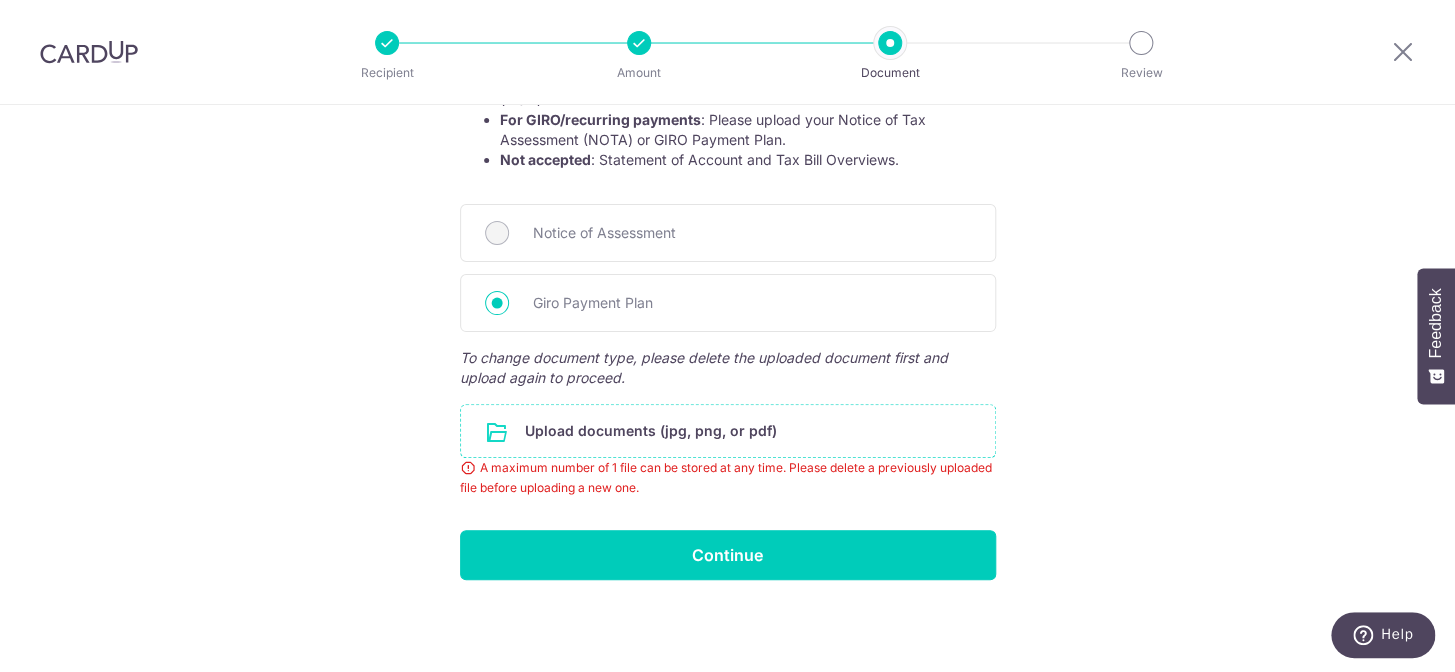 scroll, scrollTop: 388, scrollLeft: 0, axis: vertical 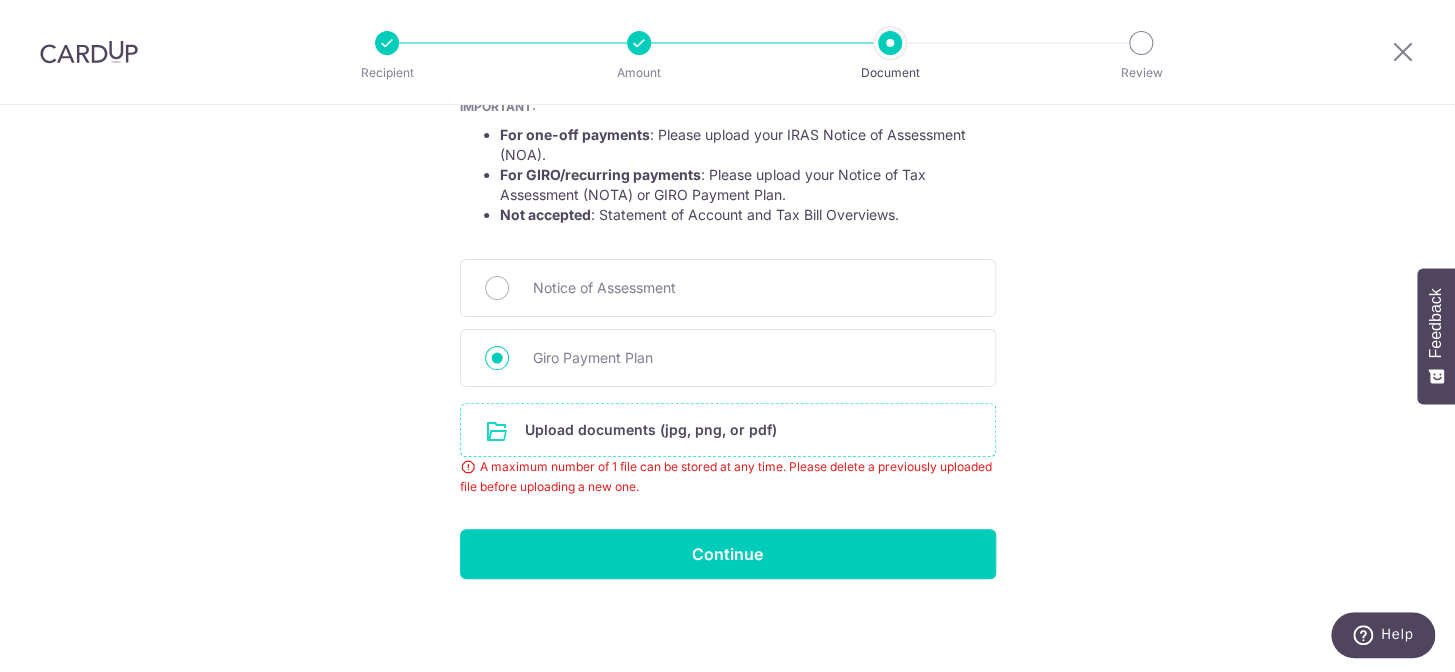 click at bounding box center (728, 430) 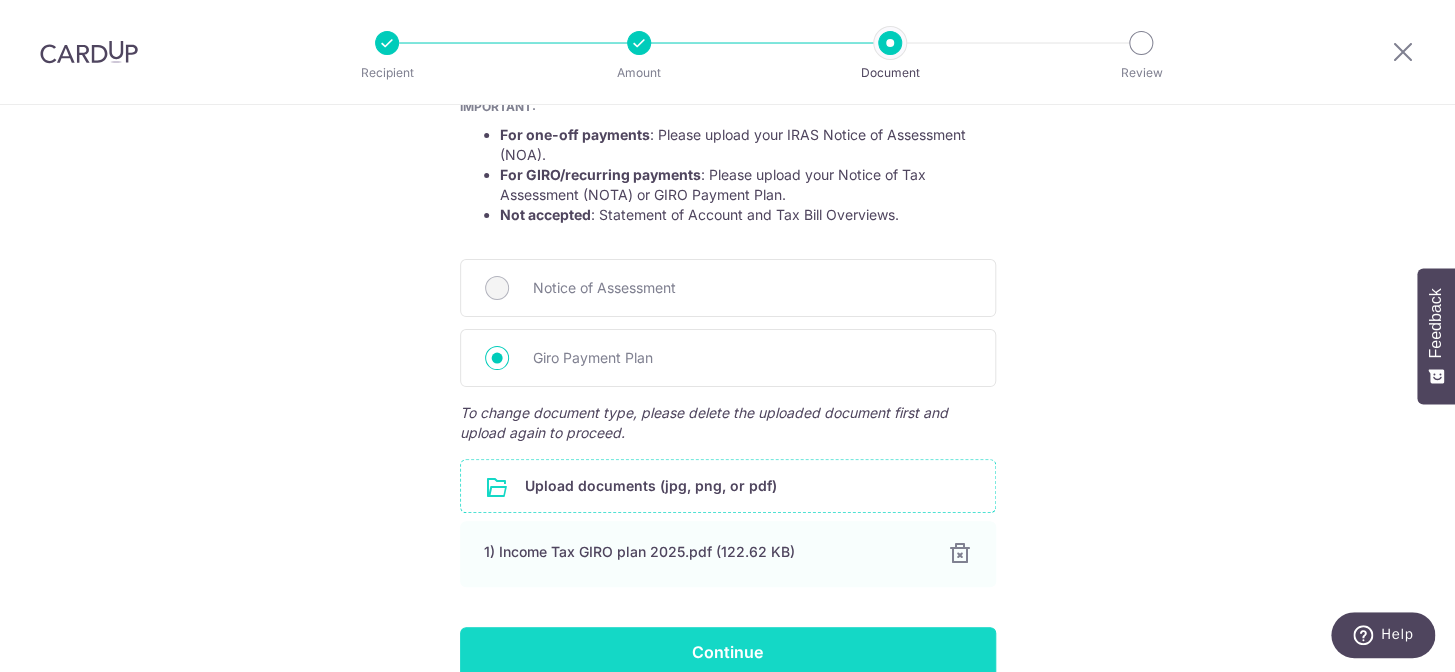 click on "Continue" at bounding box center [728, 652] 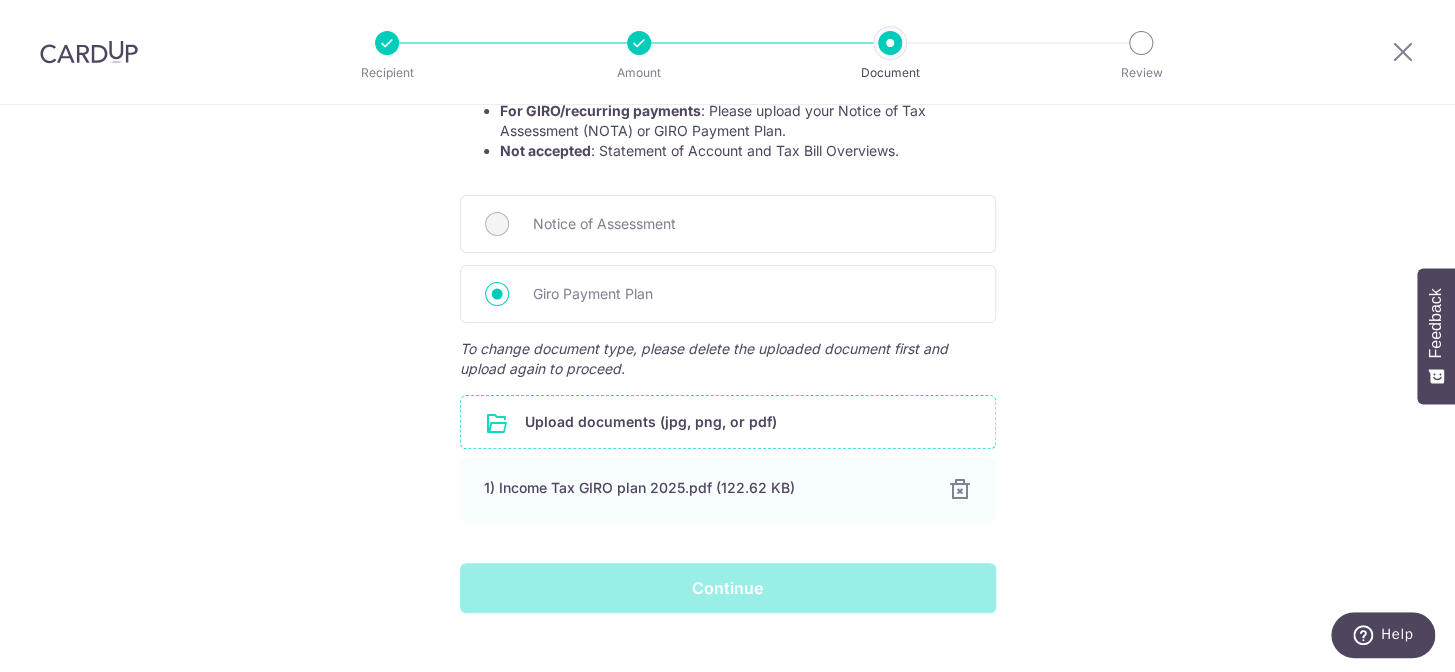 scroll, scrollTop: 485, scrollLeft: 0, axis: vertical 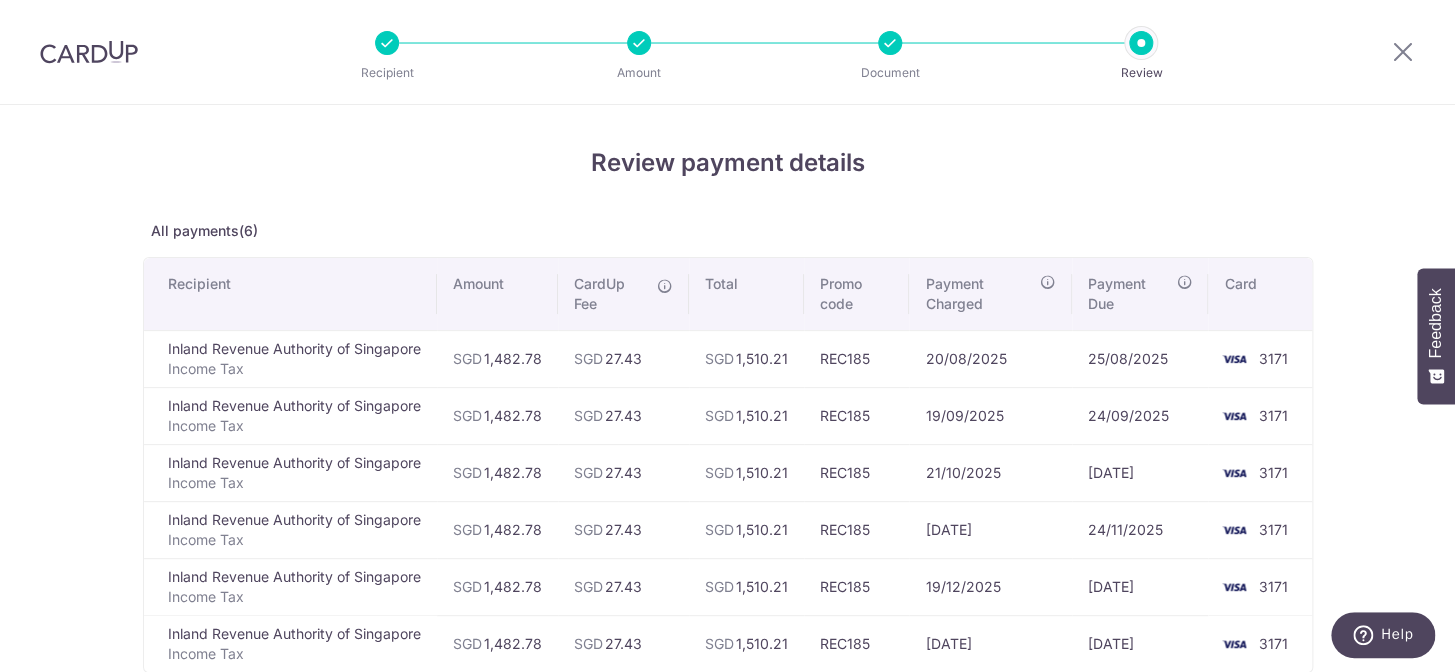 click at bounding box center (890, 43) 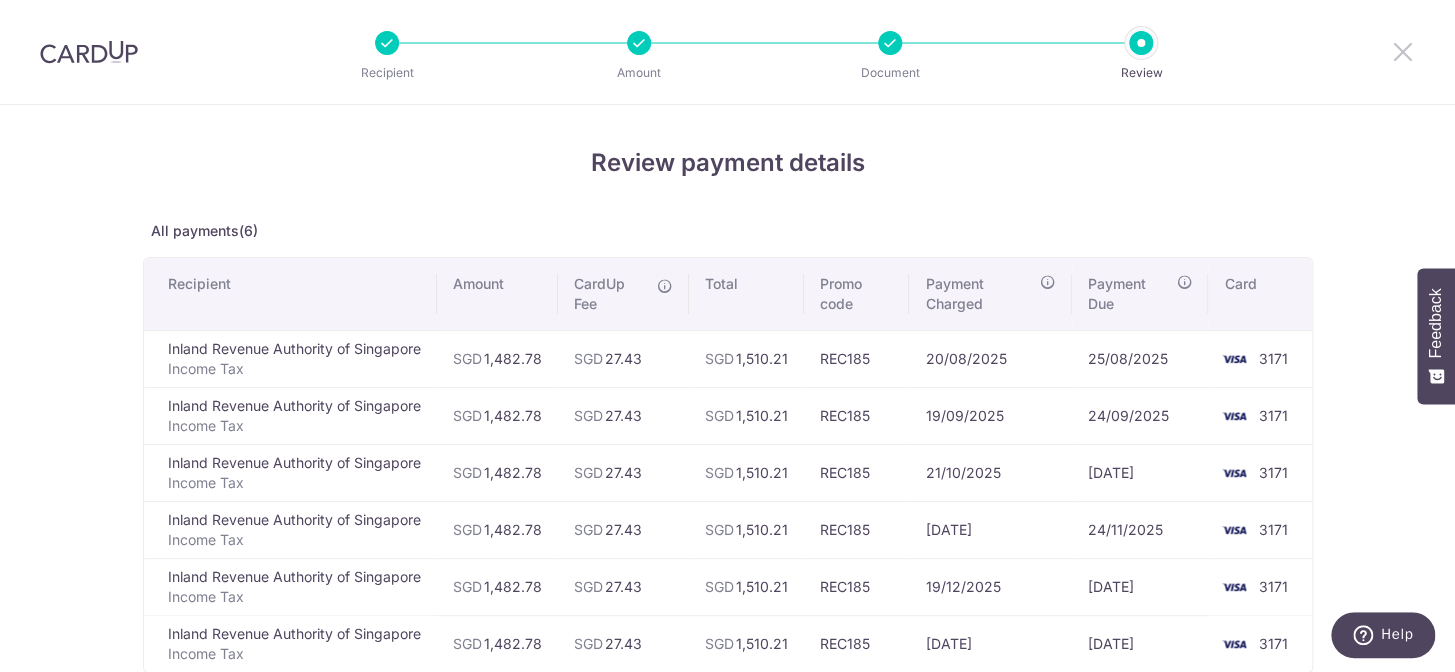 click at bounding box center (1403, 51) 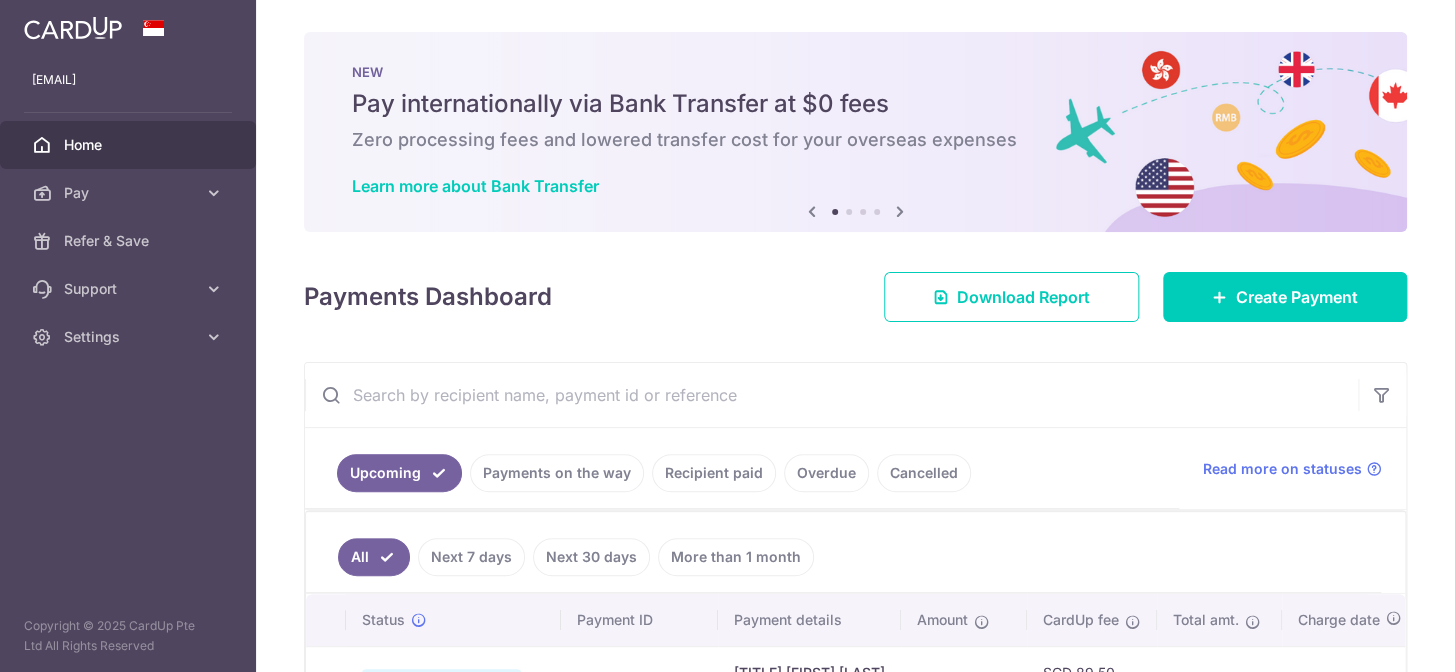 scroll, scrollTop: 0, scrollLeft: 0, axis: both 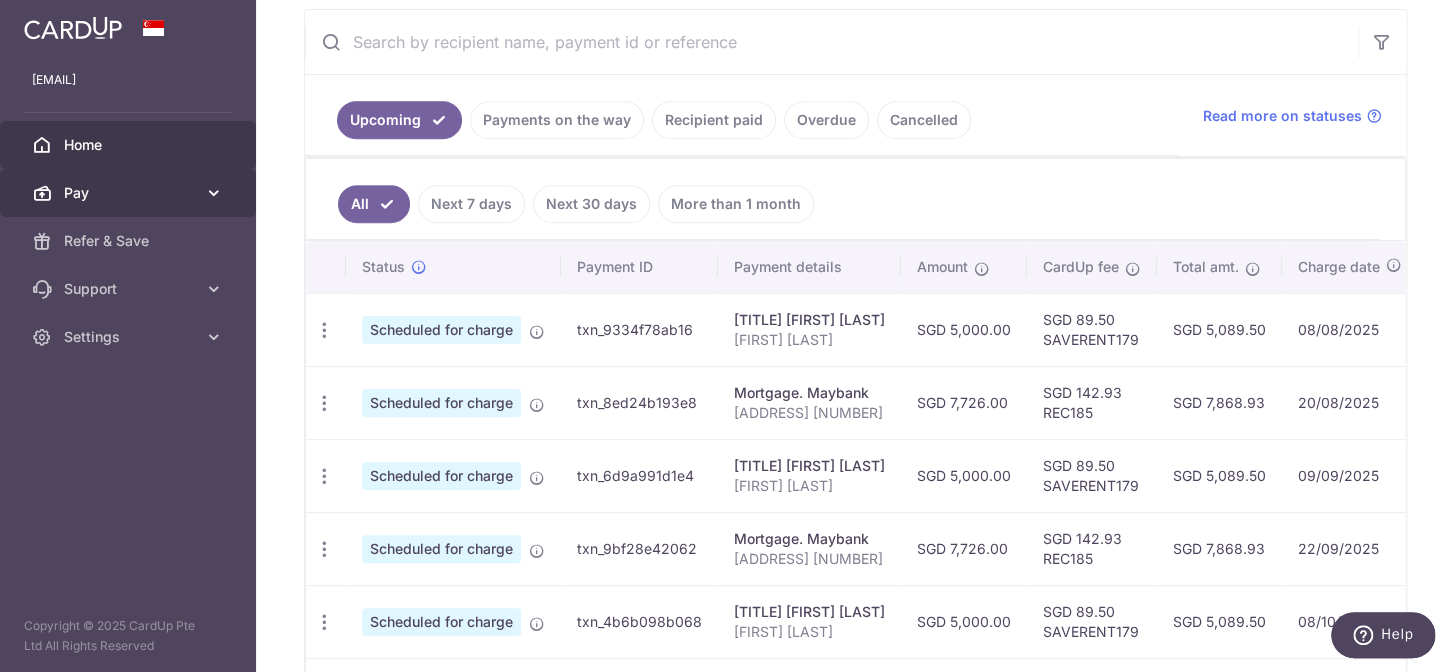 click on "Pay" at bounding box center (128, 193) 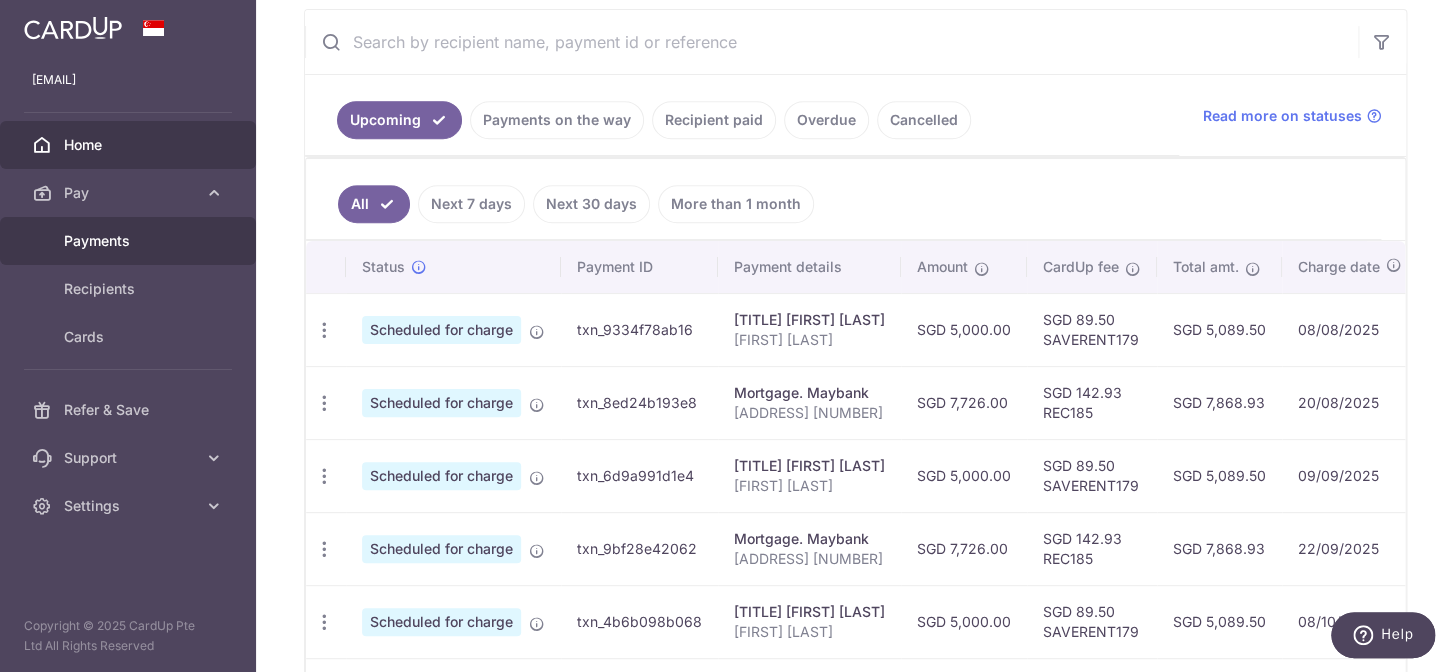 click on "Payments" at bounding box center (130, 241) 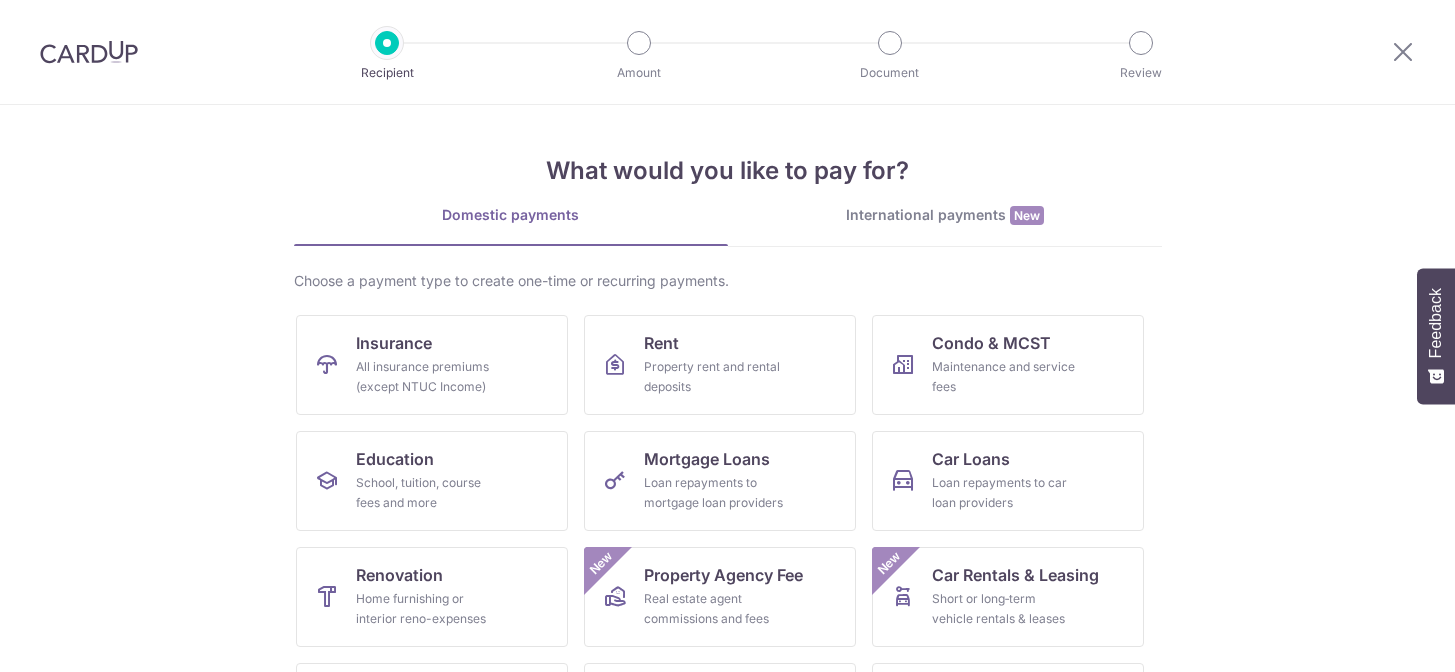 scroll, scrollTop: 0, scrollLeft: 0, axis: both 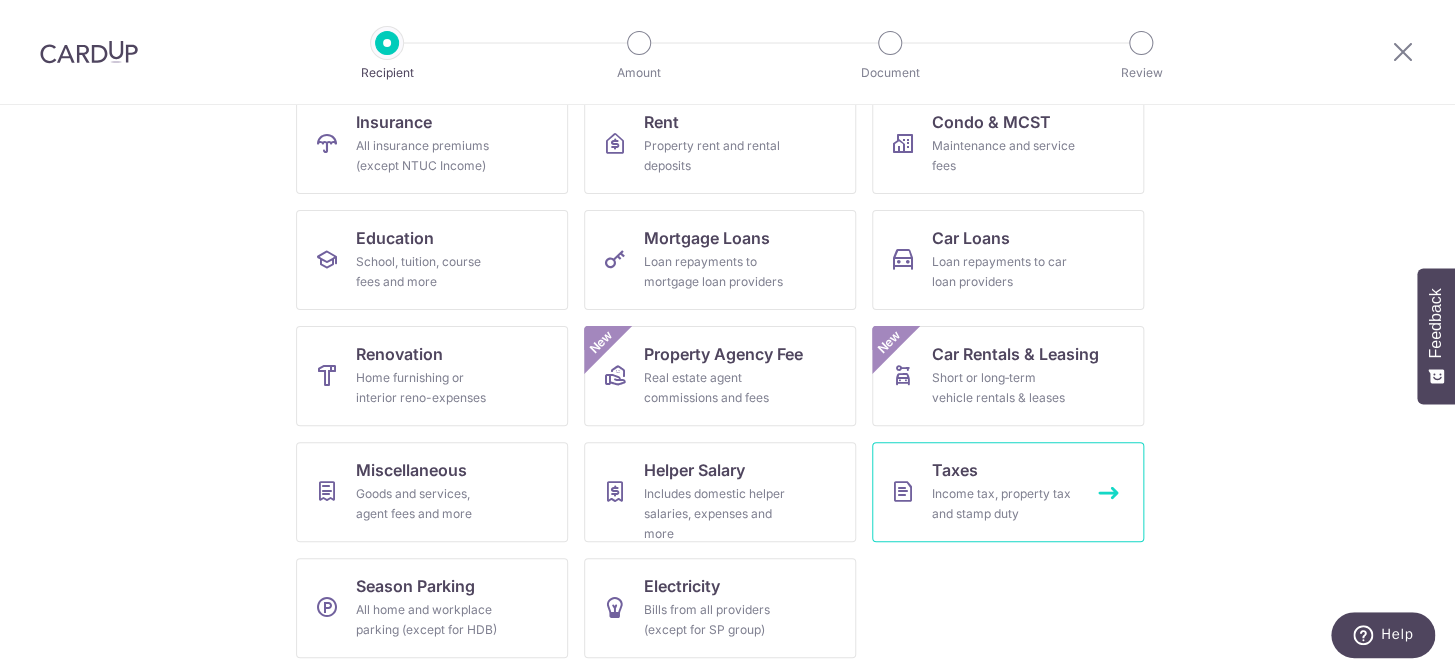click on "Taxes" at bounding box center [955, 470] 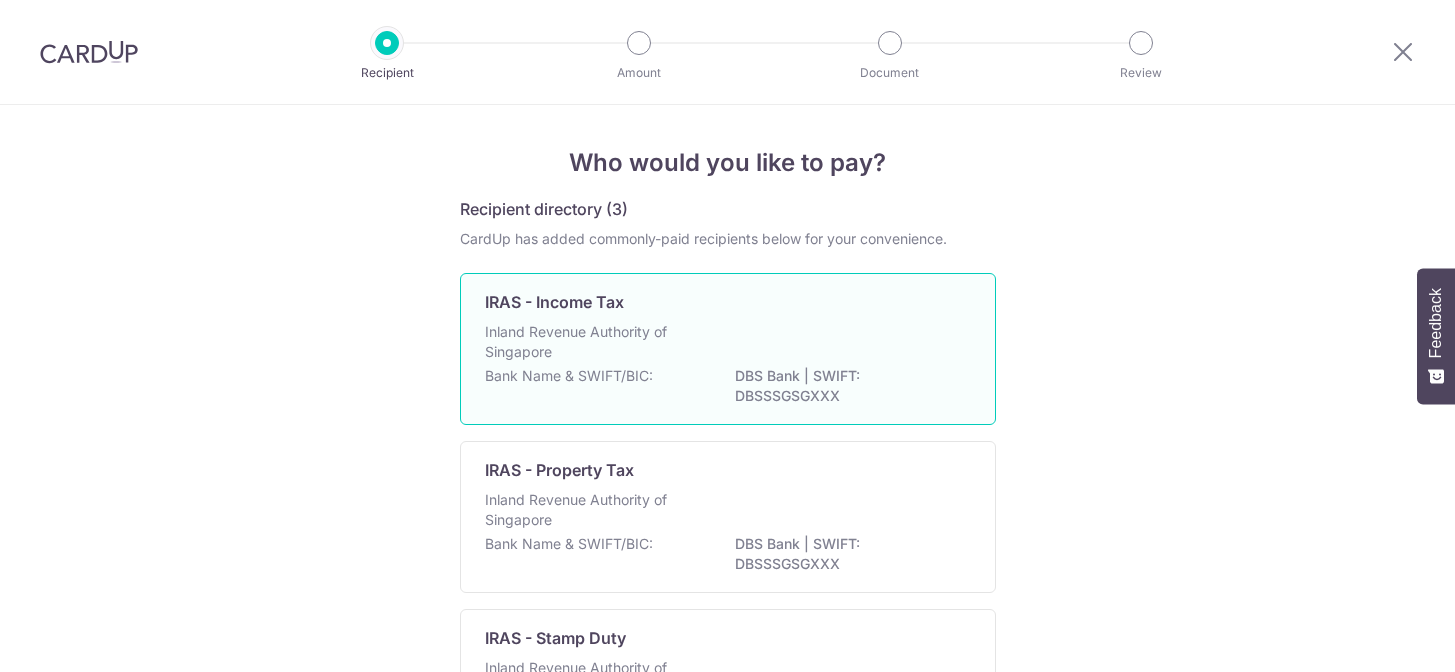 scroll, scrollTop: 0, scrollLeft: 0, axis: both 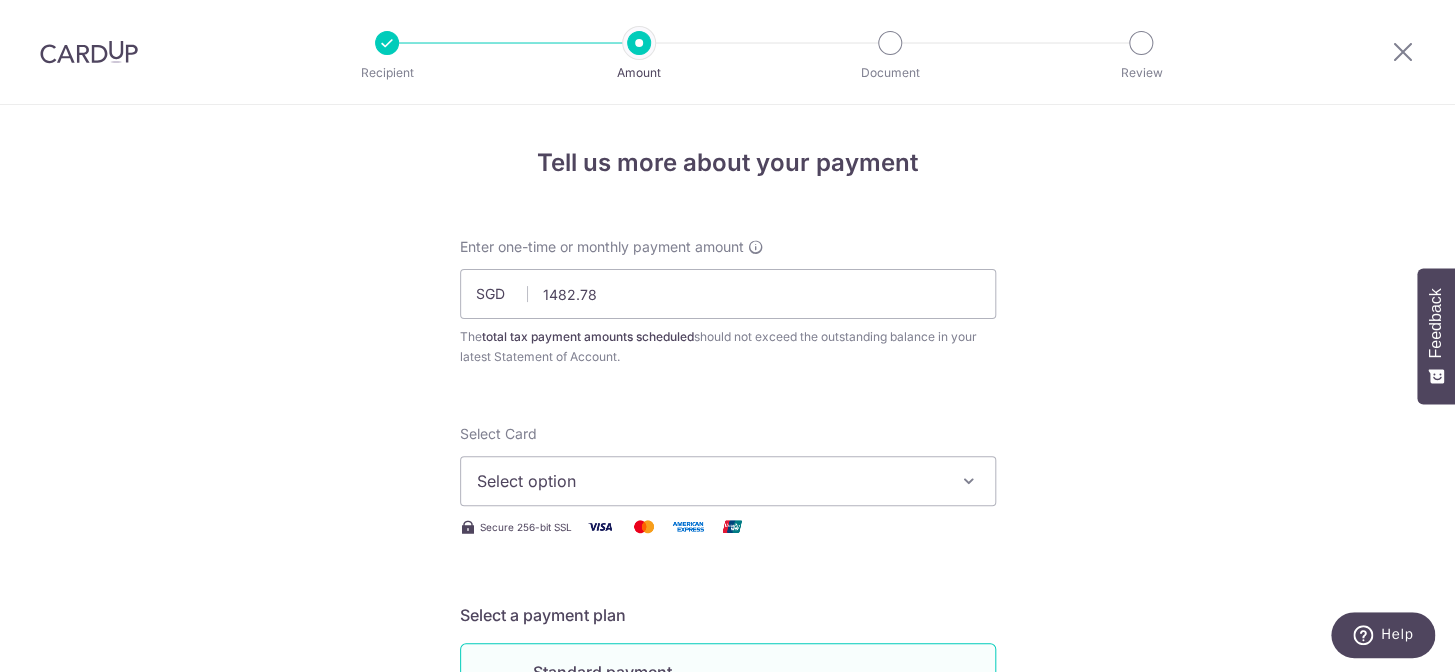 type on "1,482.78" 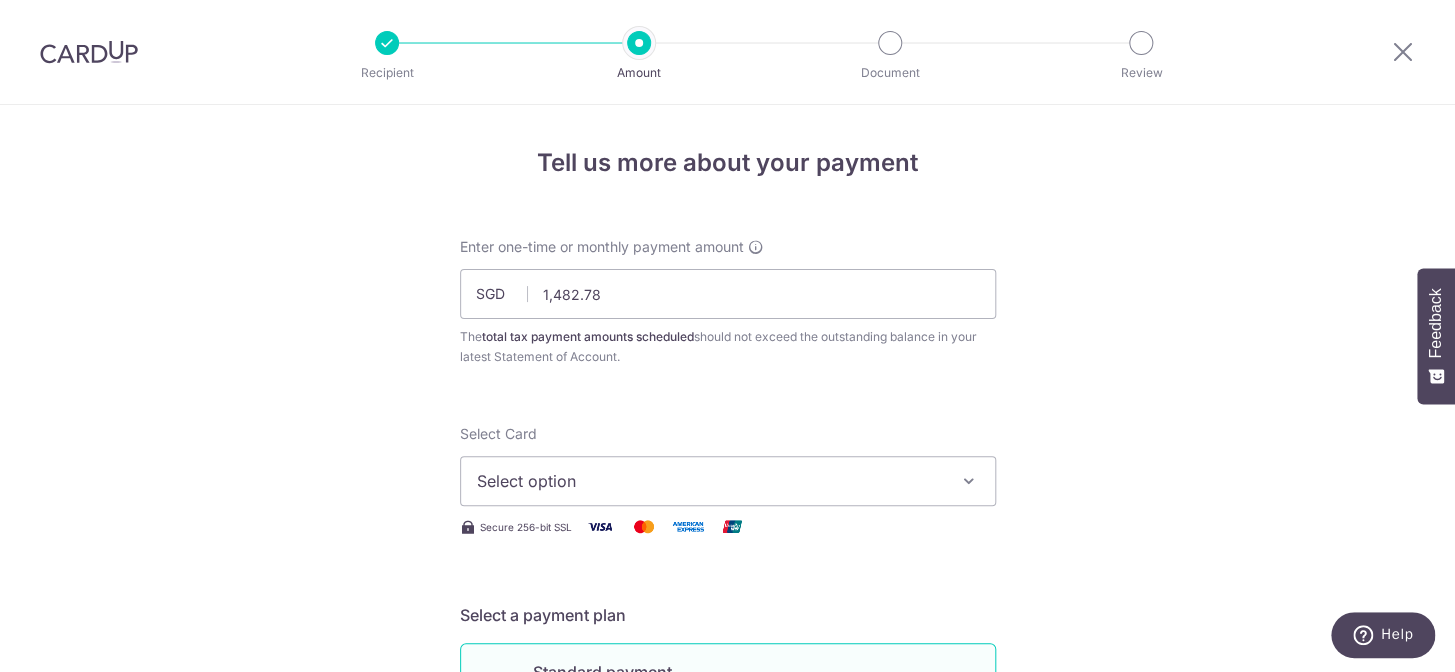 click on "Select option" at bounding box center (710, 481) 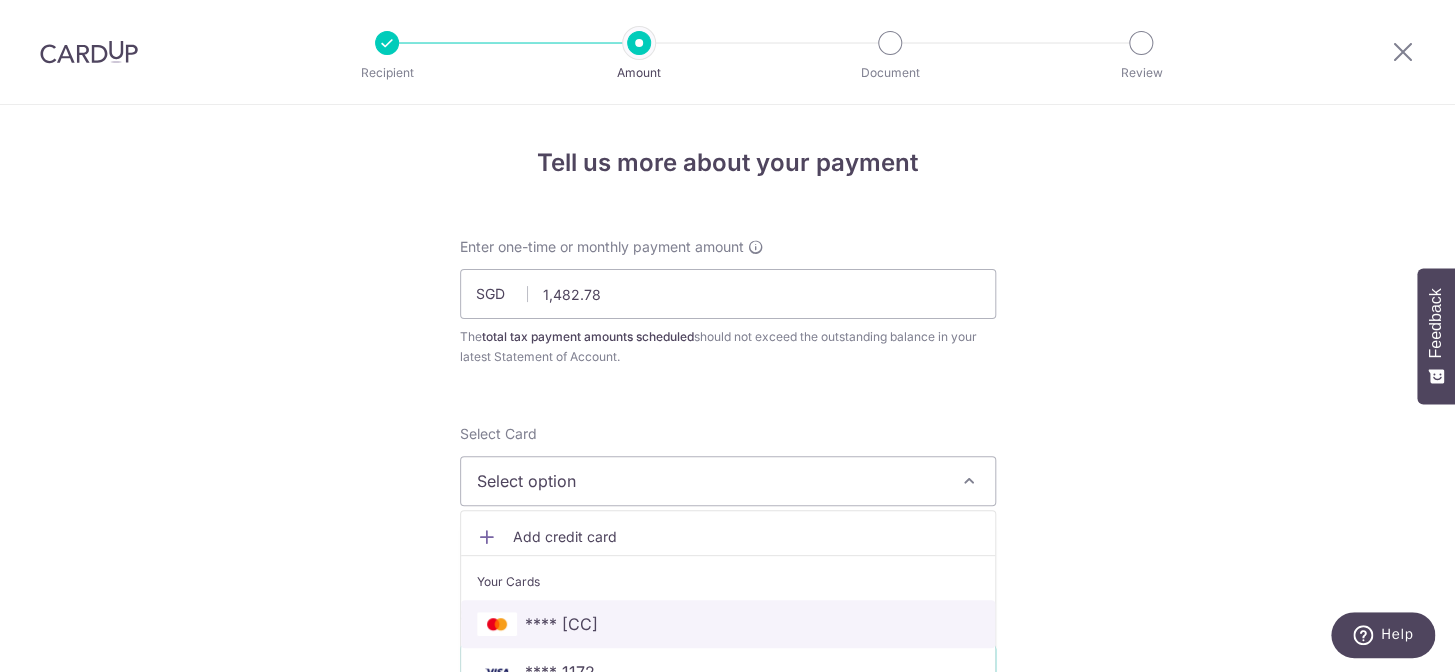 scroll, scrollTop: 90, scrollLeft: 0, axis: vertical 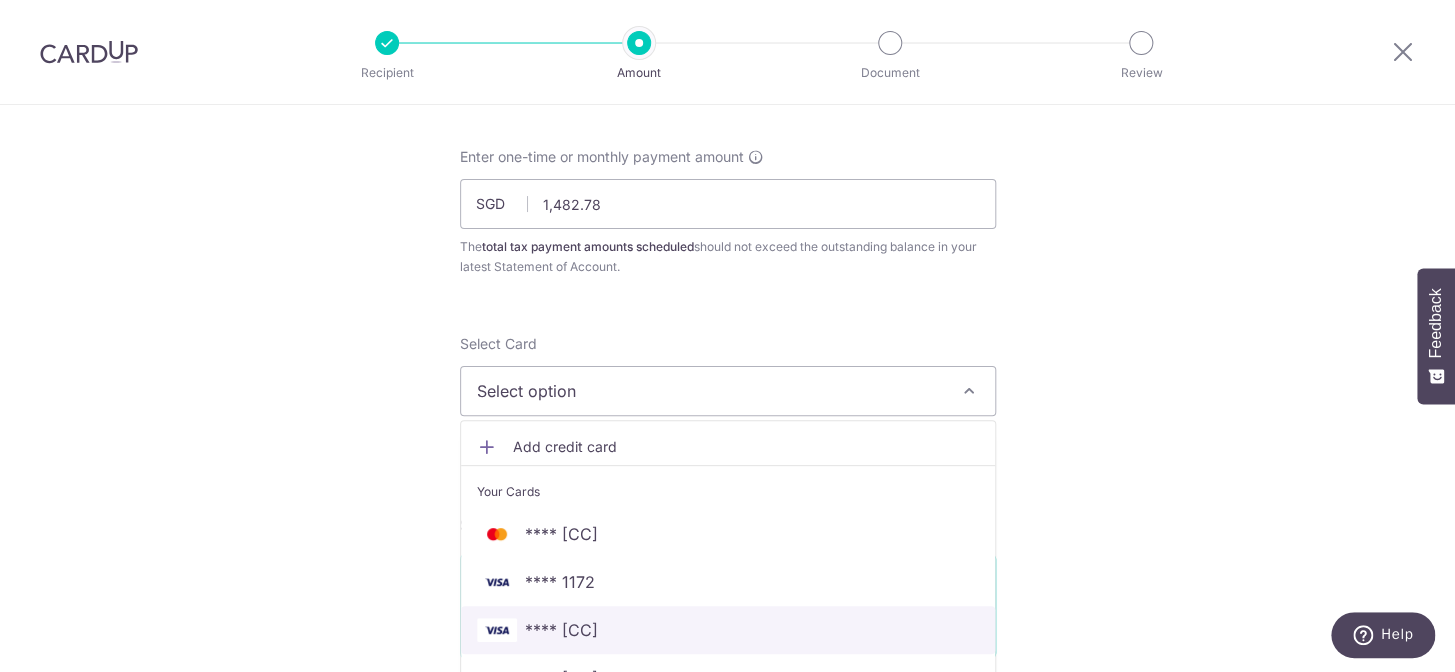 click on "**** [CC]" at bounding box center (728, 630) 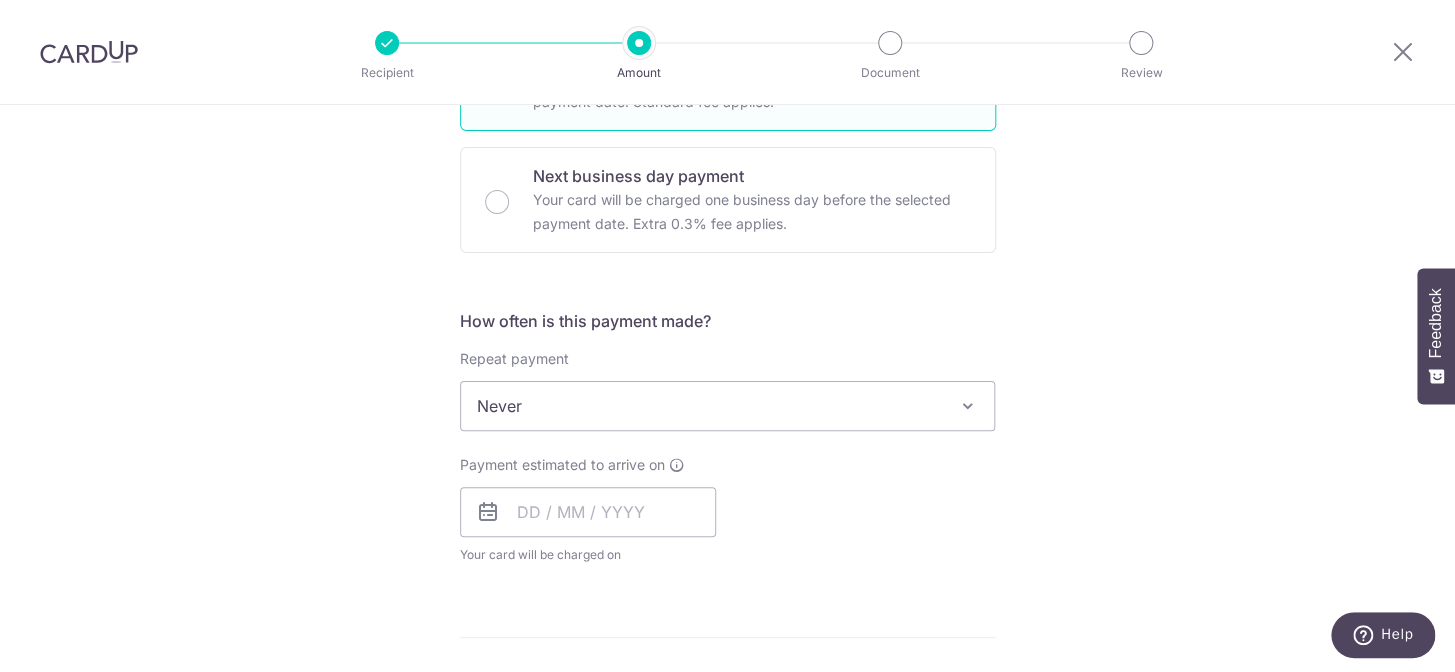 scroll, scrollTop: 727, scrollLeft: 0, axis: vertical 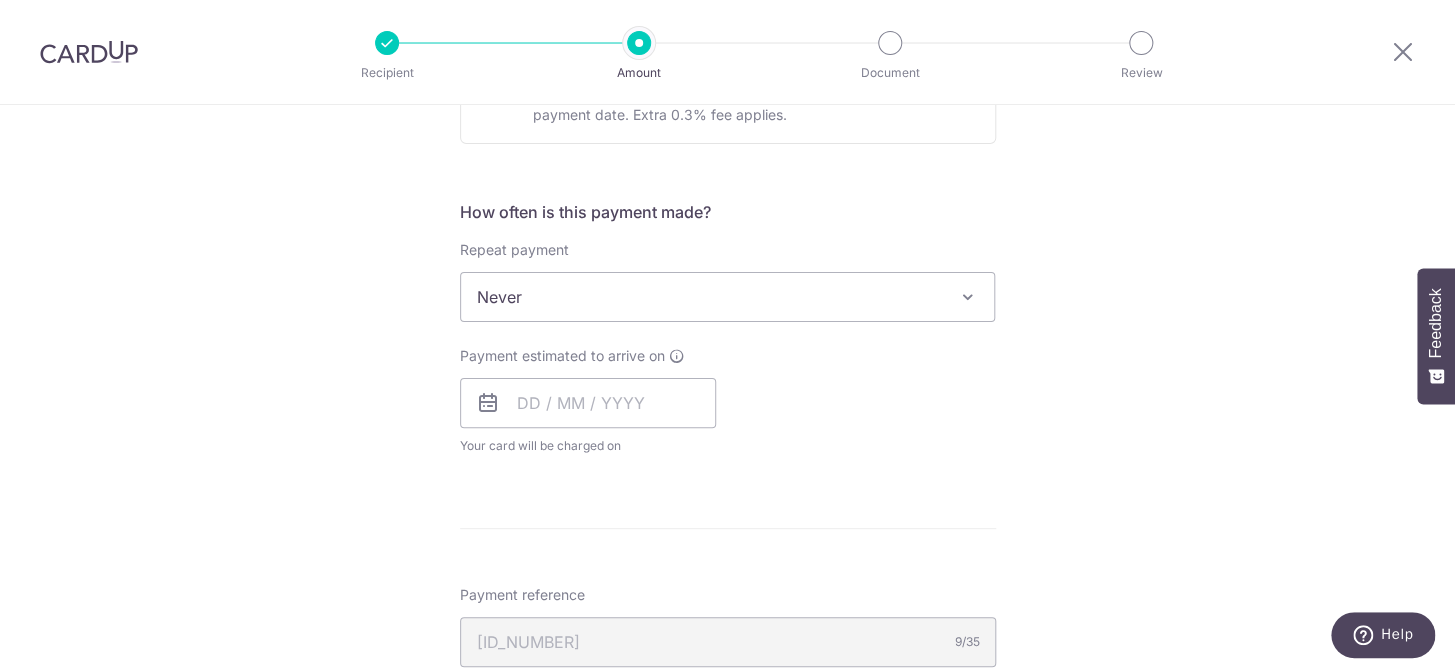 click on "Never" at bounding box center (728, 297) 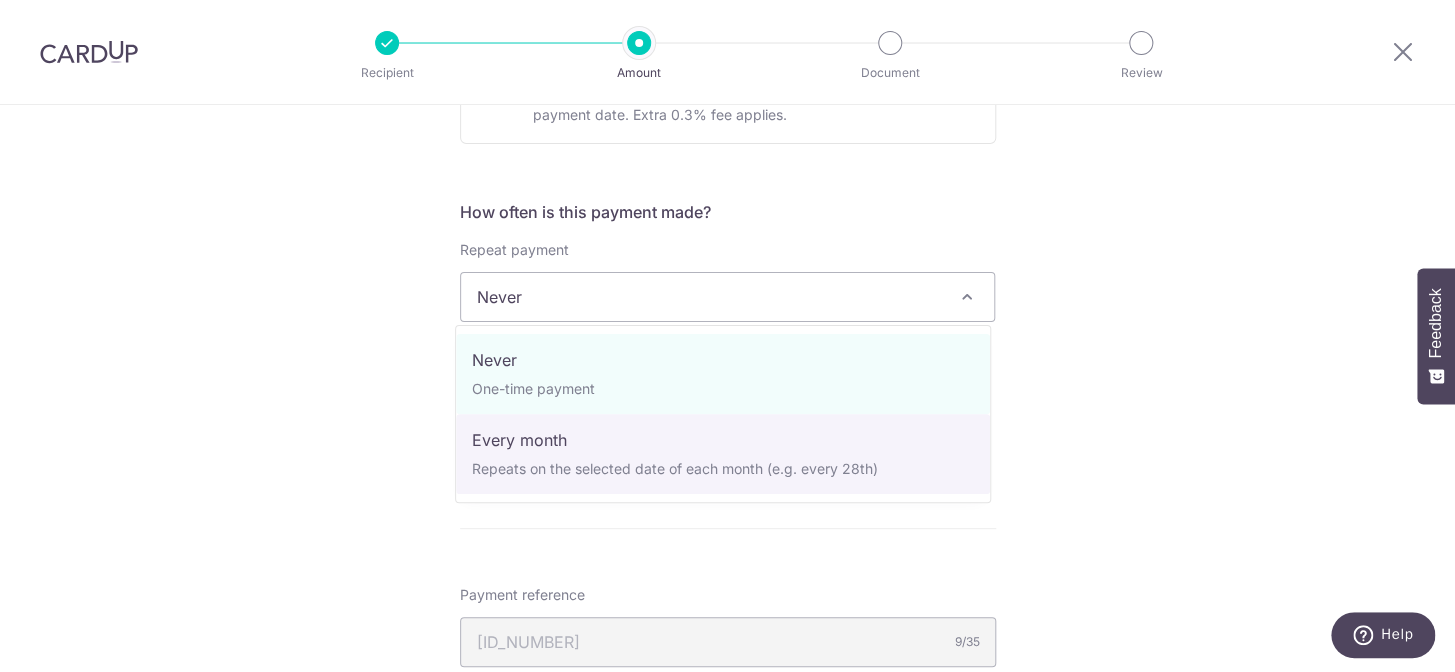 select on "3" 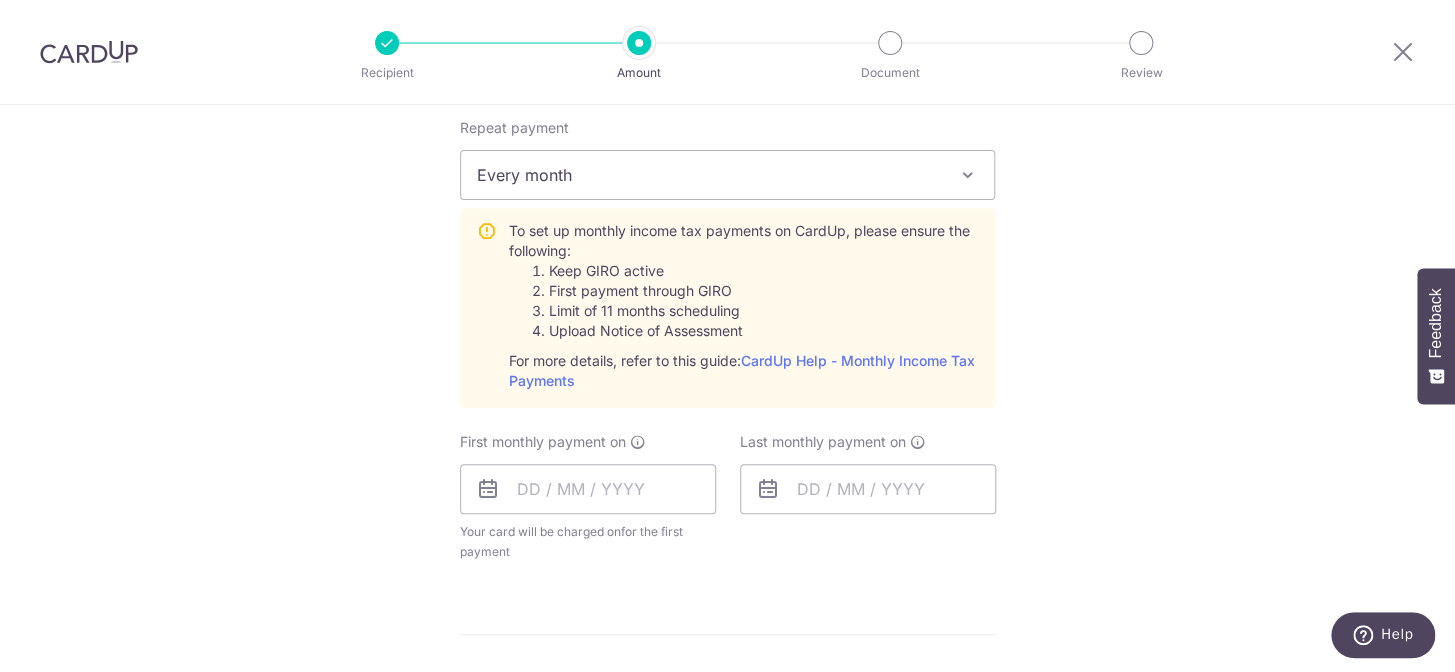 scroll, scrollTop: 909, scrollLeft: 0, axis: vertical 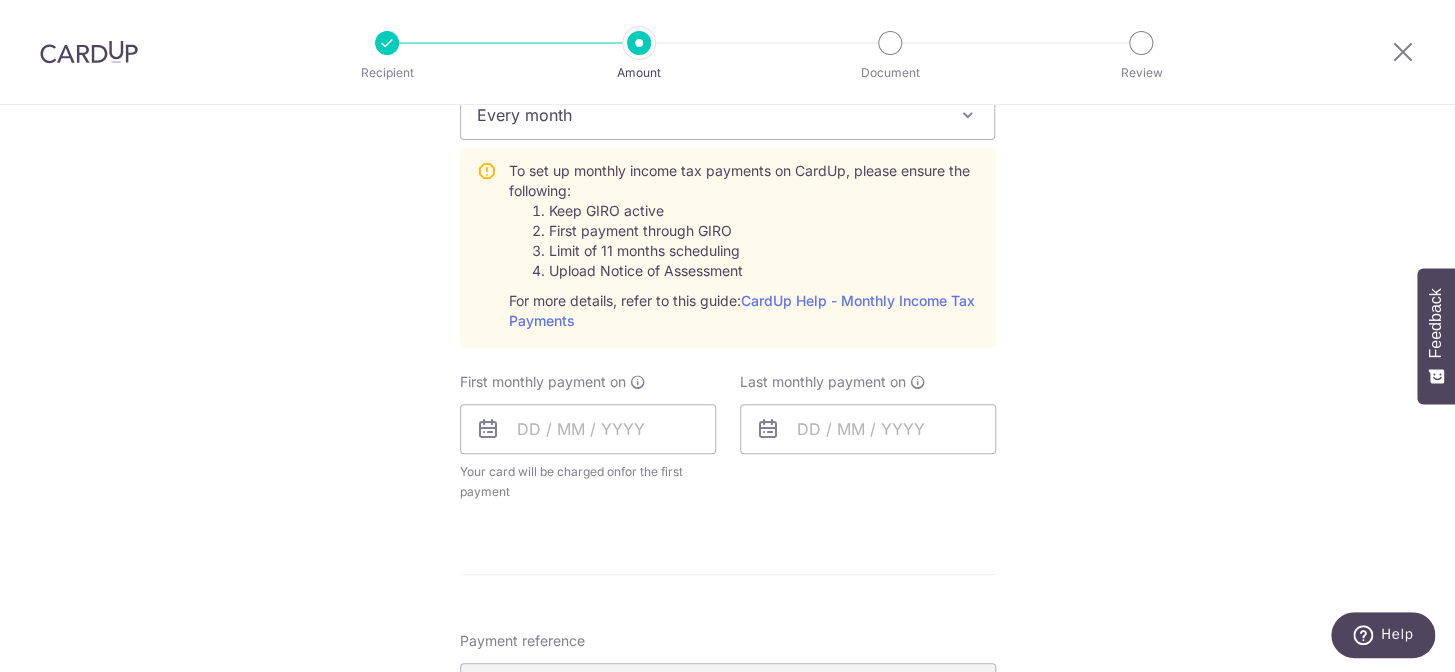 click at bounding box center (488, 429) 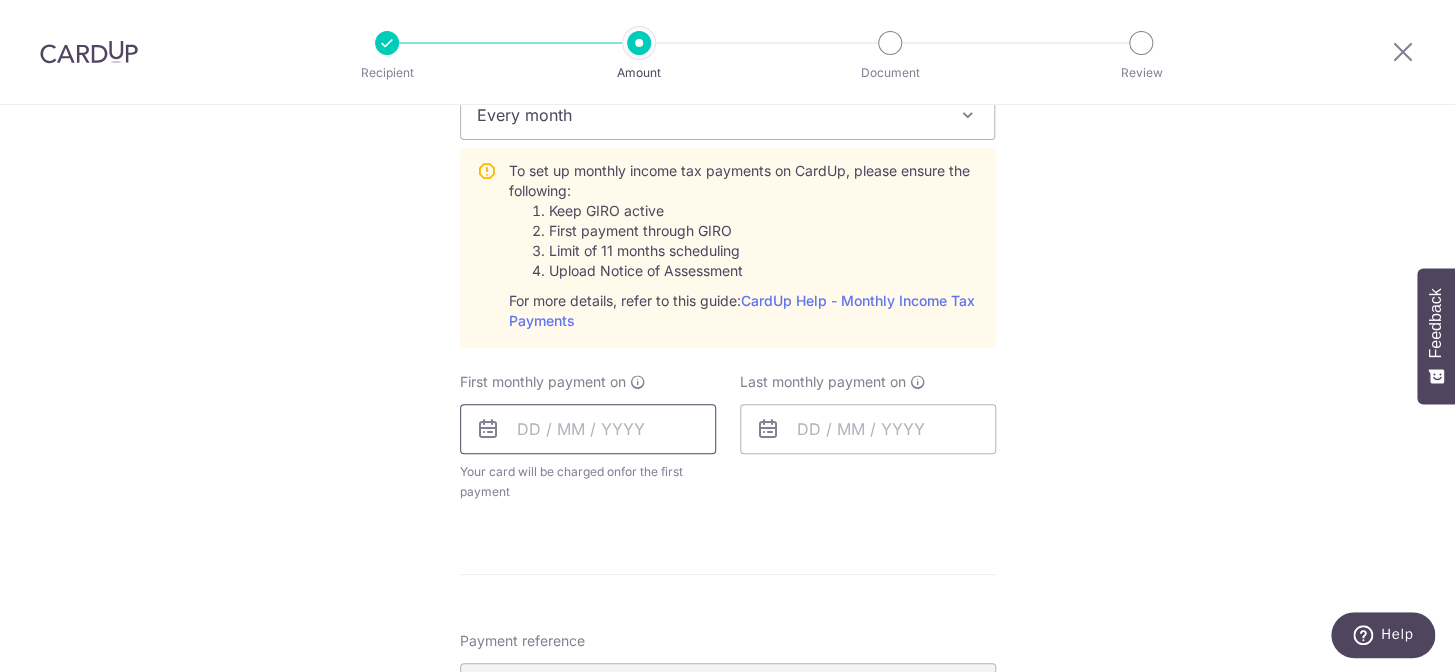 click at bounding box center [588, 429] 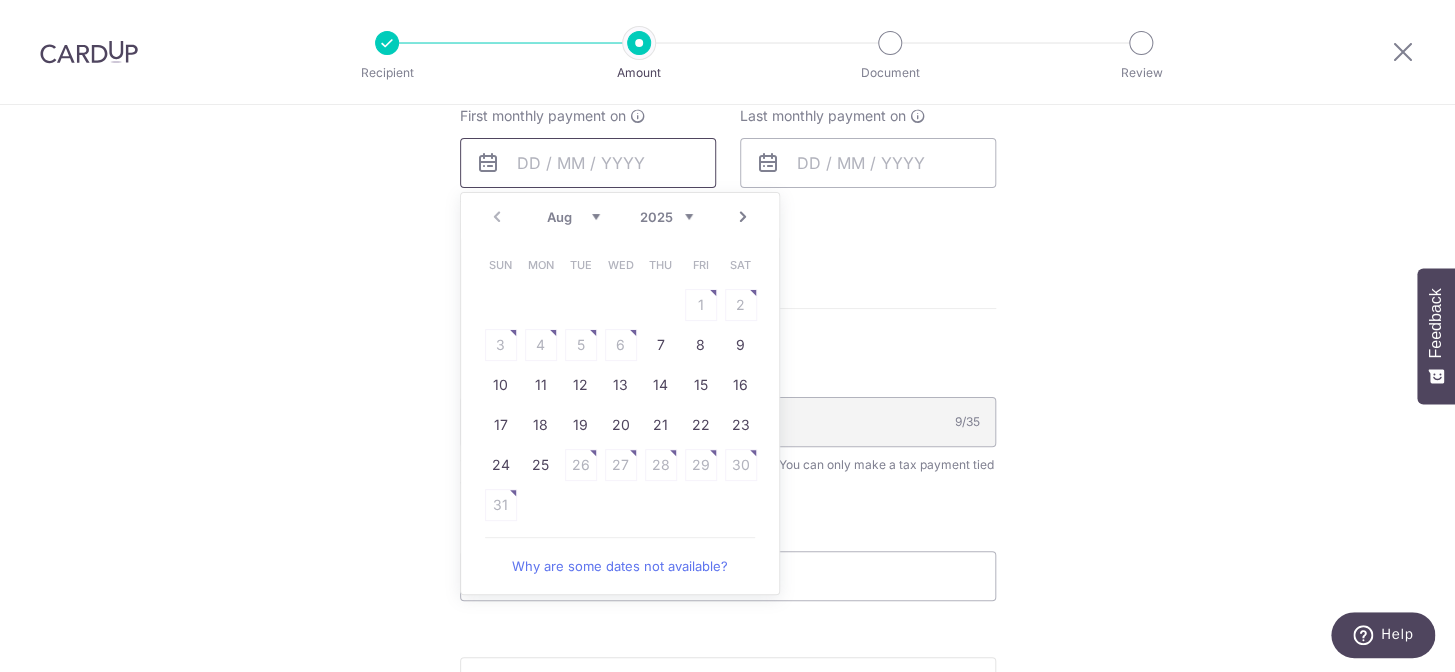 scroll, scrollTop: 1181, scrollLeft: 0, axis: vertical 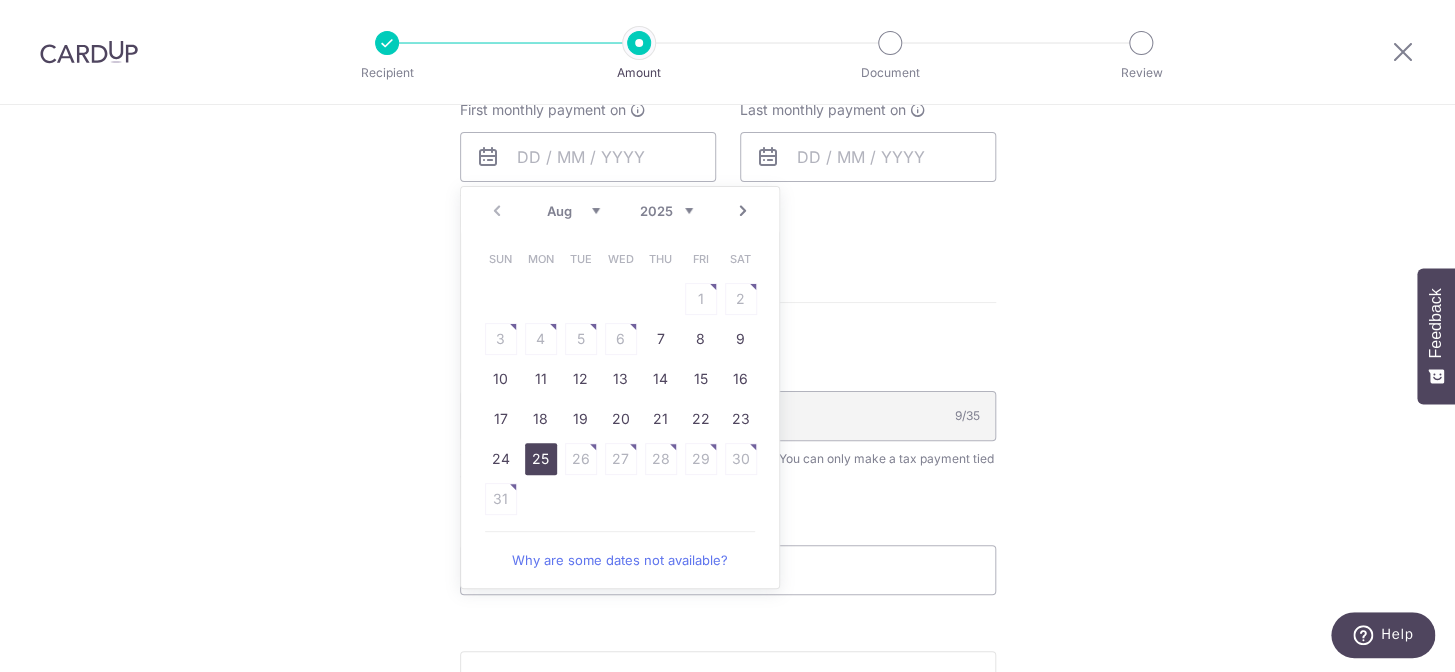 click on "25" at bounding box center [541, 459] 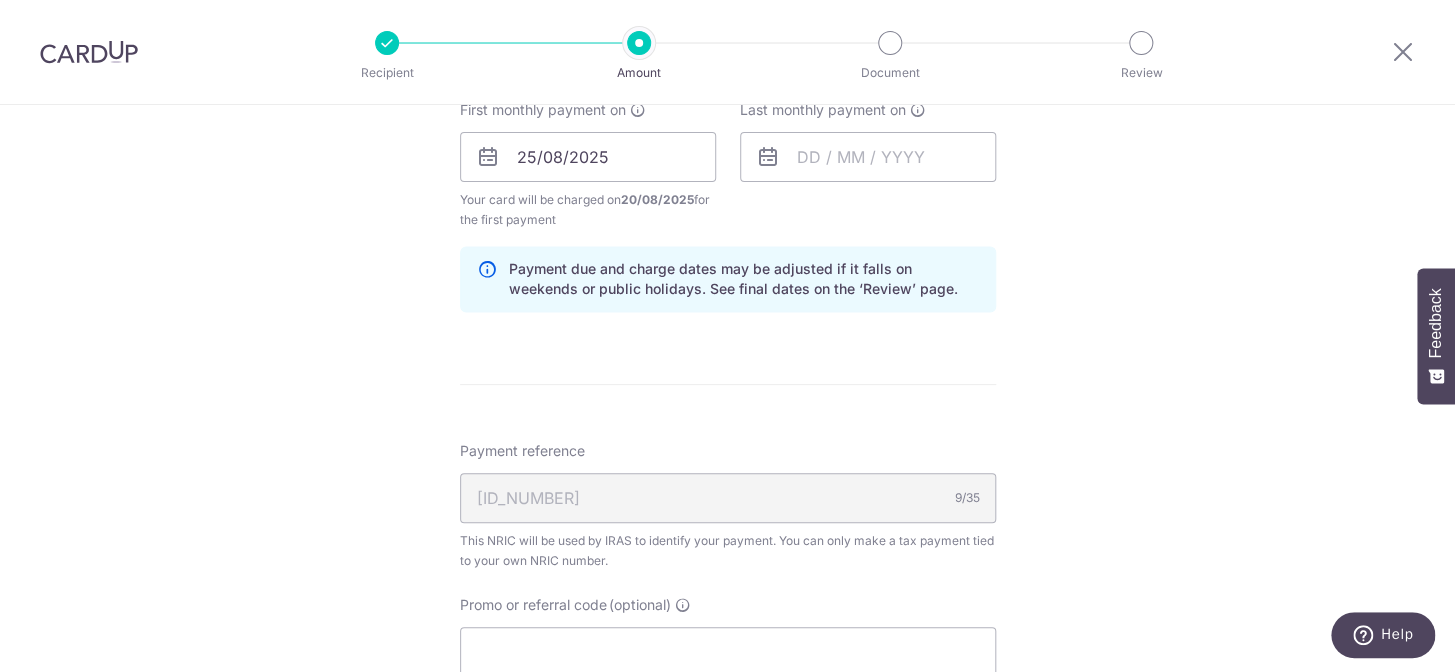 click at bounding box center [768, 157] 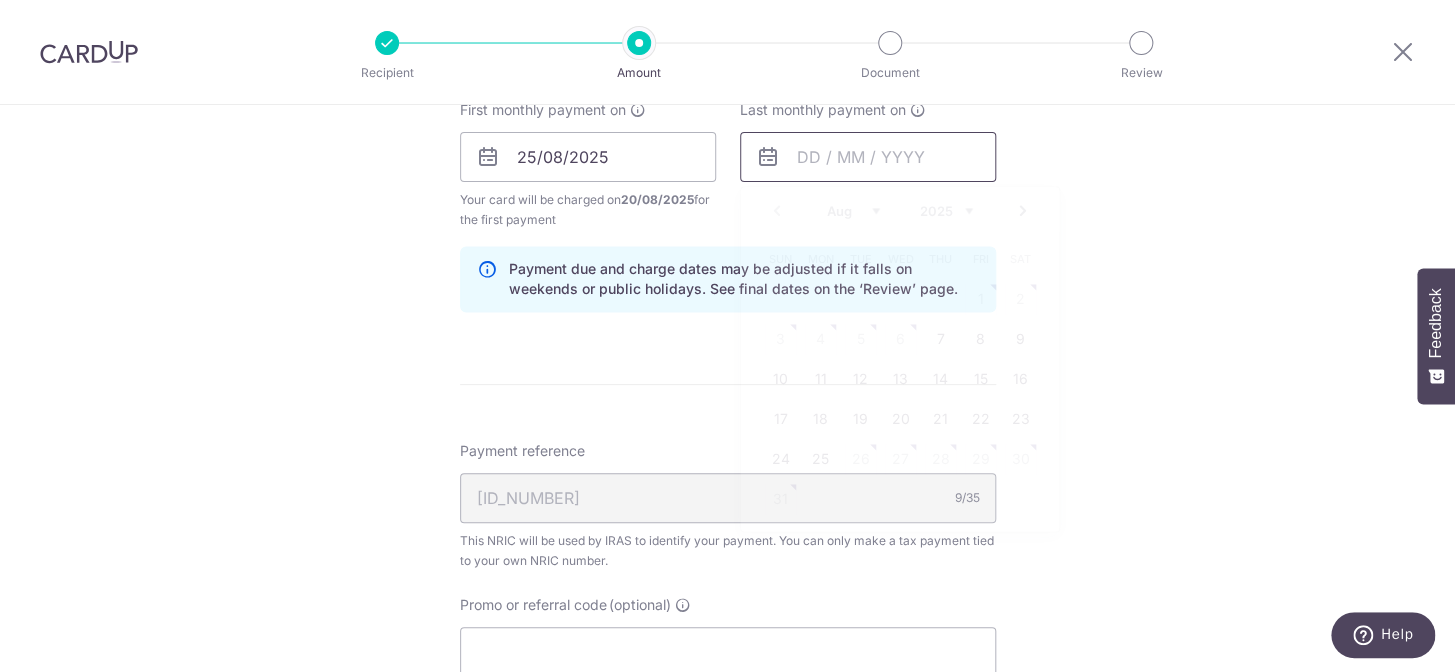 click at bounding box center [868, 157] 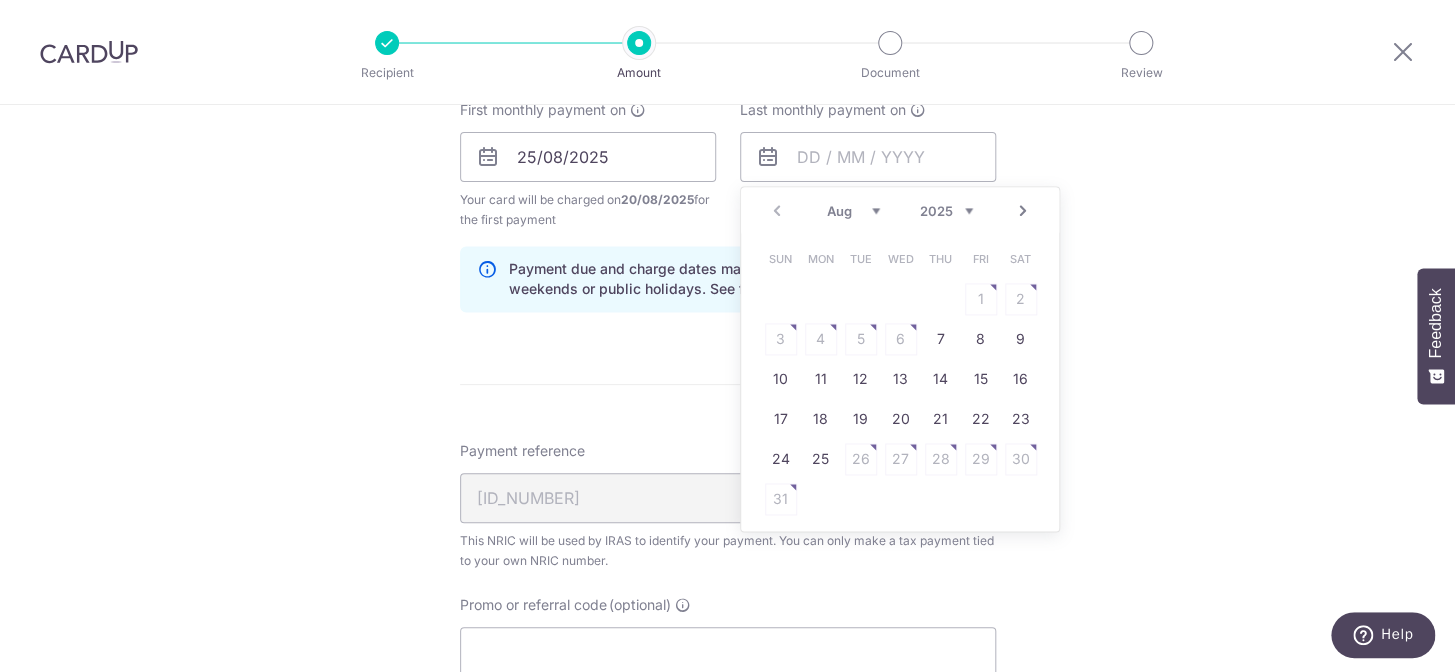 click on "Aug Sep Oct Nov Dec" at bounding box center (853, 211) 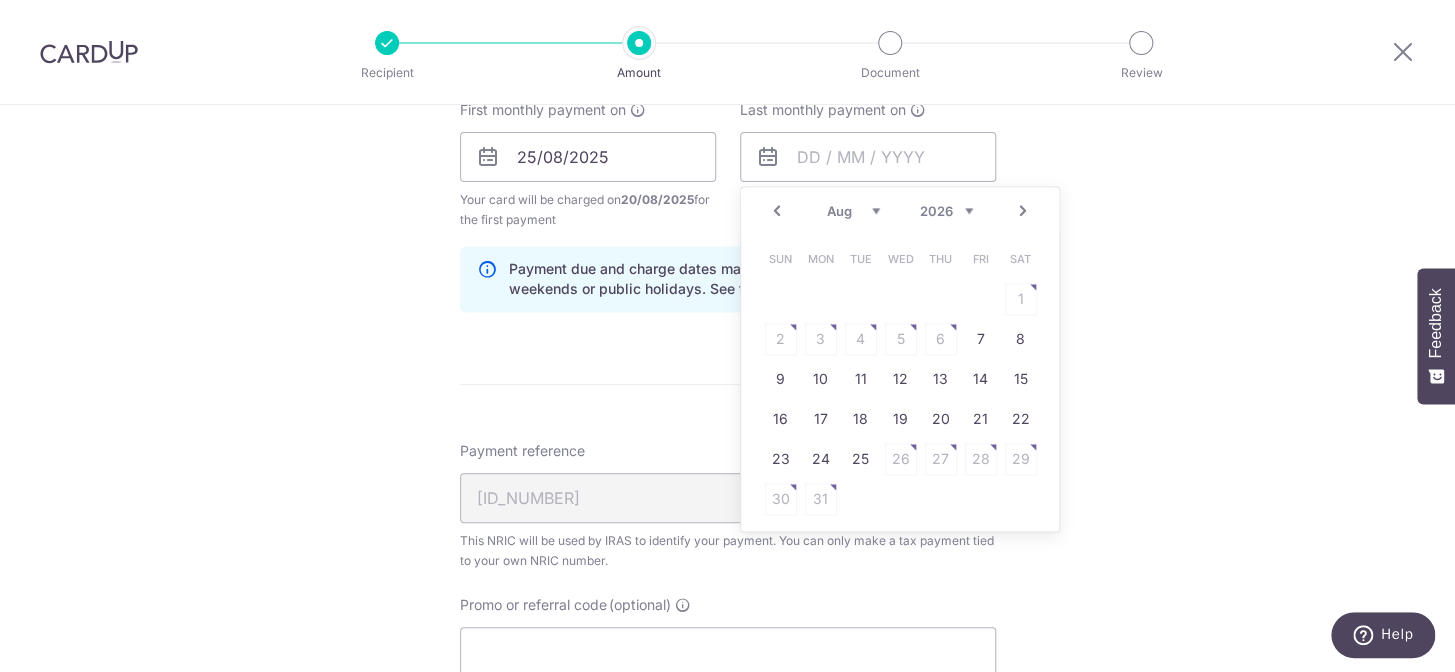 click on "Jan Feb Mar Apr May Jun Jul Aug Sep" at bounding box center (853, 211) 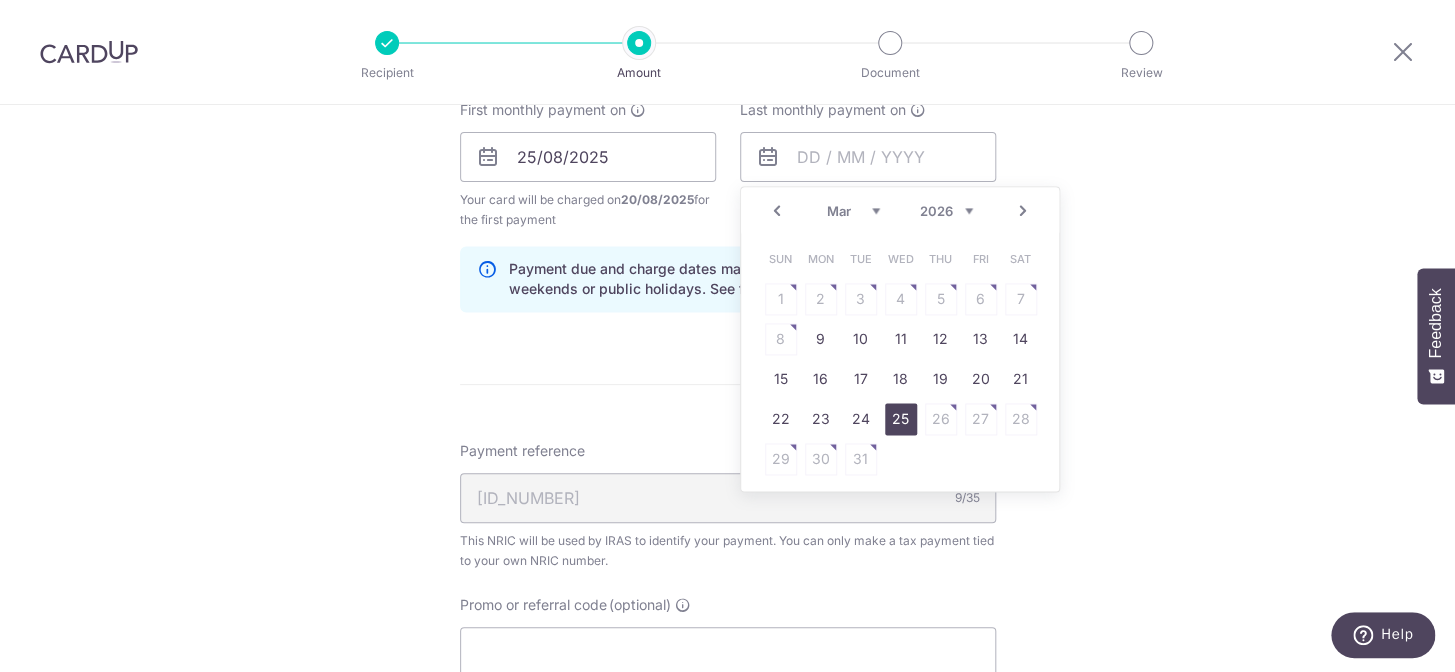 click on "25" at bounding box center [901, 419] 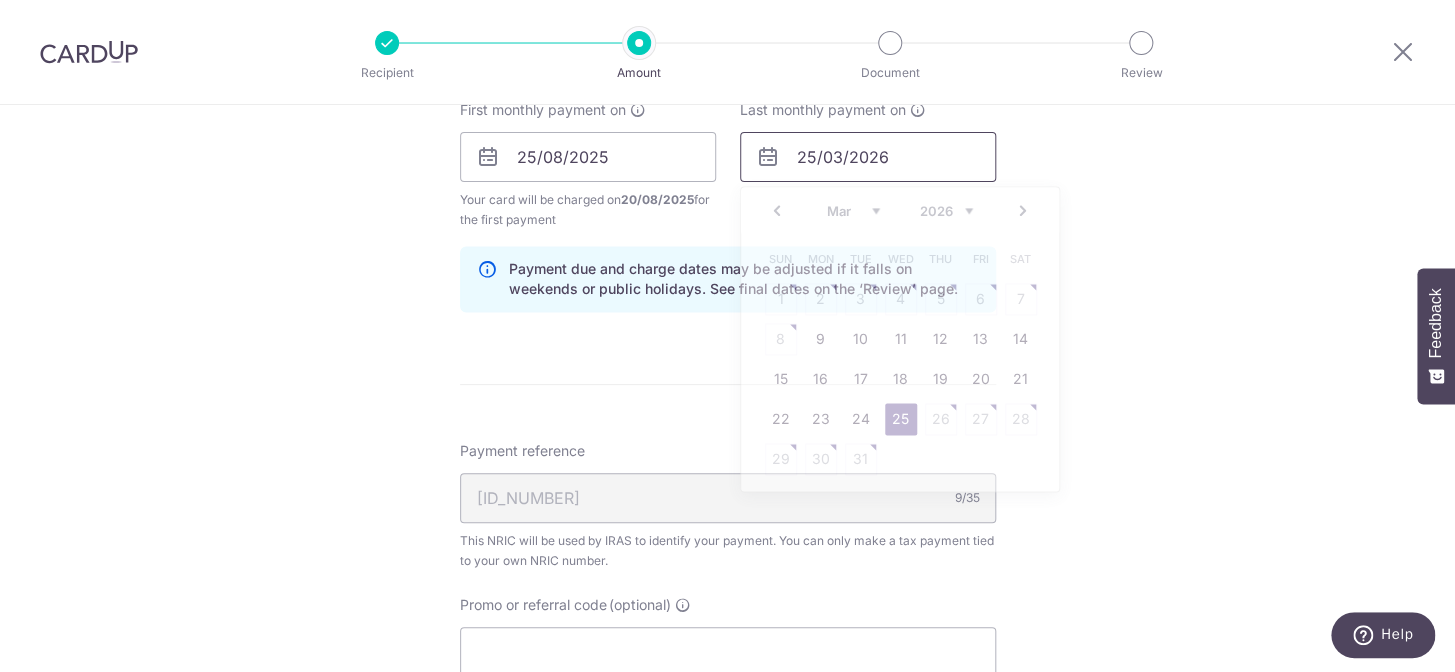 click on "25/03/2026" at bounding box center (868, 157) 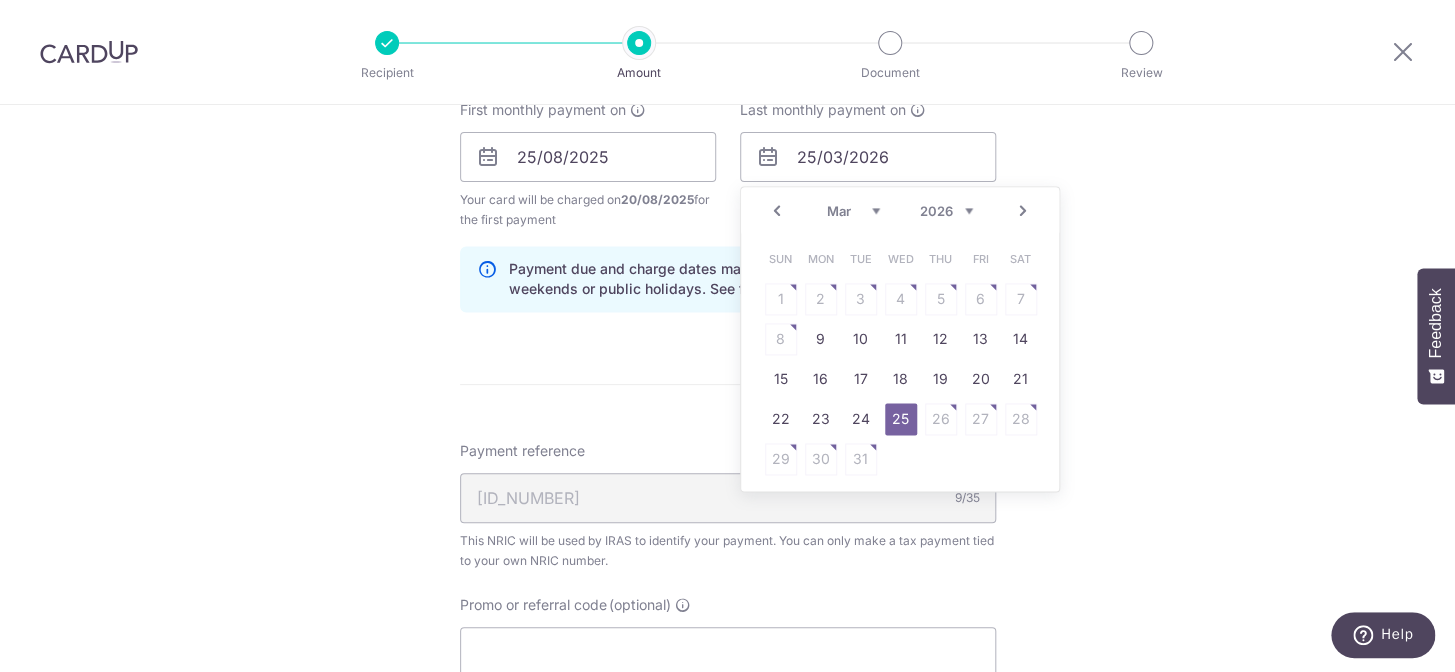 click on "Jan Feb Mar Apr May Jun Jul Aug Sep" at bounding box center [853, 211] 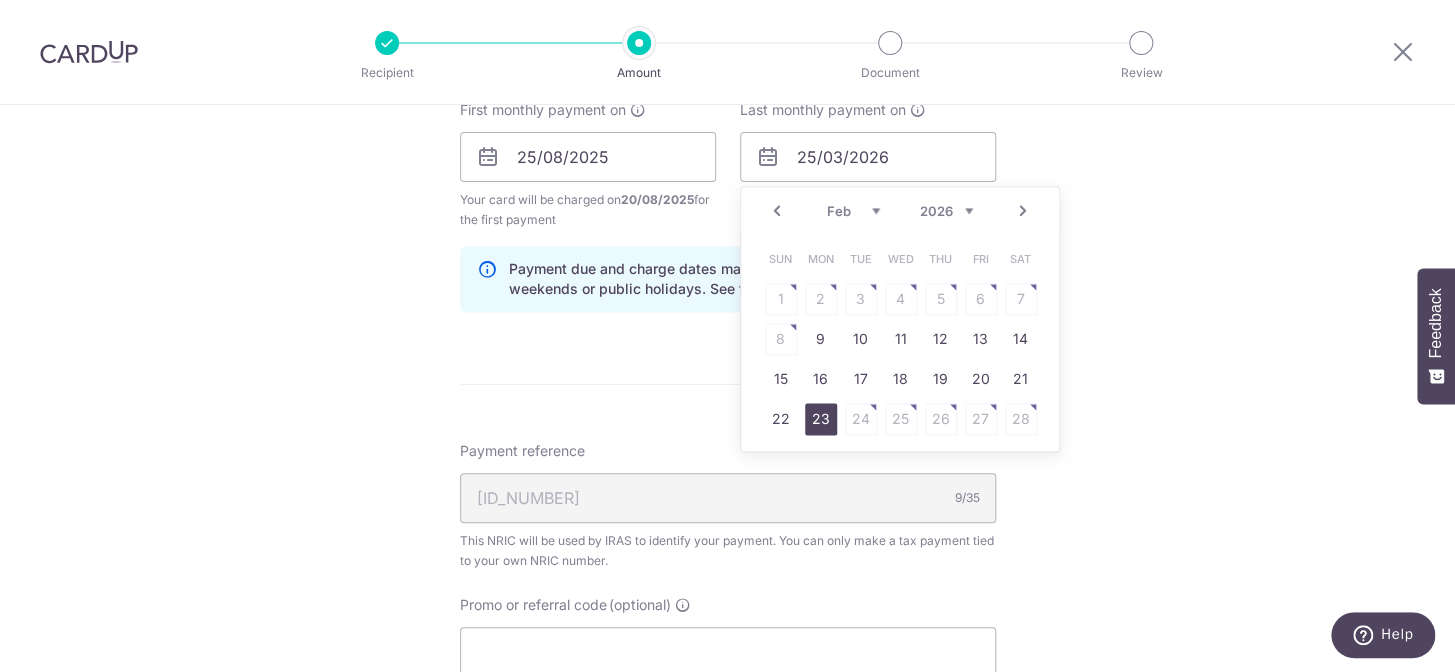 click on "23" at bounding box center (821, 419) 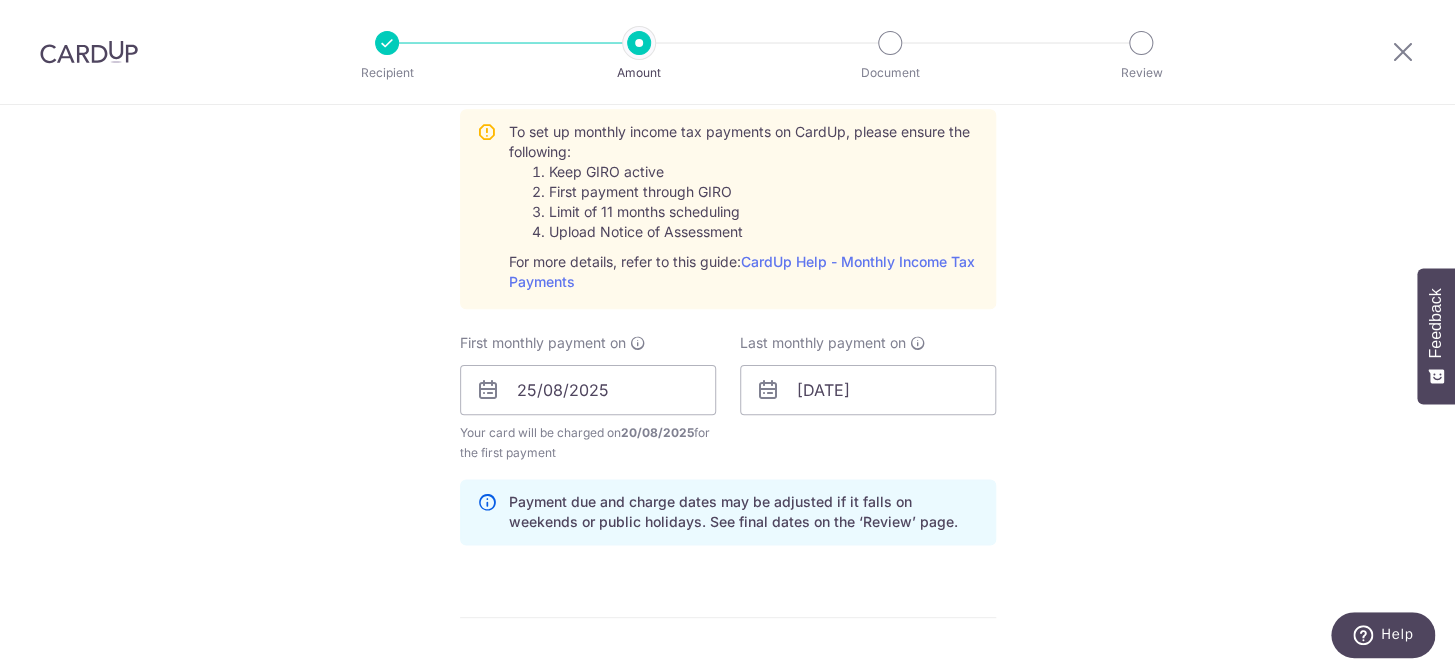 scroll, scrollTop: 909, scrollLeft: 0, axis: vertical 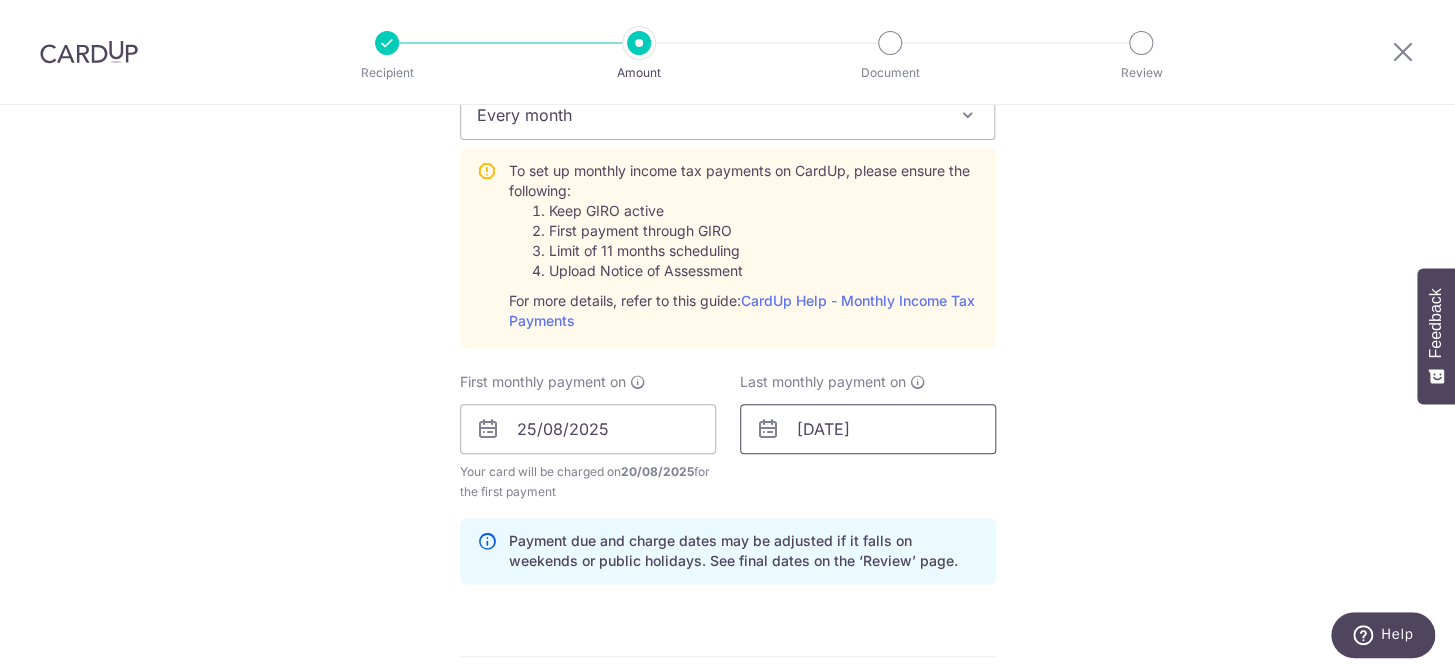 click on "23/02/2026" at bounding box center [868, 429] 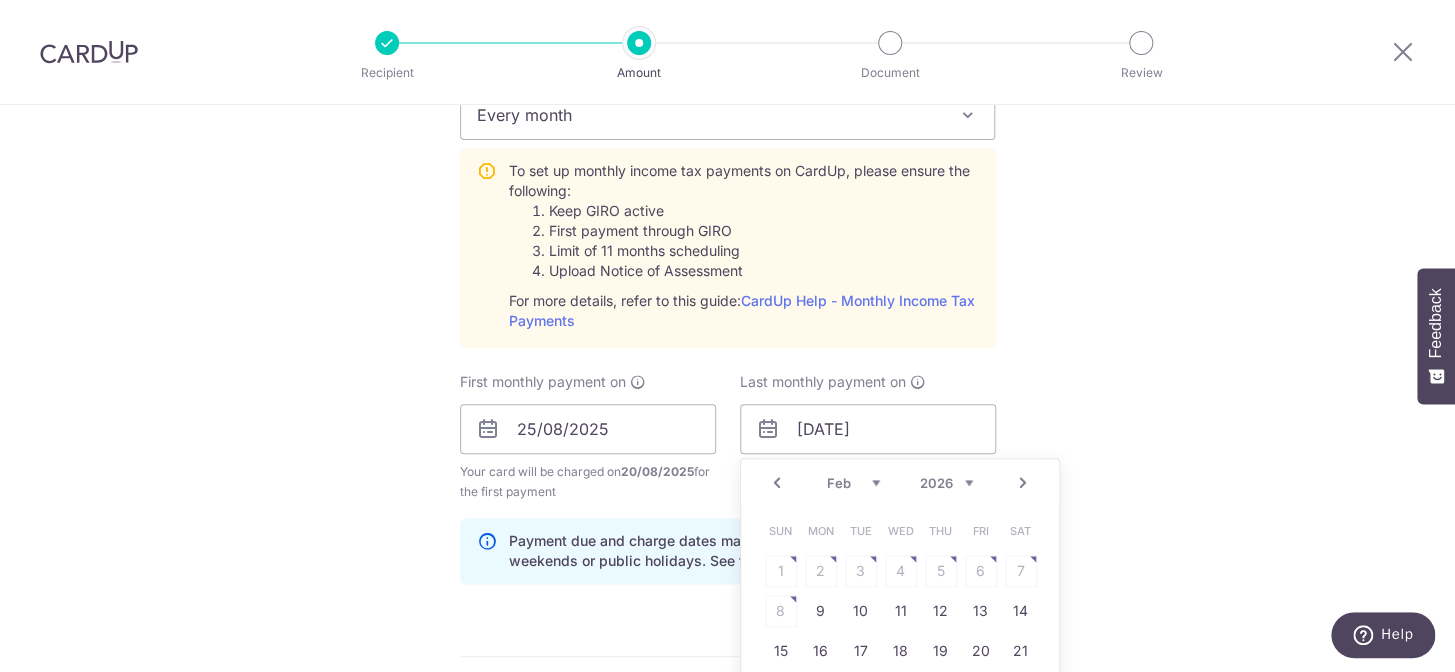 click on "2025 2026" at bounding box center [946, 483] 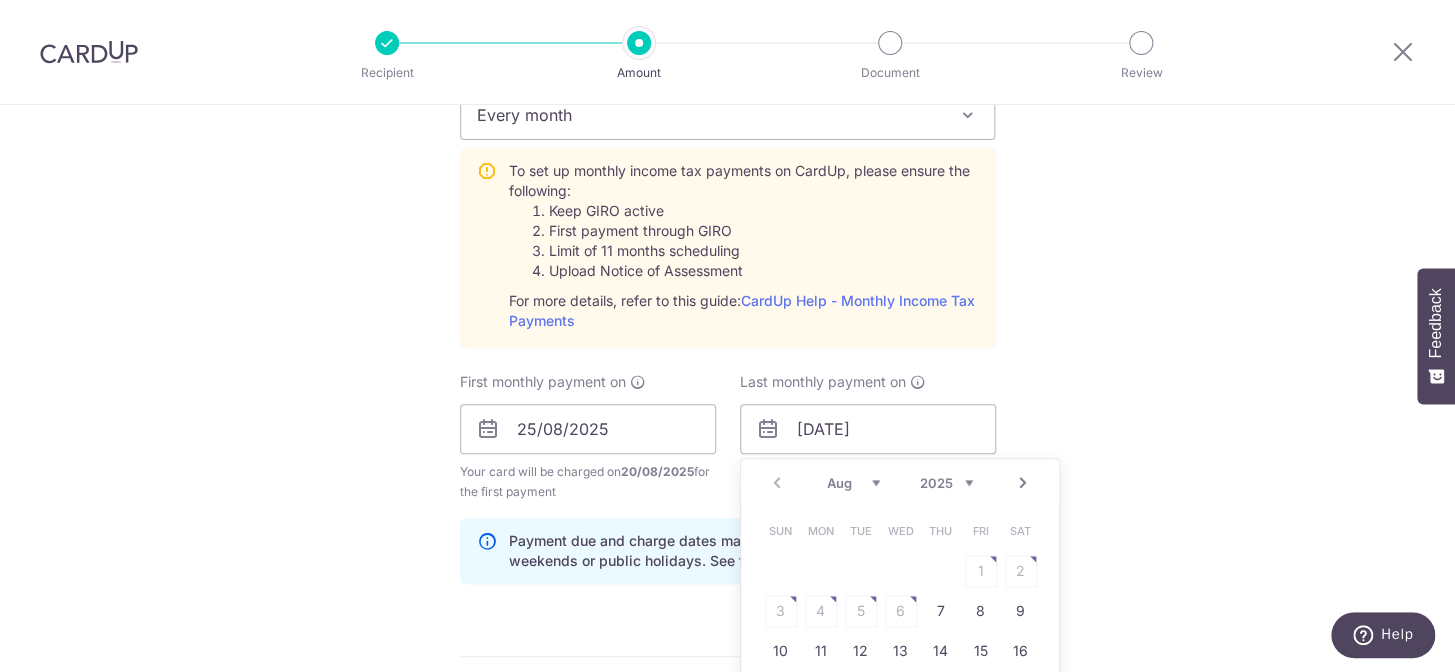 click on "Aug Sep Oct Nov Dec" at bounding box center [853, 483] 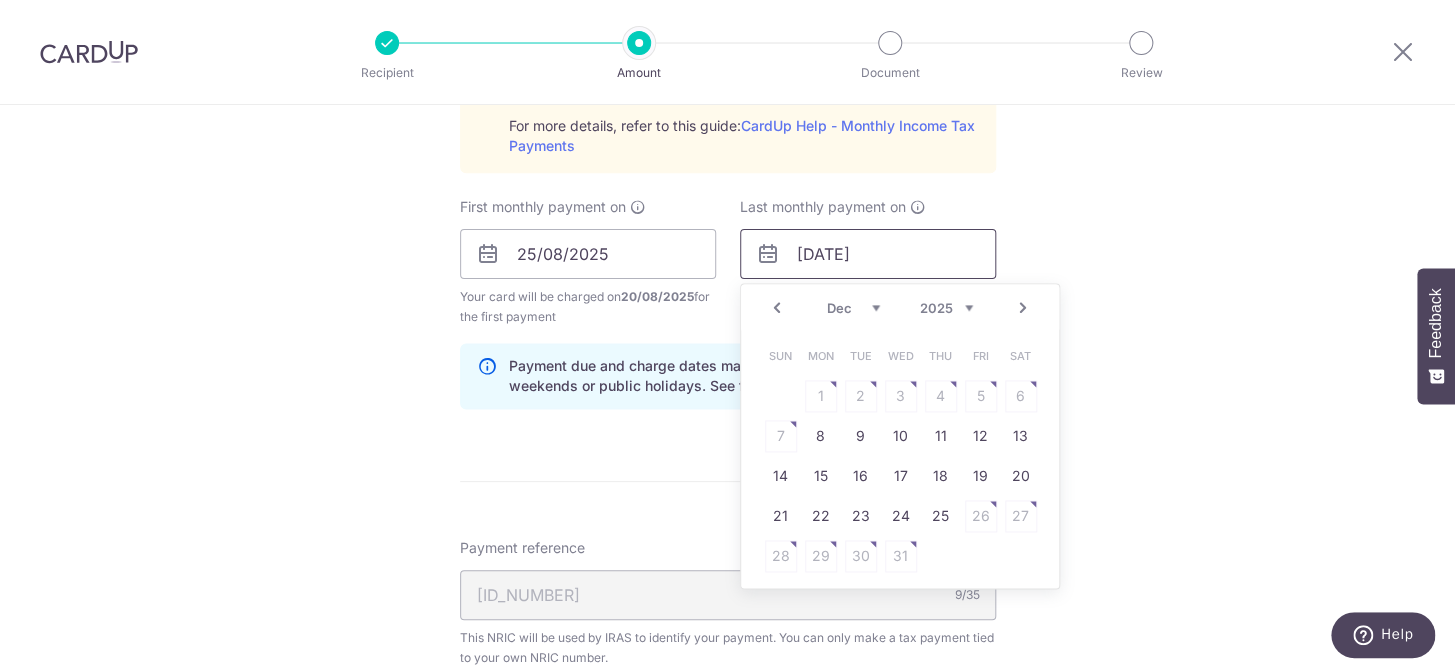 scroll, scrollTop: 1090, scrollLeft: 0, axis: vertical 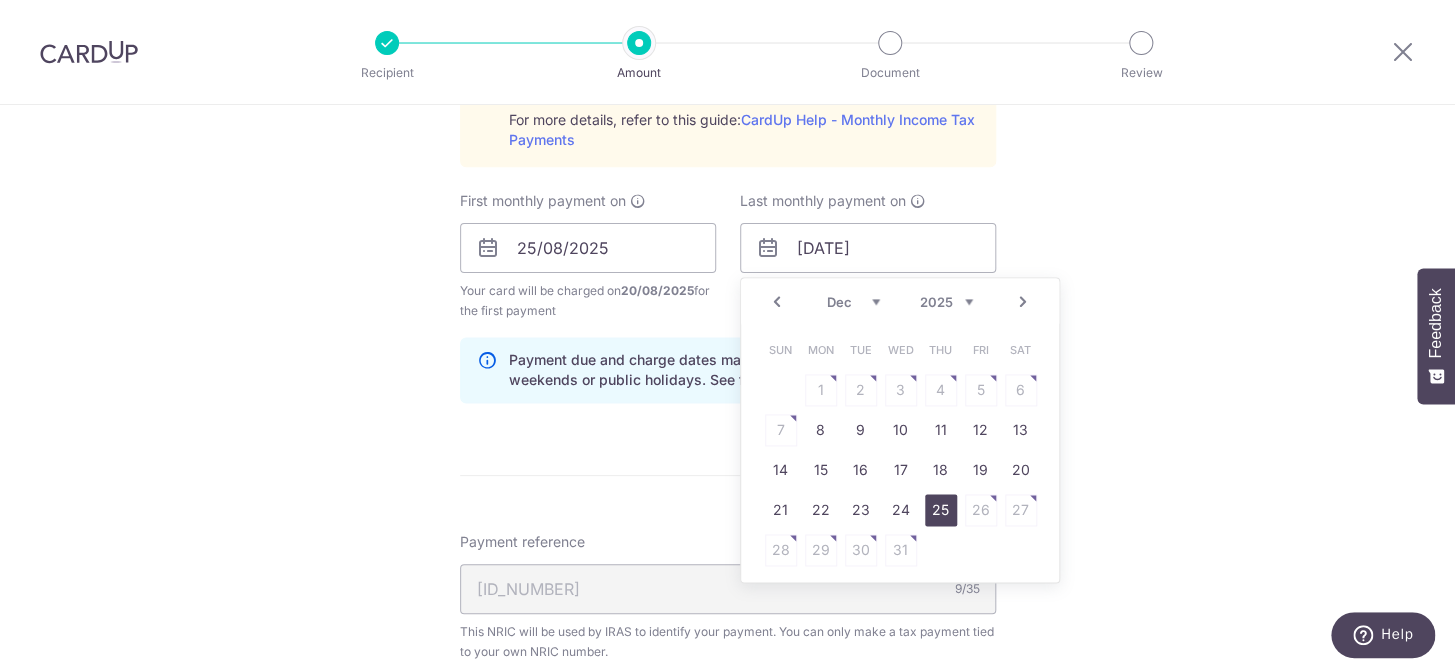 click on "25" at bounding box center [941, 510] 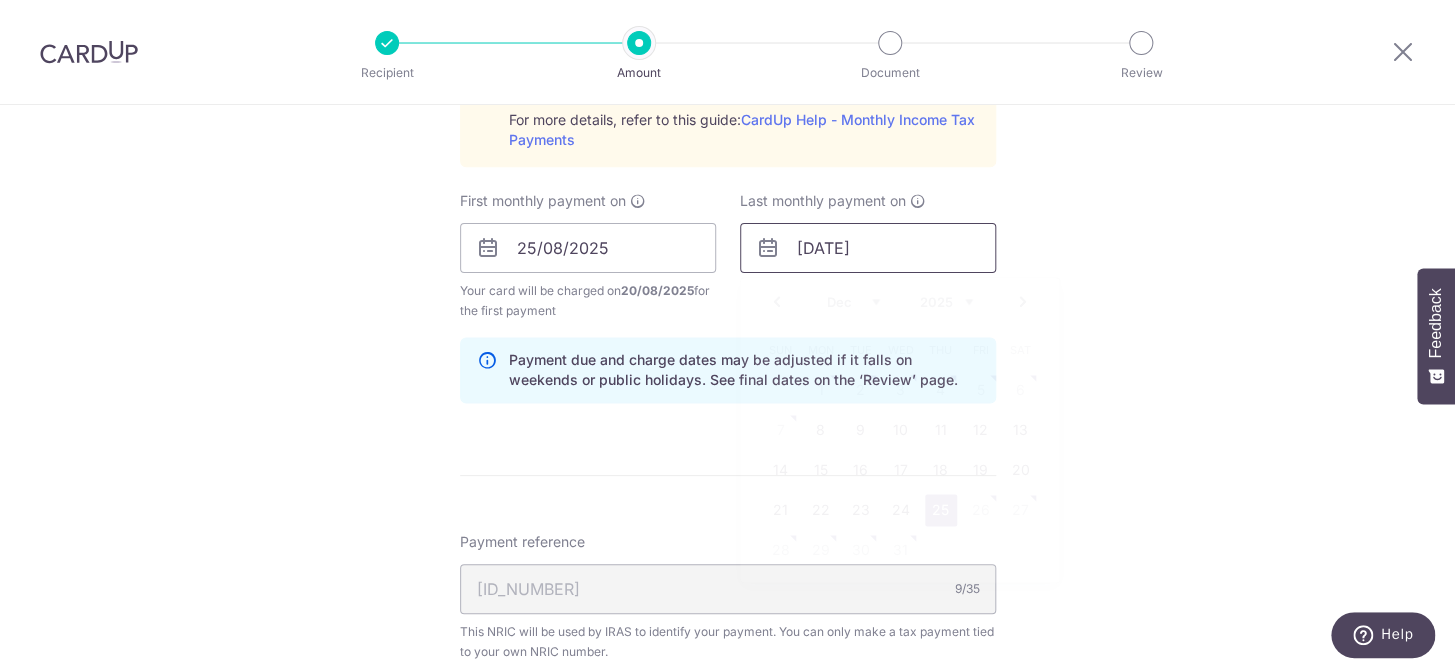 click on "25/12/2025" at bounding box center (868, 248) 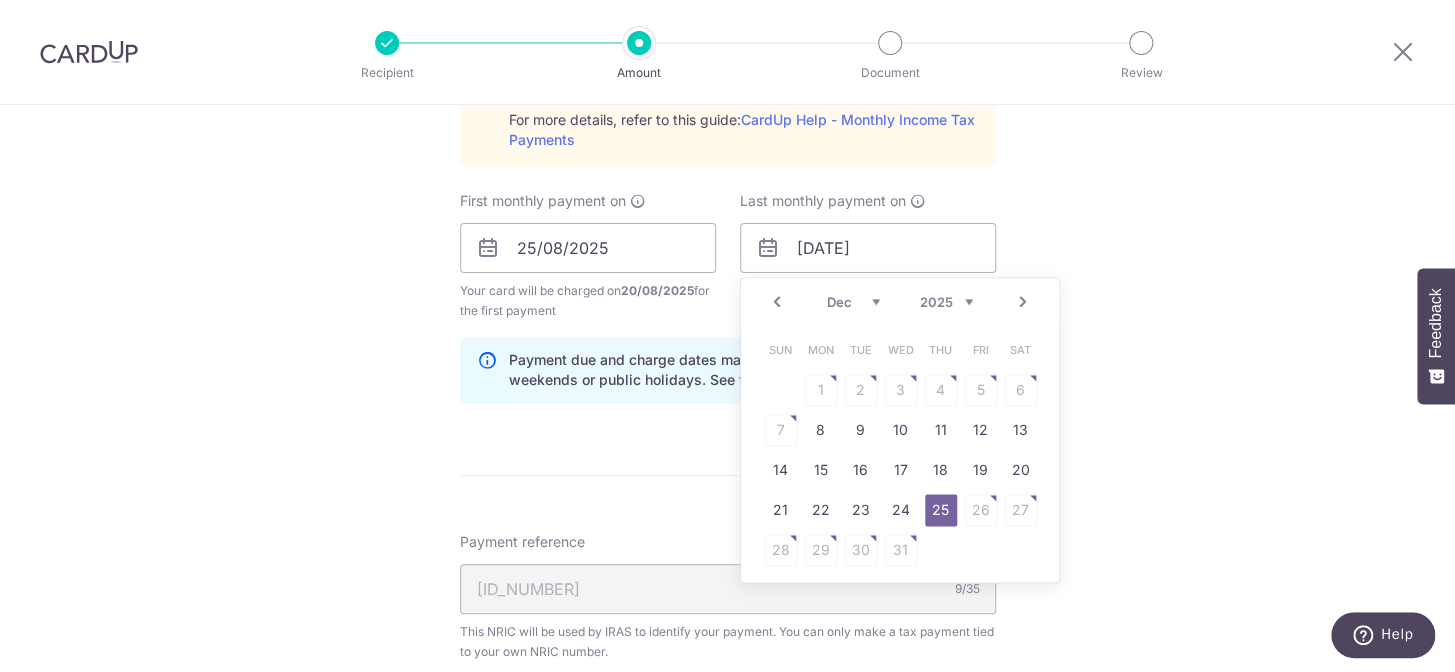 click on "2025 2026" at bounding box center (946, 302) 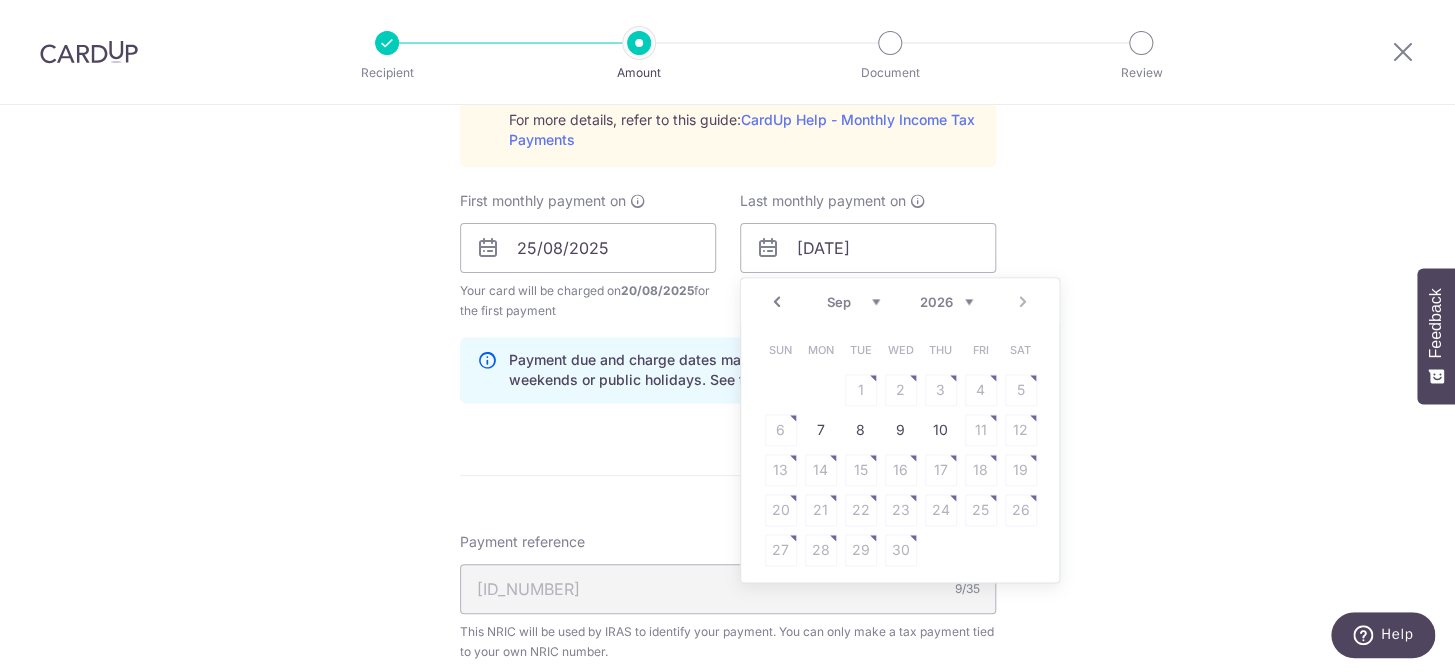 click on "Jan Feb Mar Apr May Jun Jul Aug Sep" at bounding box center [853, 302] 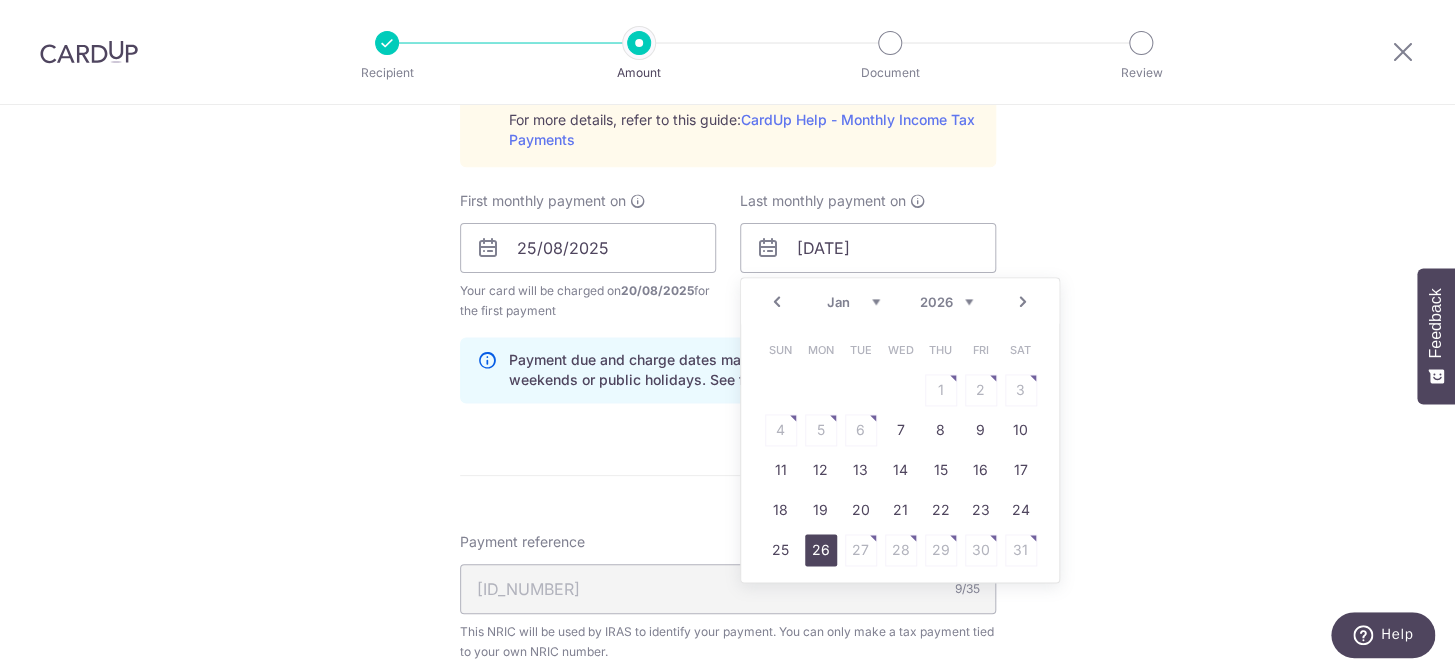 click on "26" at bounding box center (821, 550) 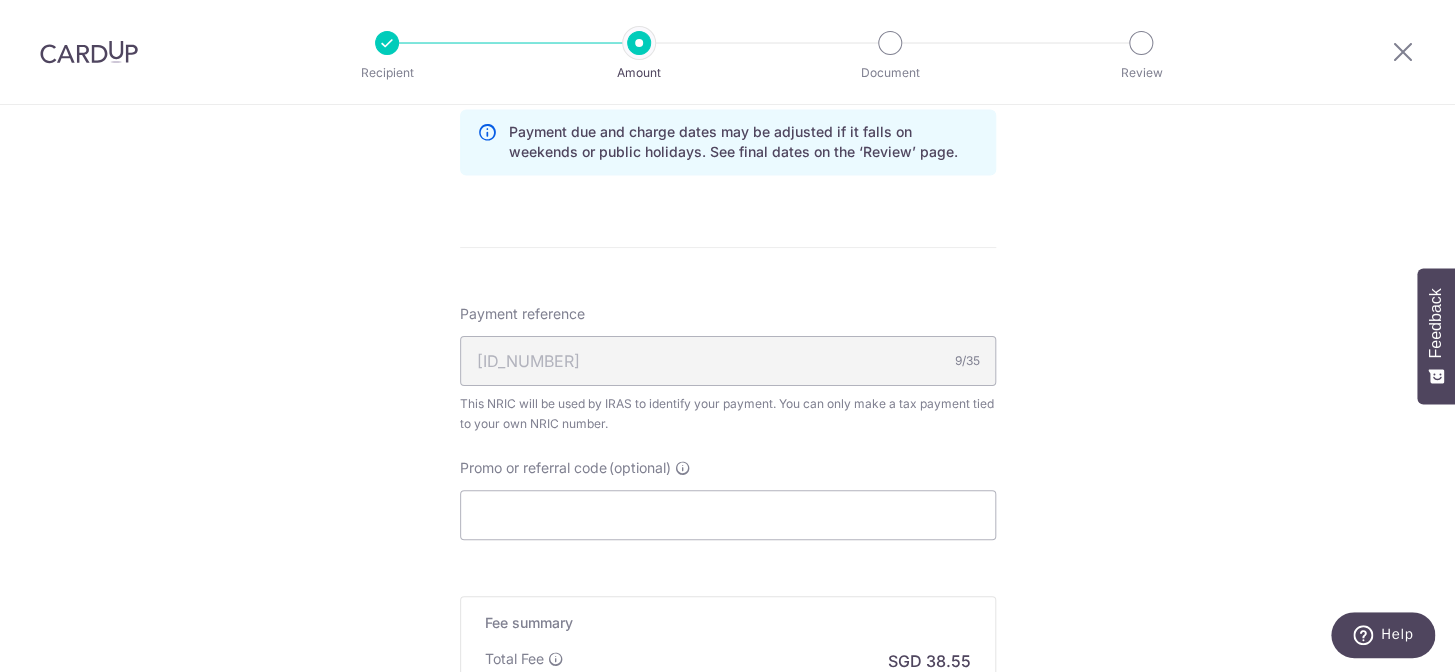 scroll, scrollTop: 1363, scrollLeft: 0, axis: vertical 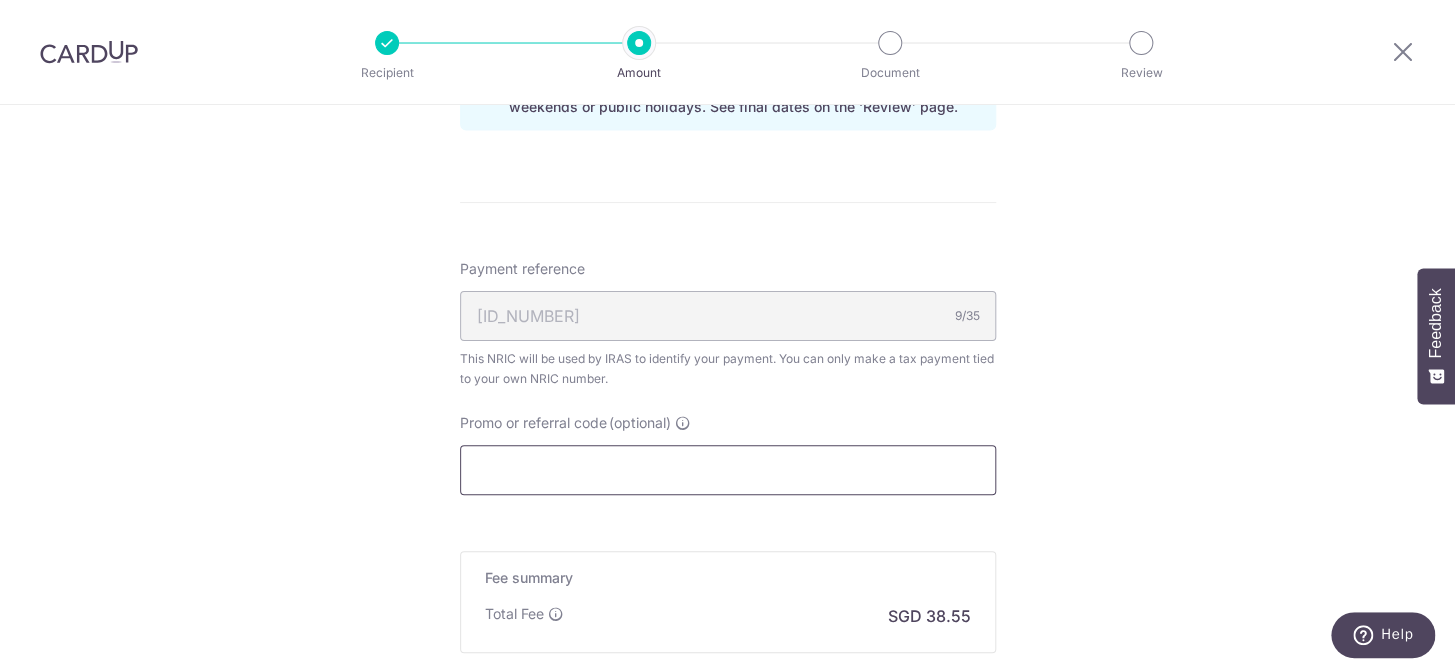 click on "Promo or referral code
(optional)" at bounding box center (728, 470) 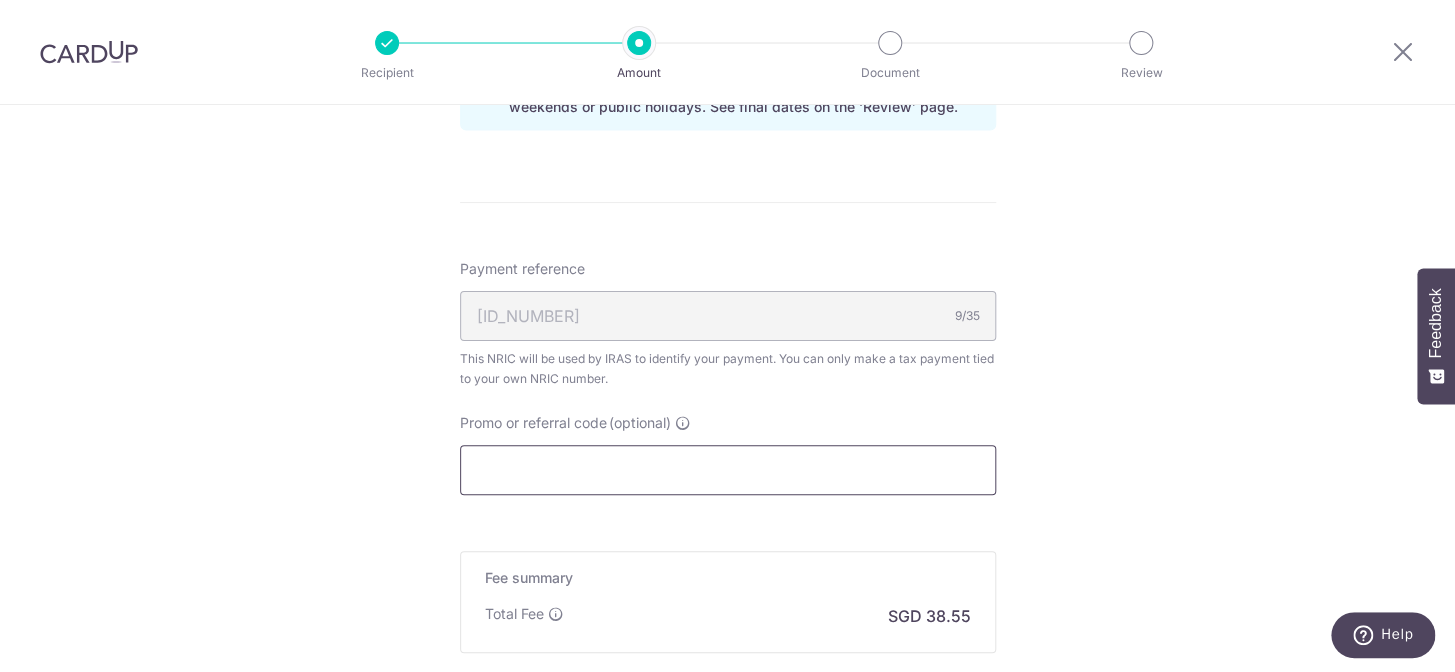paste on "REC185" 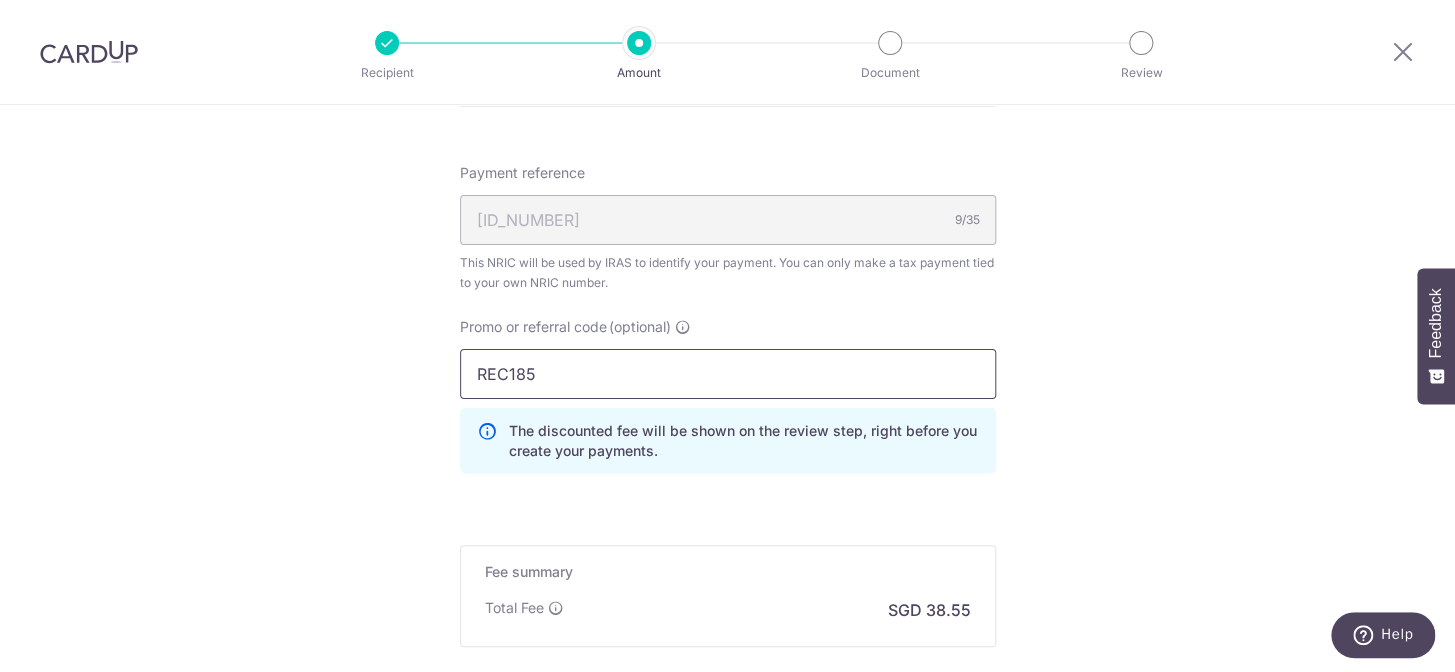 scroll, scrollTop: 1636, scrollLeft: 0, axis: vertical 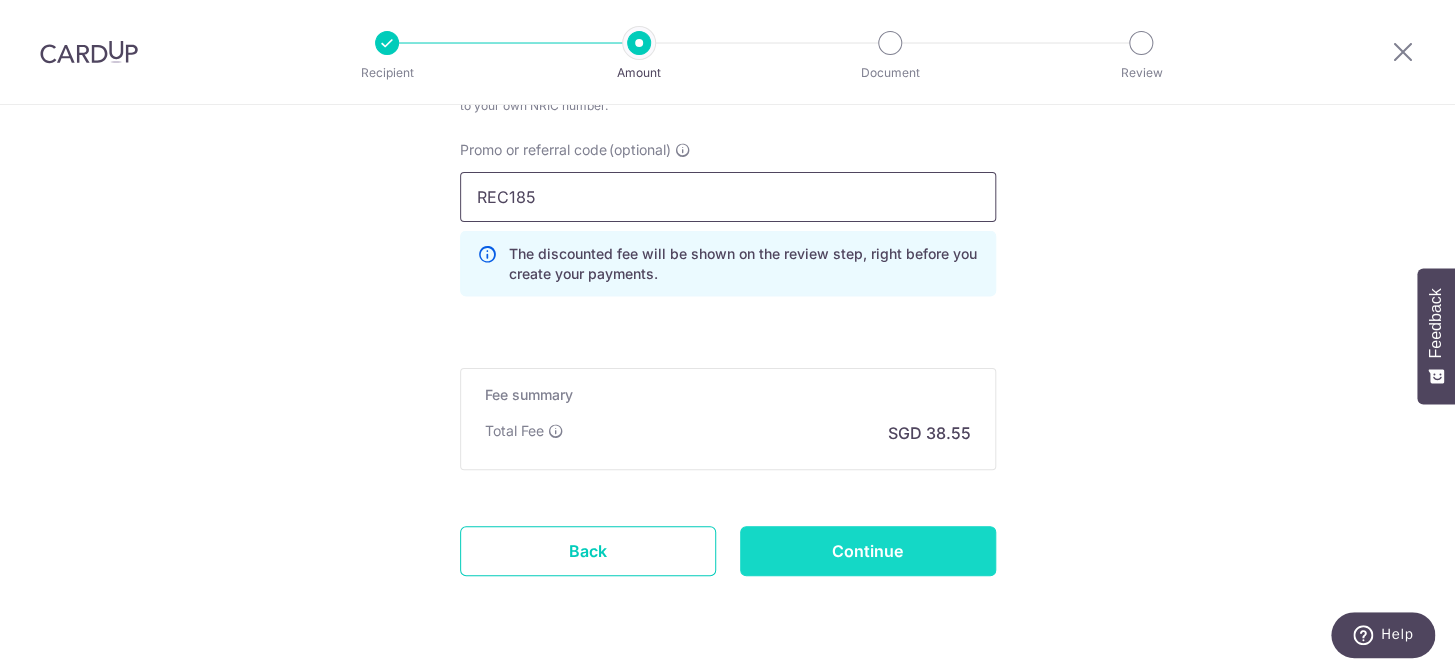 type on "REC185" 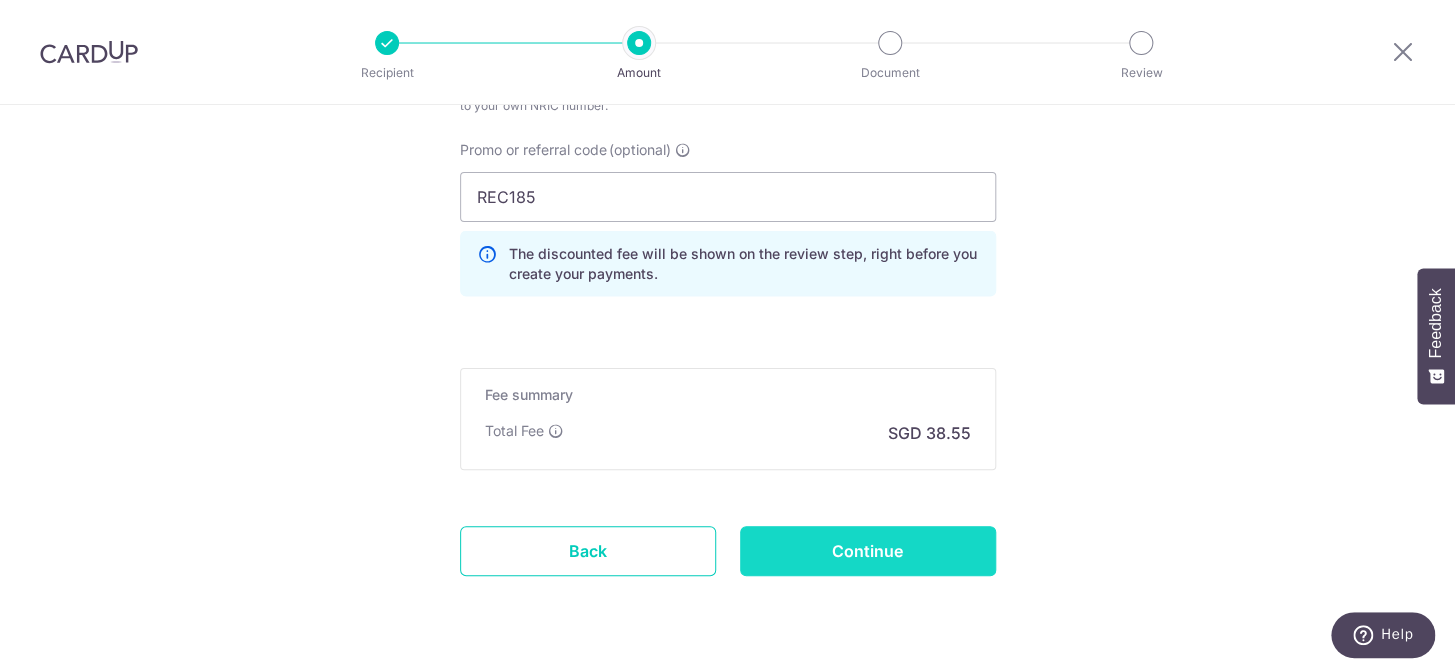 click on "Continue" at bounding box center (868, 551) 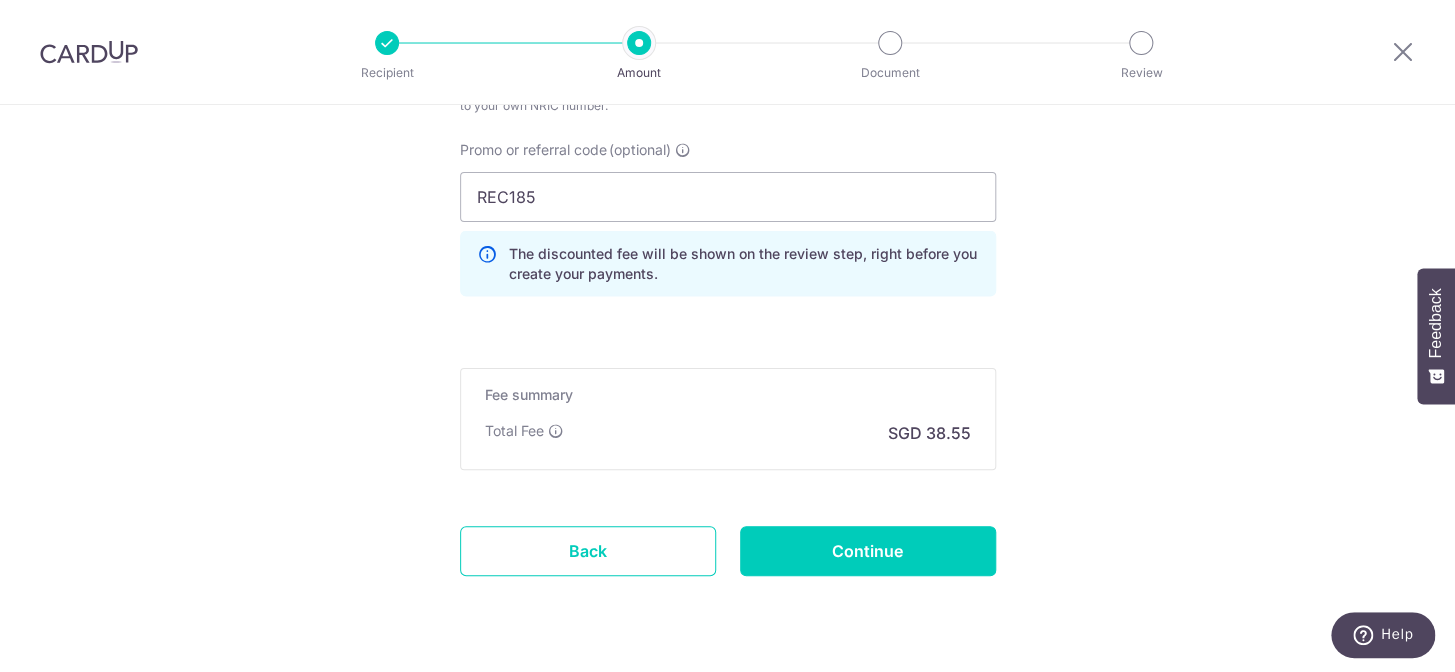 type on "Create Schedule" 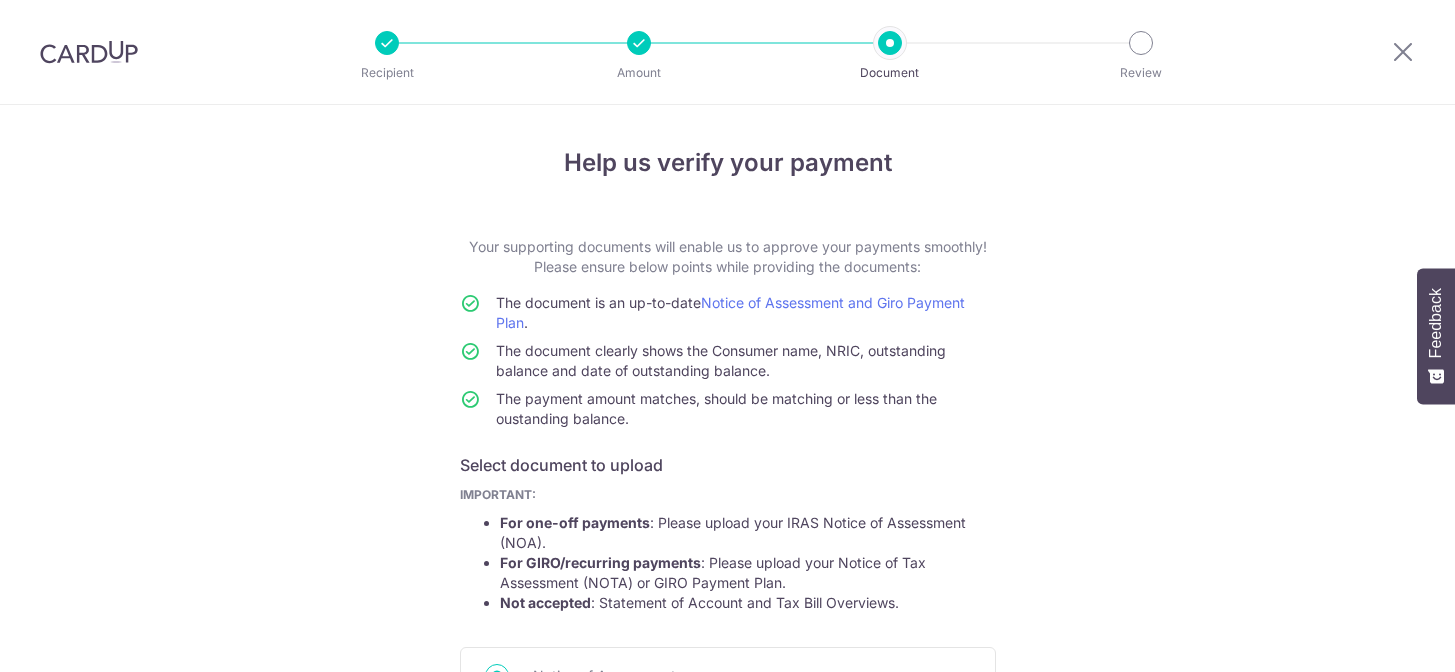 scroll, scrollTop: 0, scrollLeft: 0, axis: both 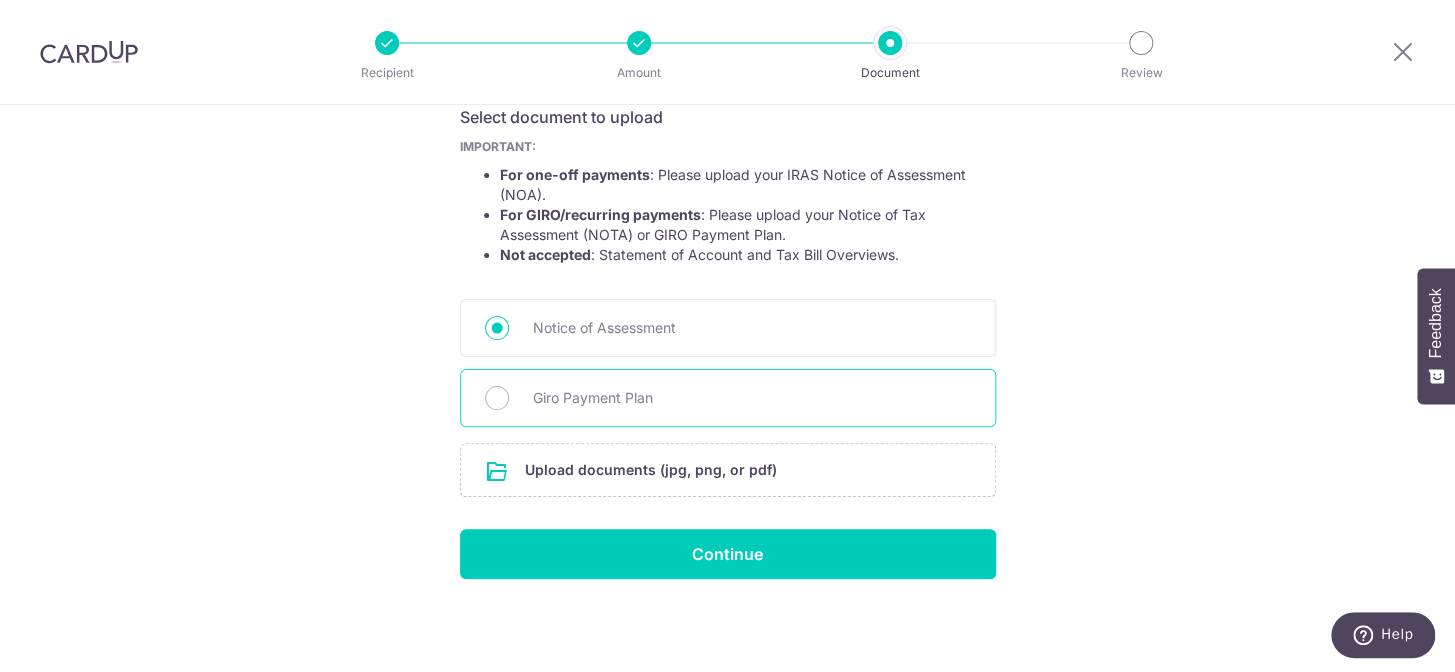 click on "Giro Payment Plan" at bounding box center [752, 398] 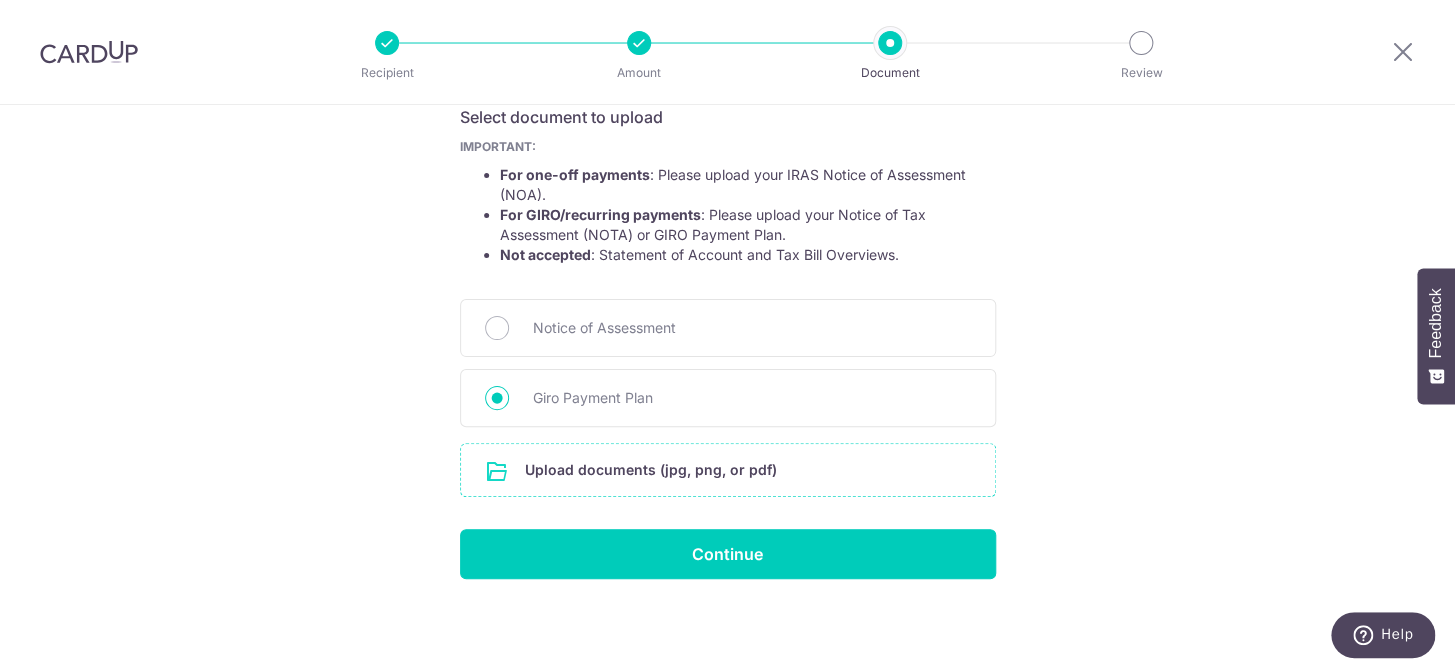 click at bounding box center [728, 470] 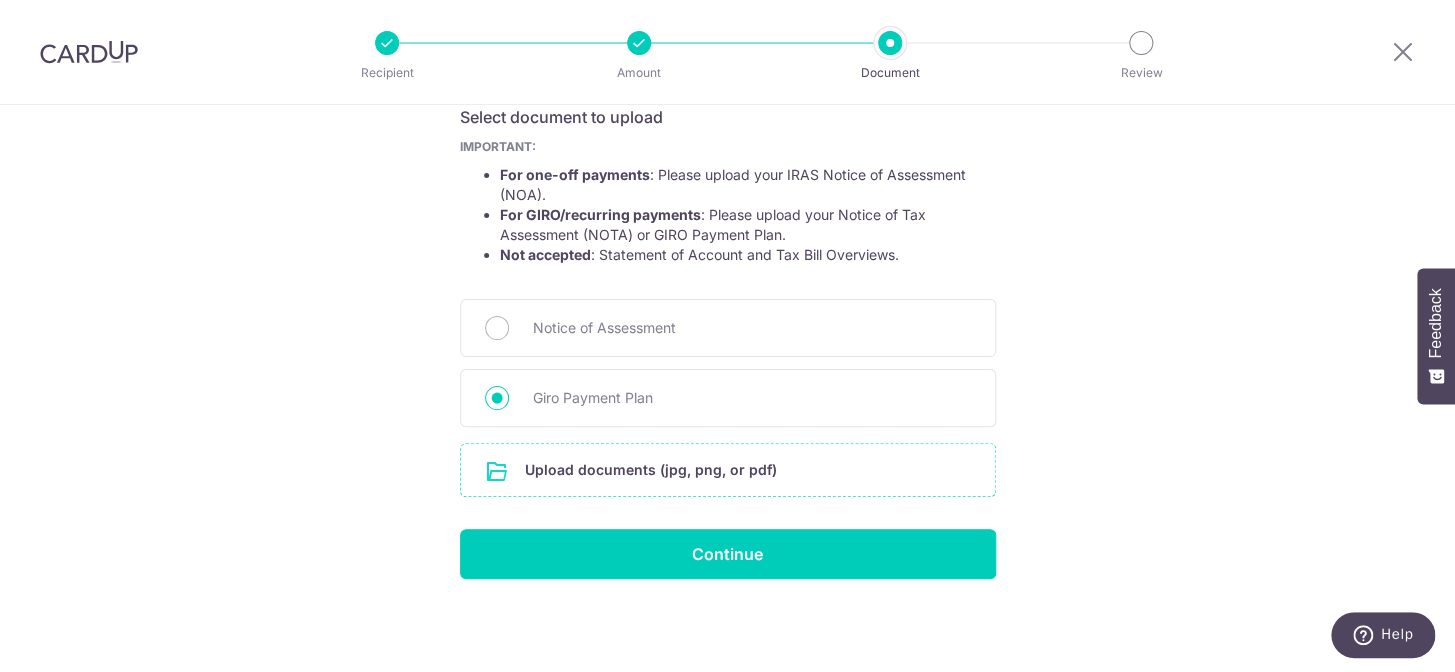 type on "C:\fakepath\Income Tax GIRO plan 2025.pdf" 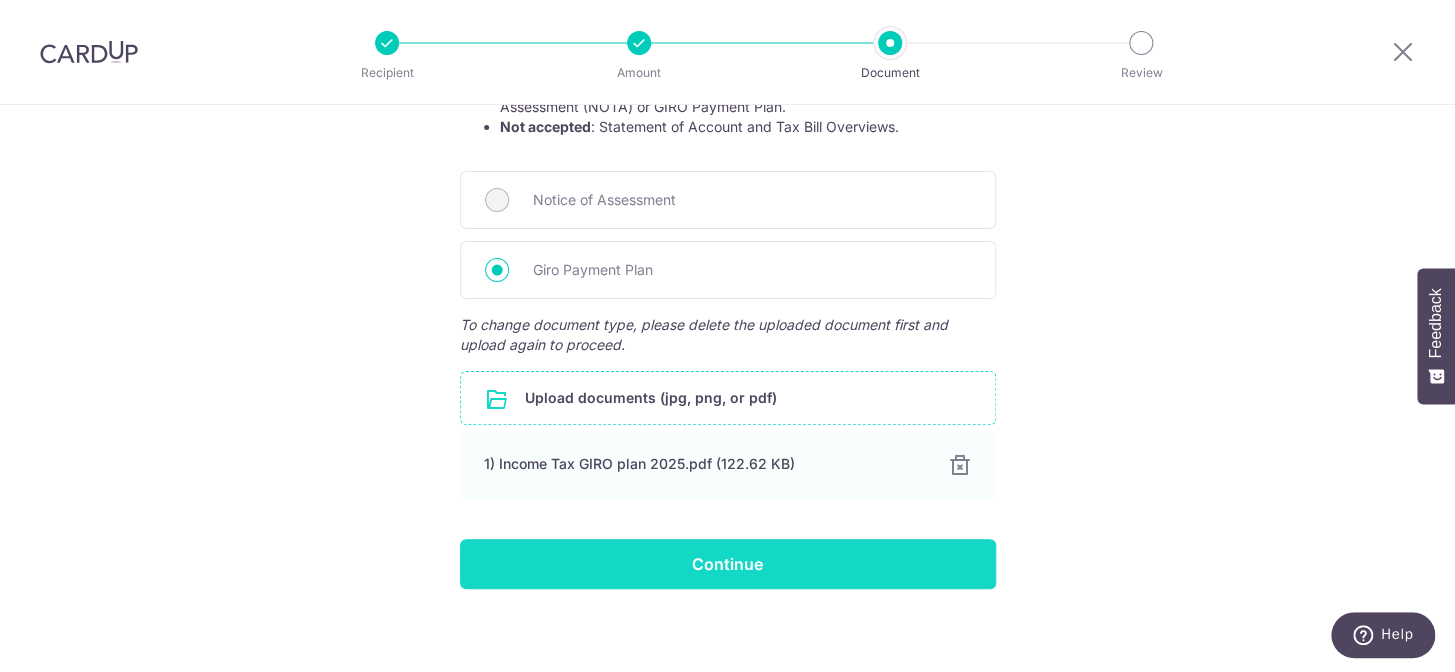 scroll, scrollTop: 485, scrollLeft: 0, axis: vertical 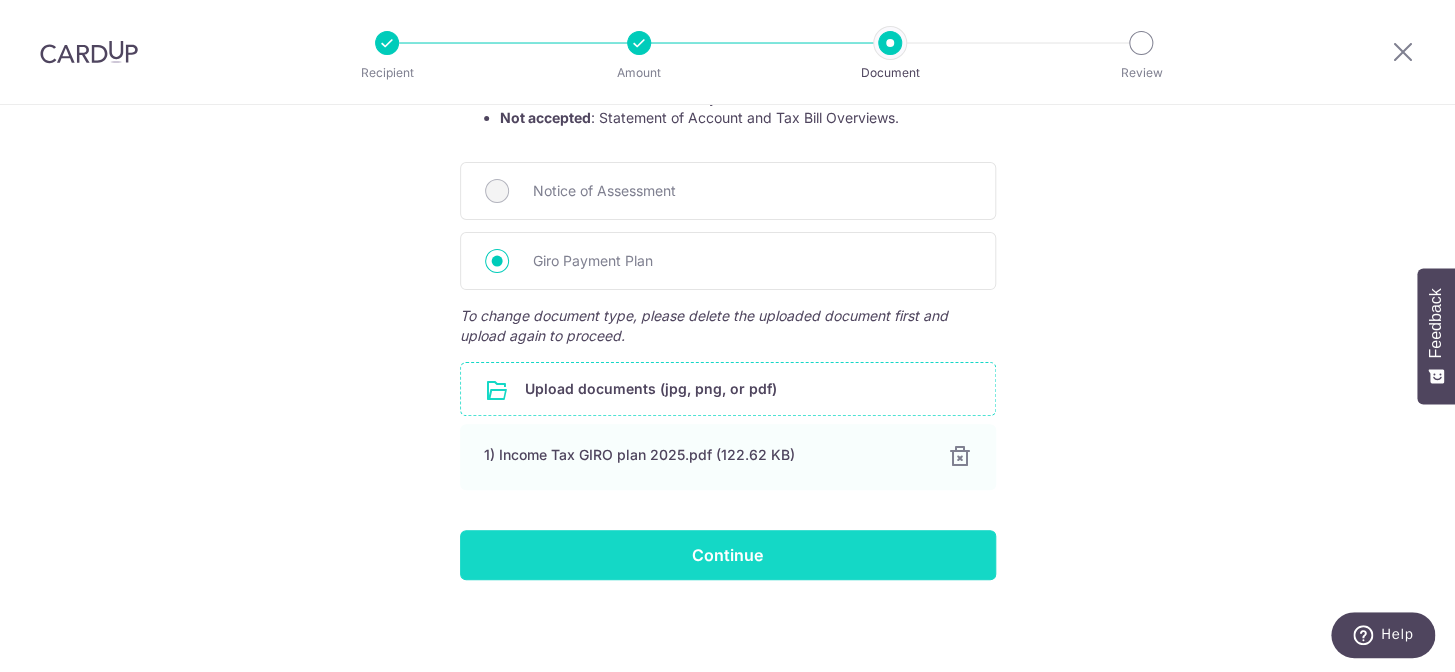 click on "Continue" at bounding box center [728, 555] 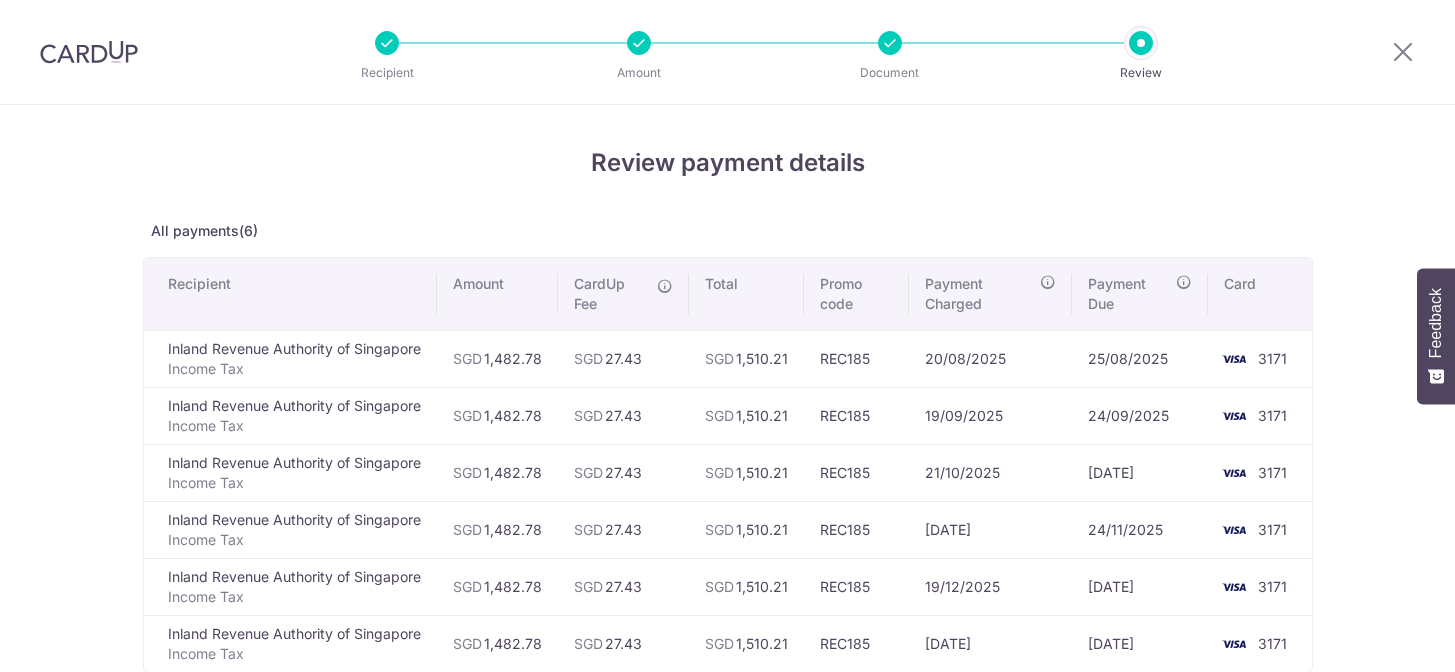 scroll, scrollTop: 0, scrollLeft: 0, axis: both 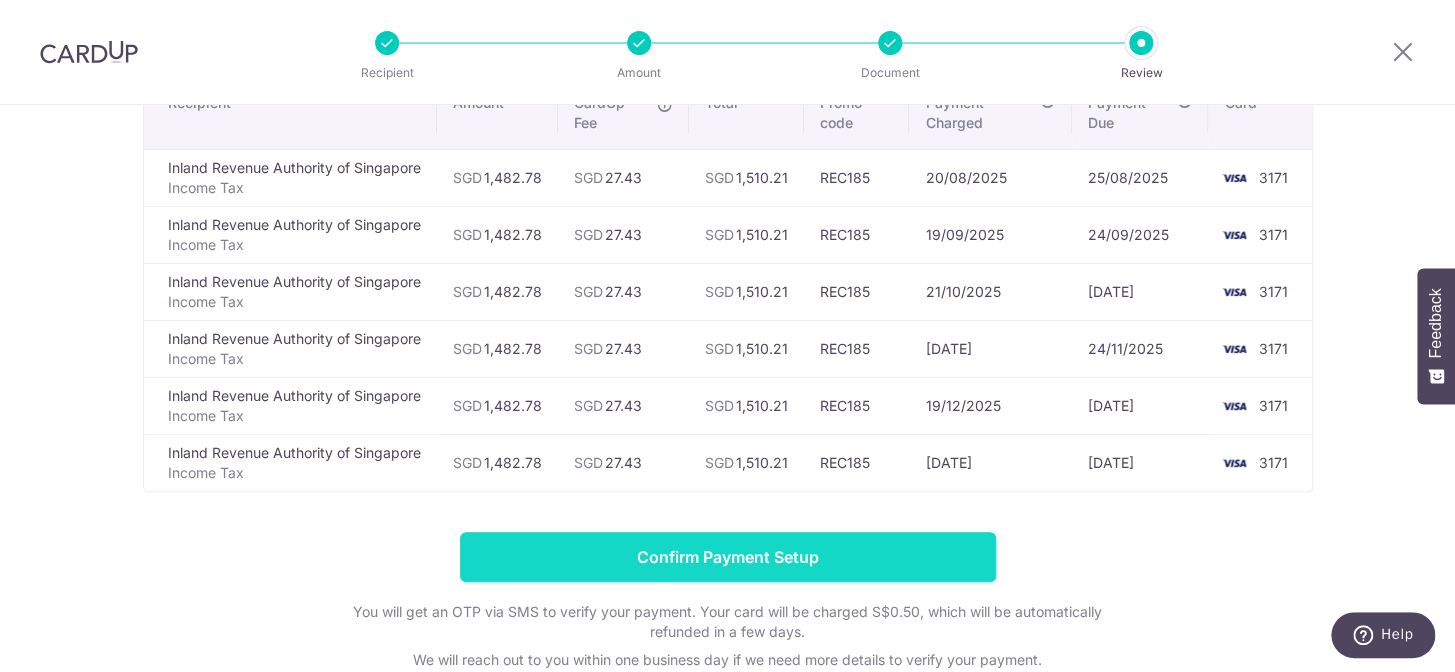 click on "Confirm Payment Setup" at bounding box center (728, 557) 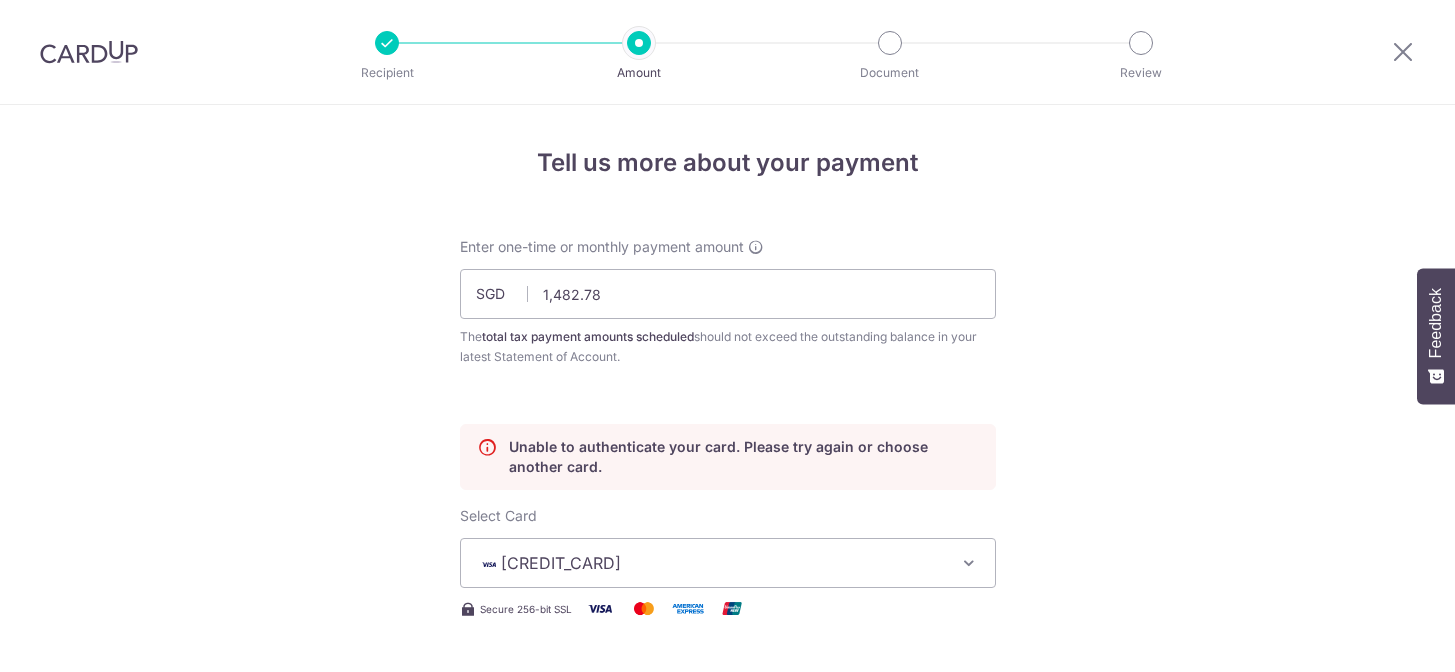 scroll, scrollTop: 0, scrollLeft: 0, axis: both 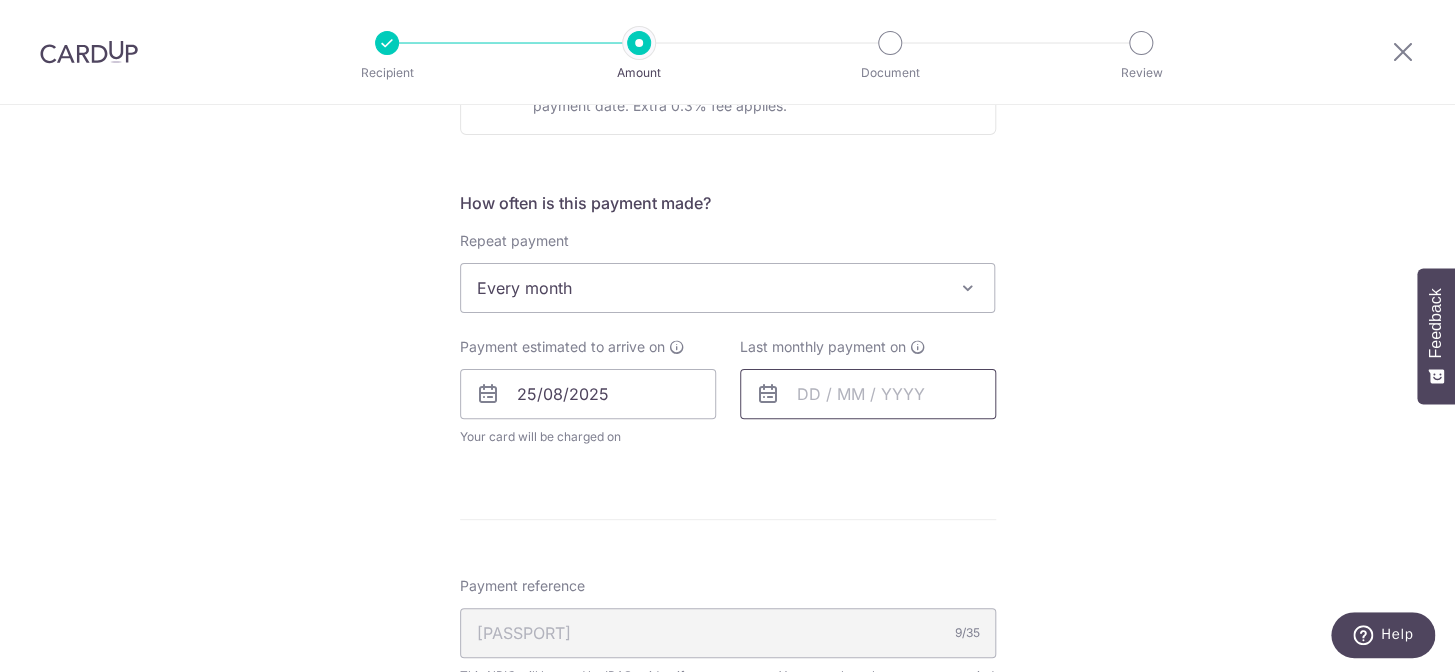 click at bounding box center [868, 394] 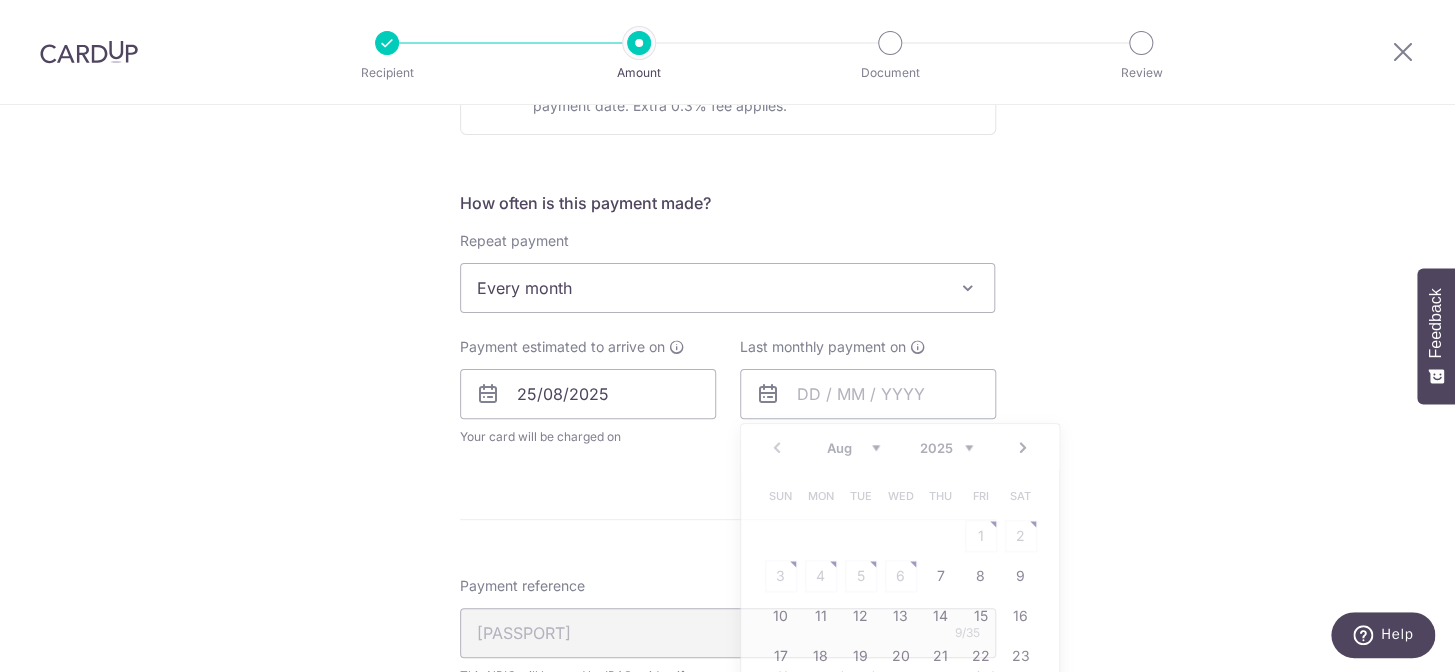click at bounding box center [768, 394] 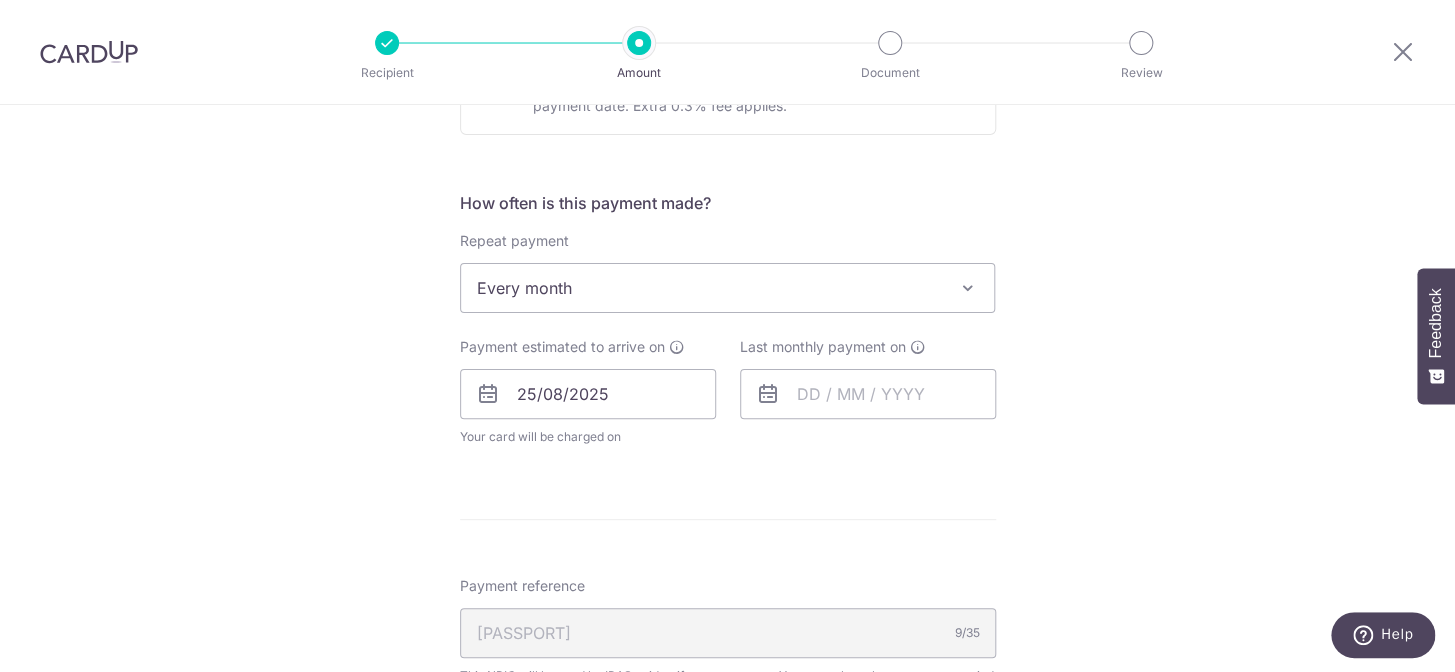 click at bounding box center [768, 394] 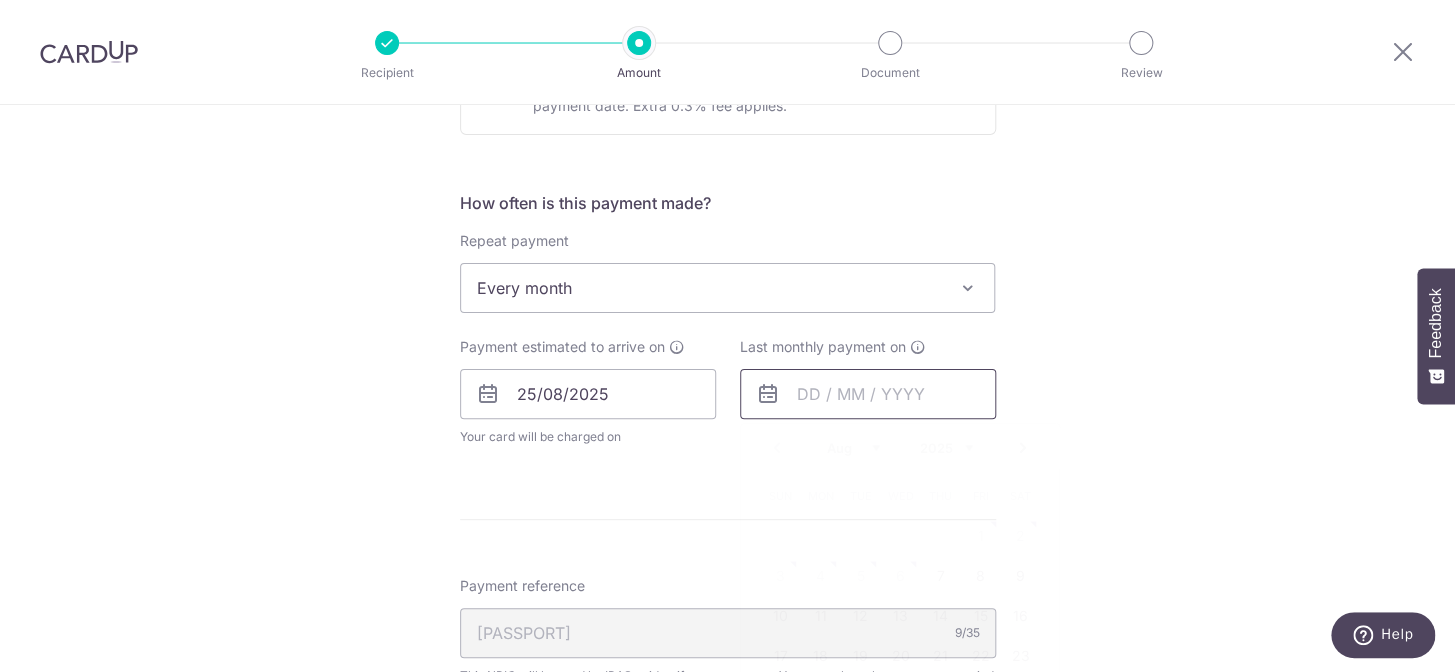 click at bounding box center (868, 394) 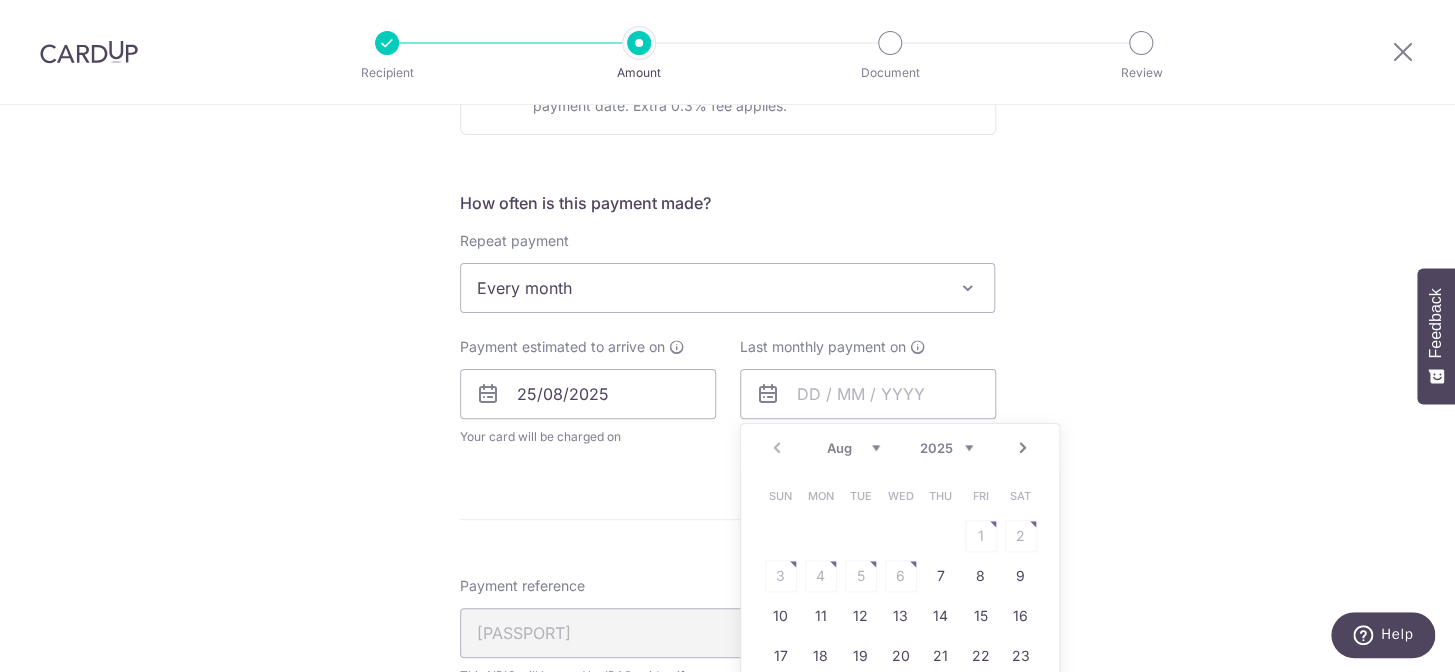 click on "2025 2026" at bounding box center (946, 448) 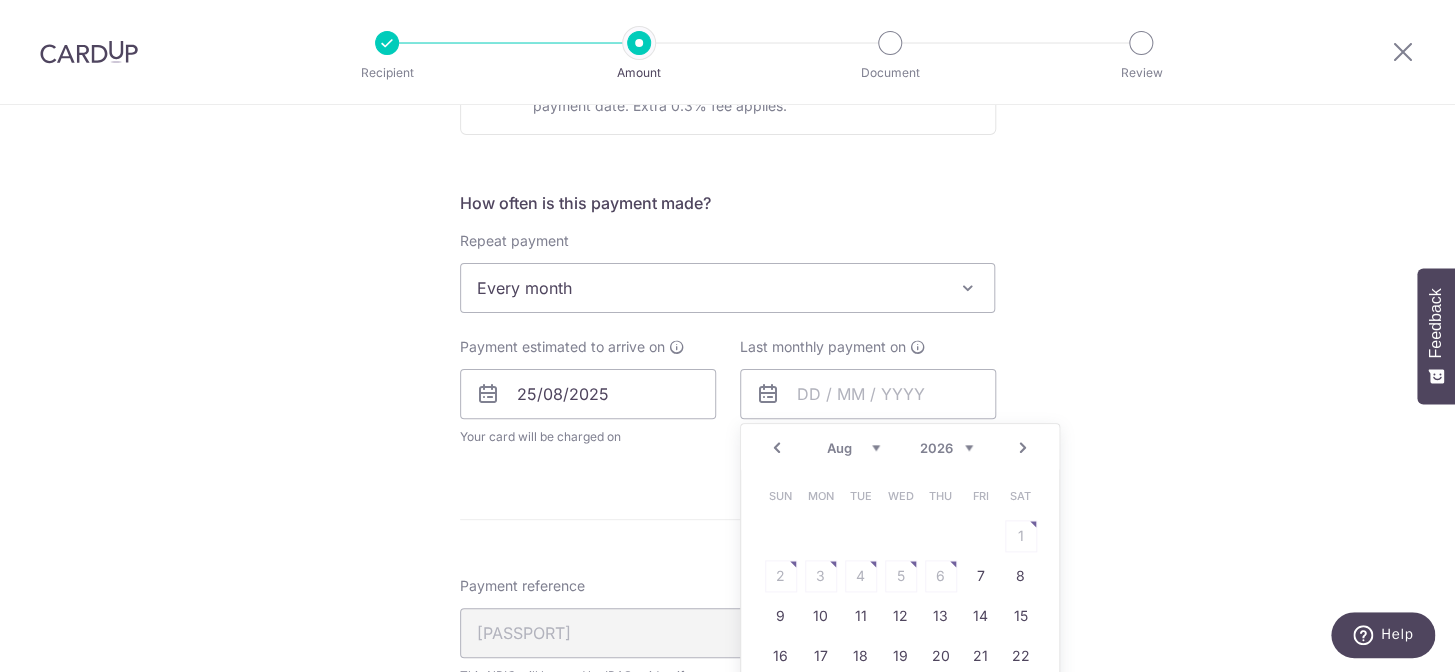 click on "Jan Feb Mar Apr May Jun Jul Aug Sep" at bounding box center [853, 448] 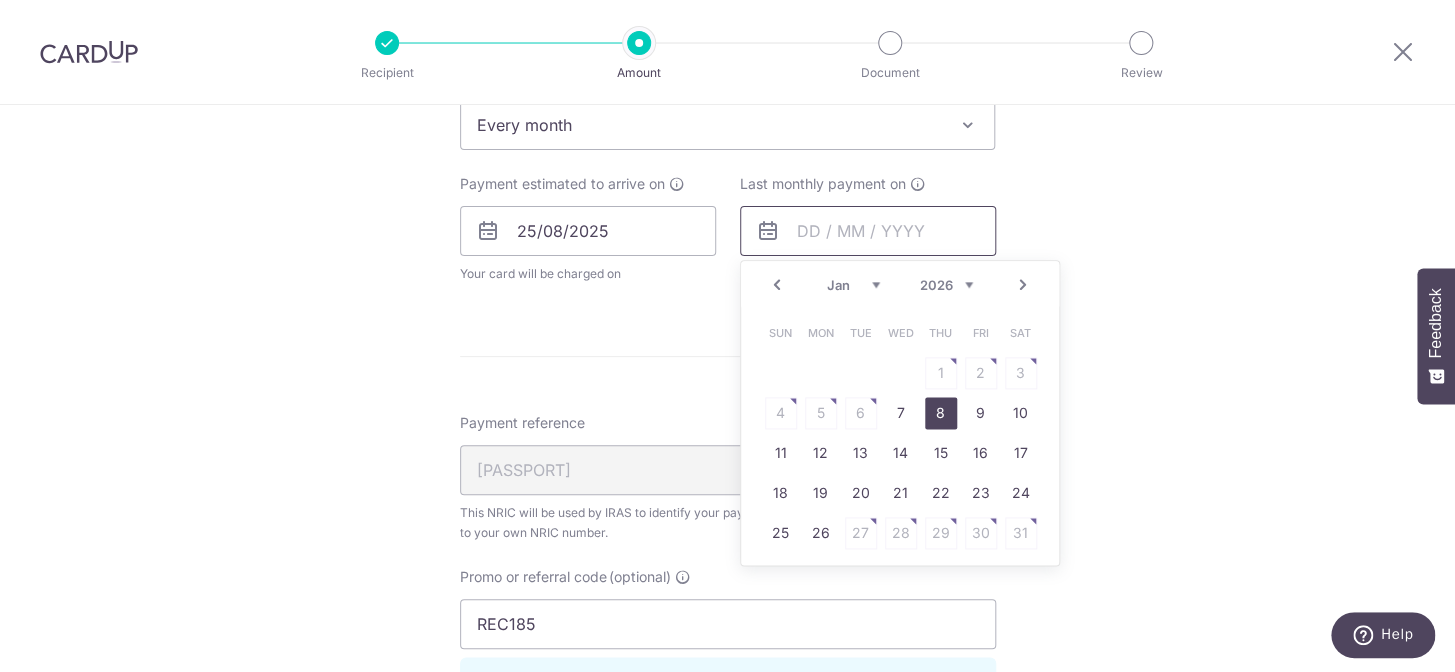 scroll, scrollTop: 1000, scrollLeft: 0, axis: vertical 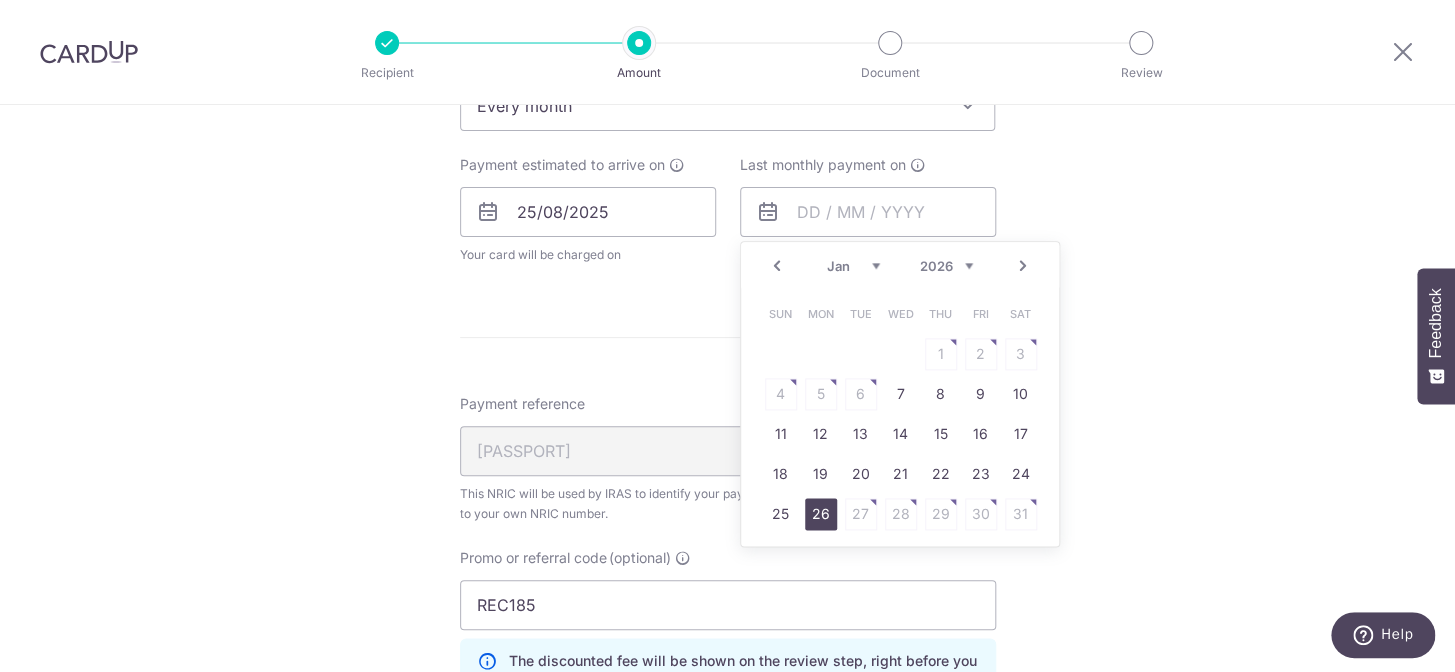 click on "26" at bounding box center (821, 514) 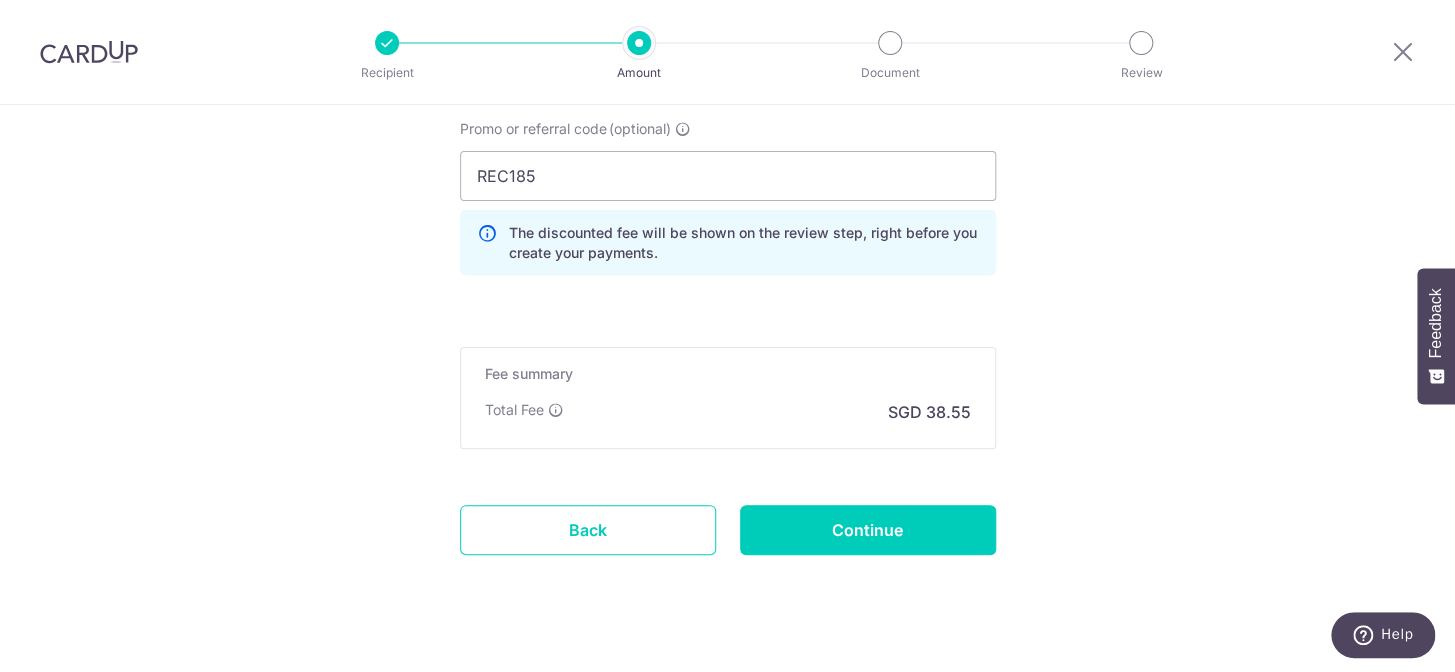 scroll, scrollTop: 1541, scrollLeft: 0, axis: vertical 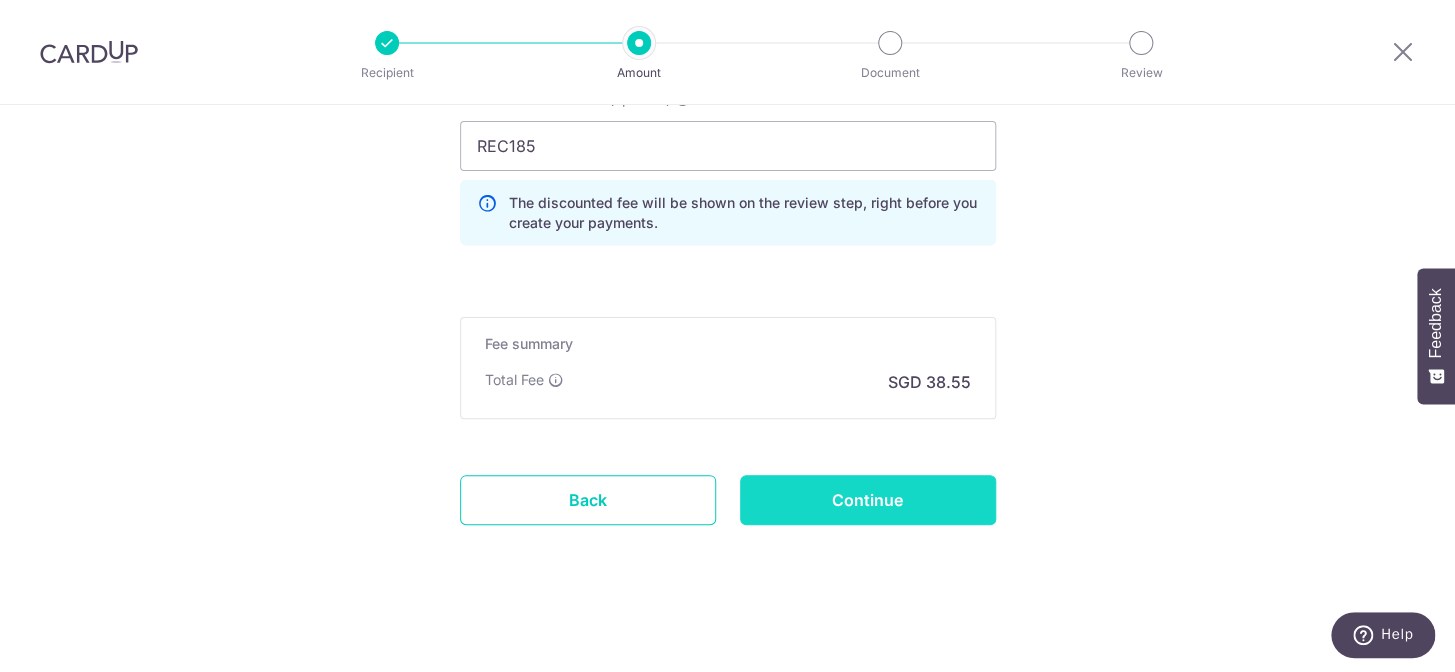 click on "Continue" at bounding box center (868, 500) 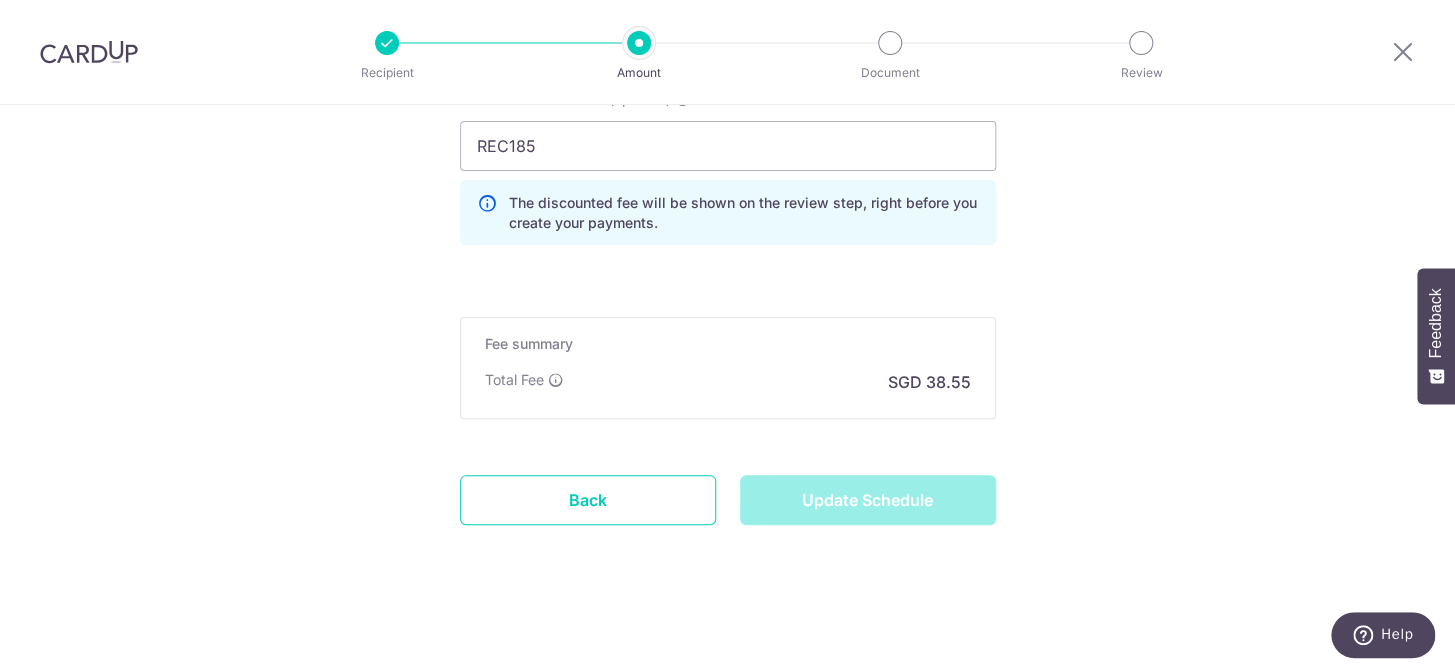 type on "Update Schedule" 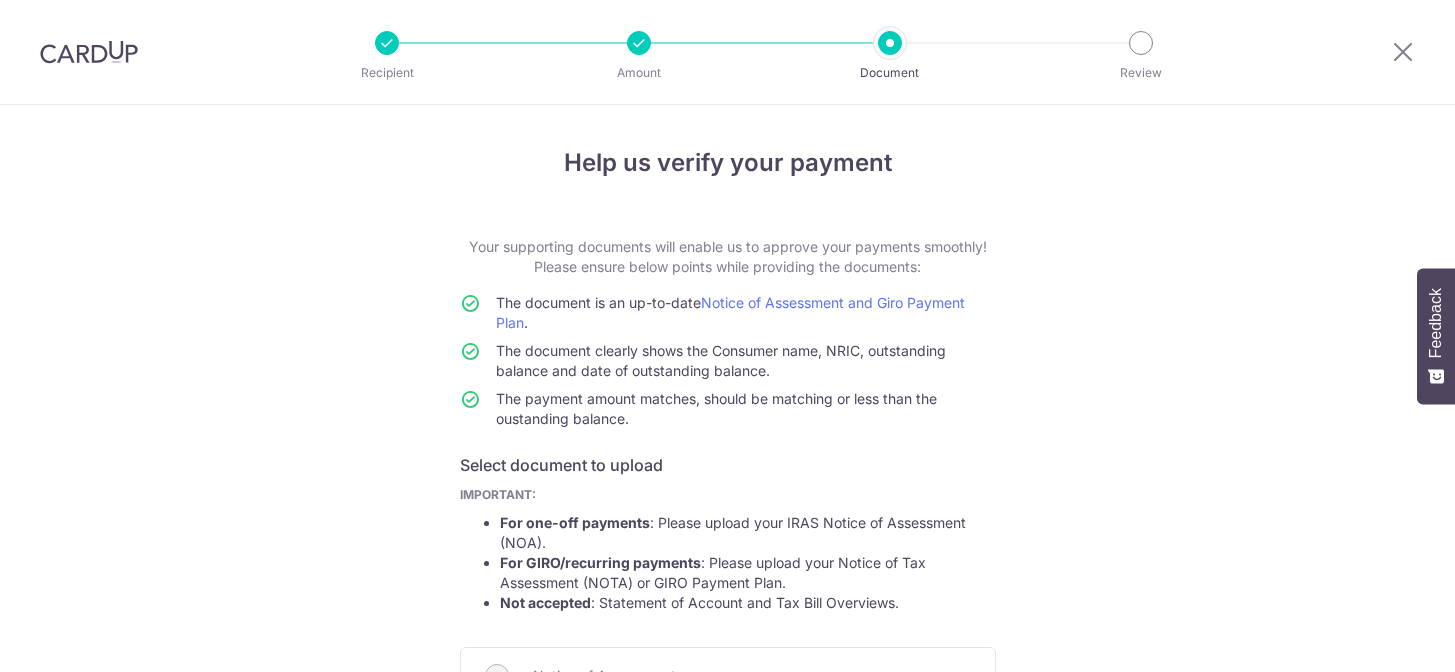 scroll, scrollTop: 0, scrollLeft: 0, axis: both 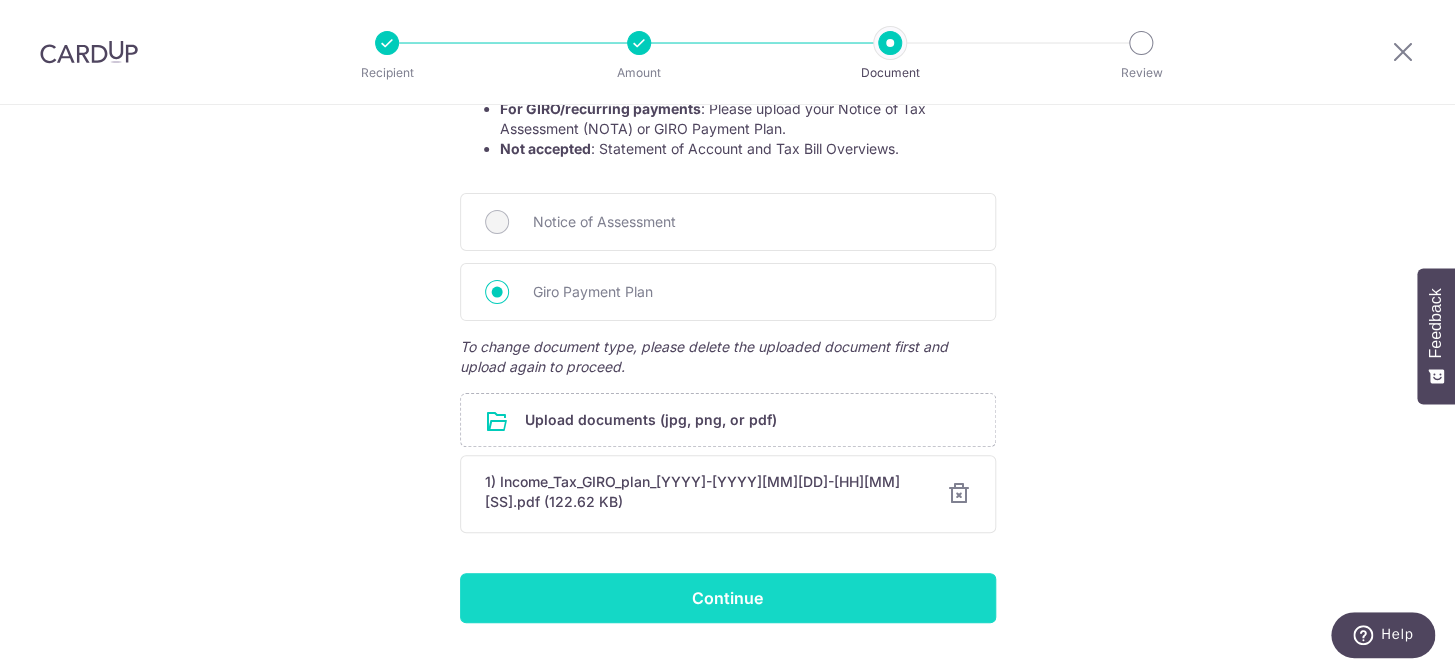 click on "Continue" at bounding box center (728, 598) 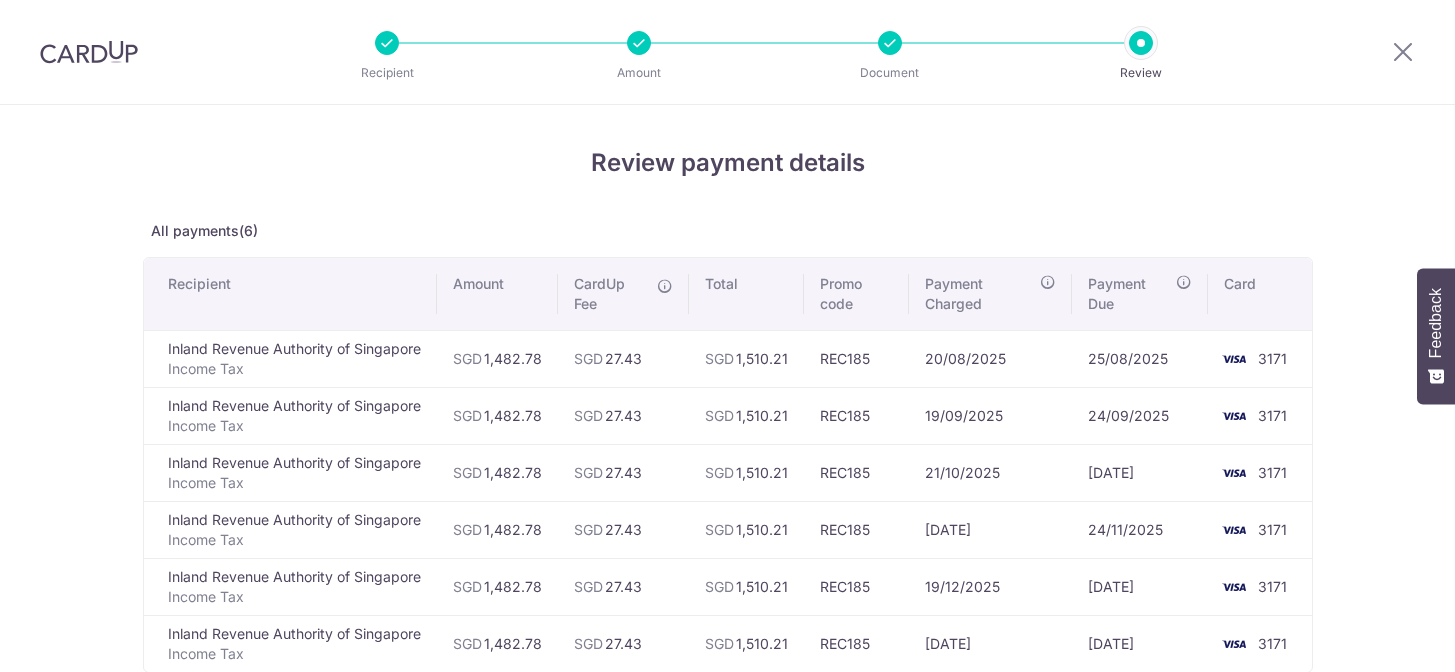 scroll, scrollTop: 0, scrollLeft: 0, axis: both 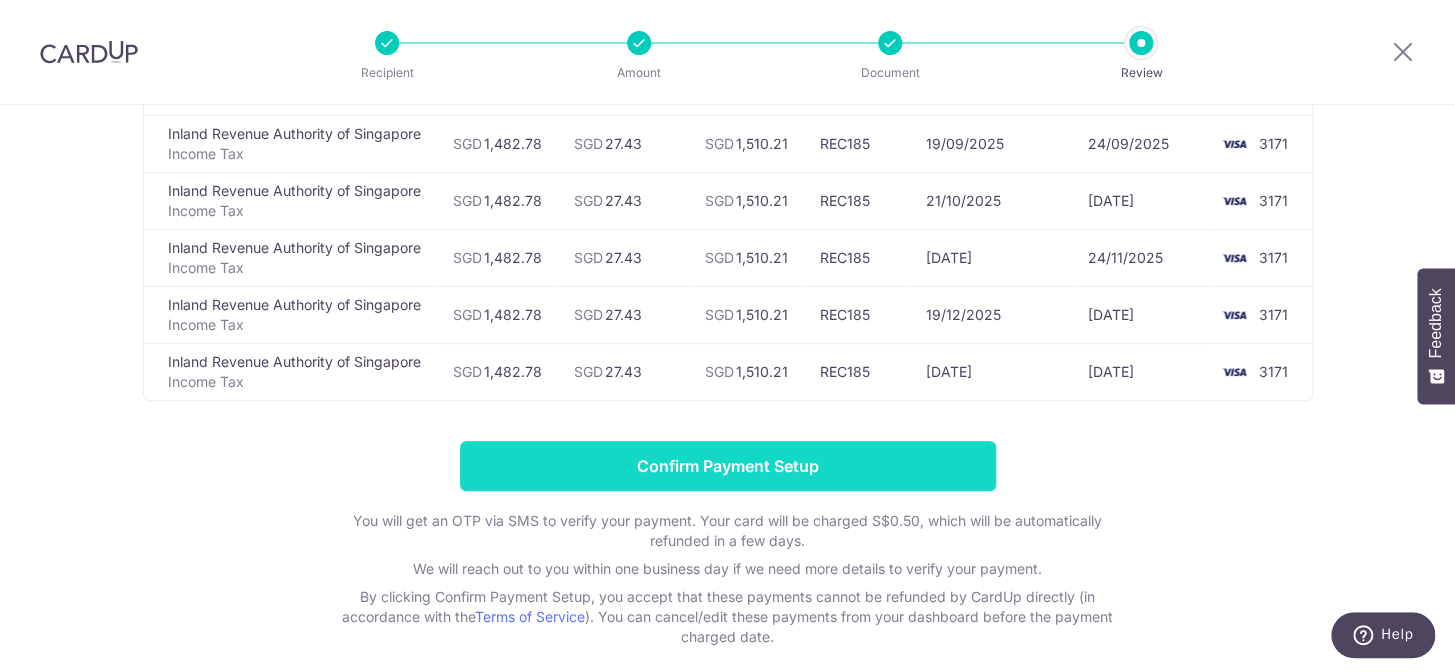 click on "Confirm Payment Setup" at bounding box center [728, 466] 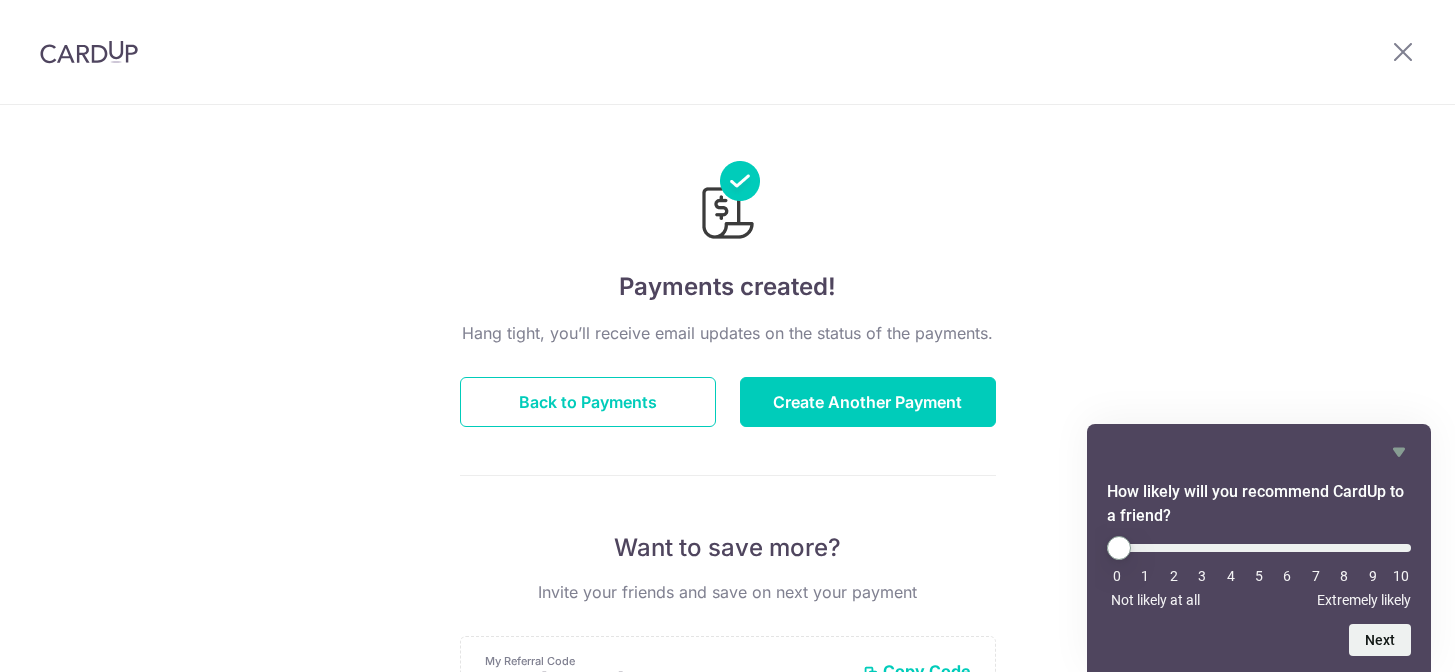 scroll, scrollTop: 0, scrollLeft: 0, axis: both 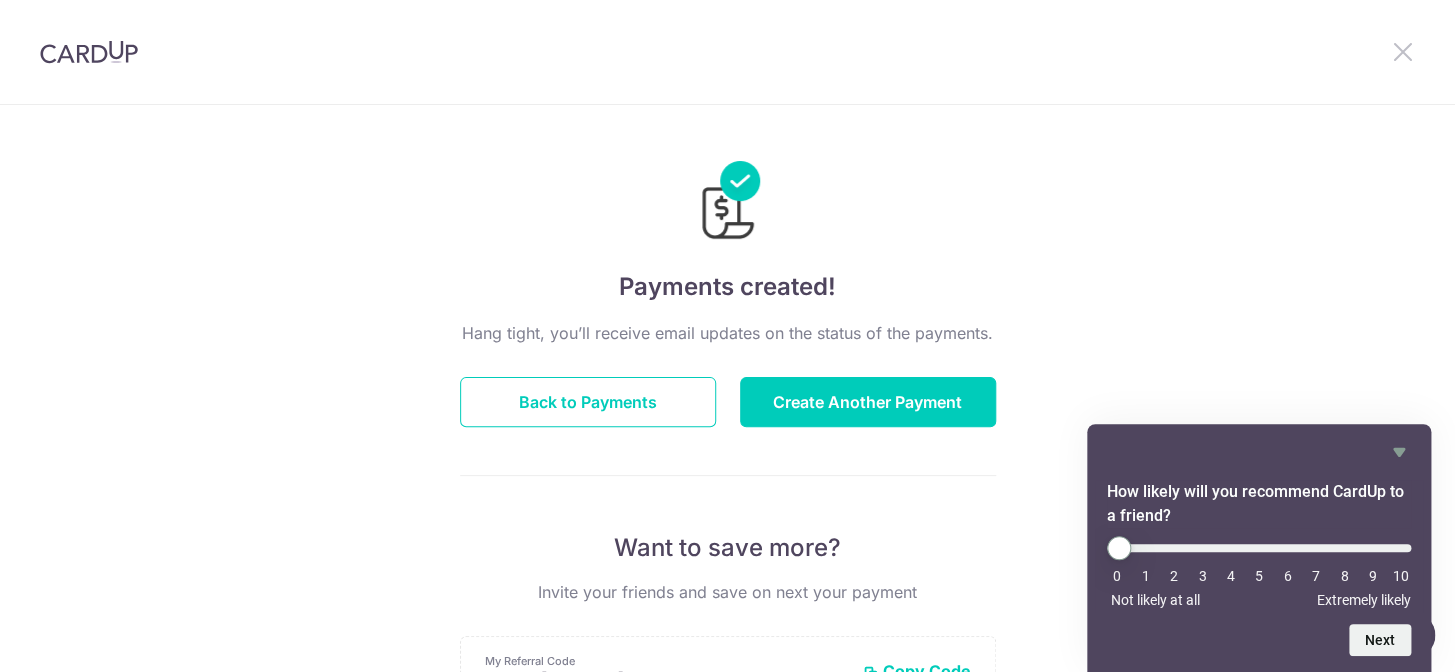 click at bounding box center (1403, 51) 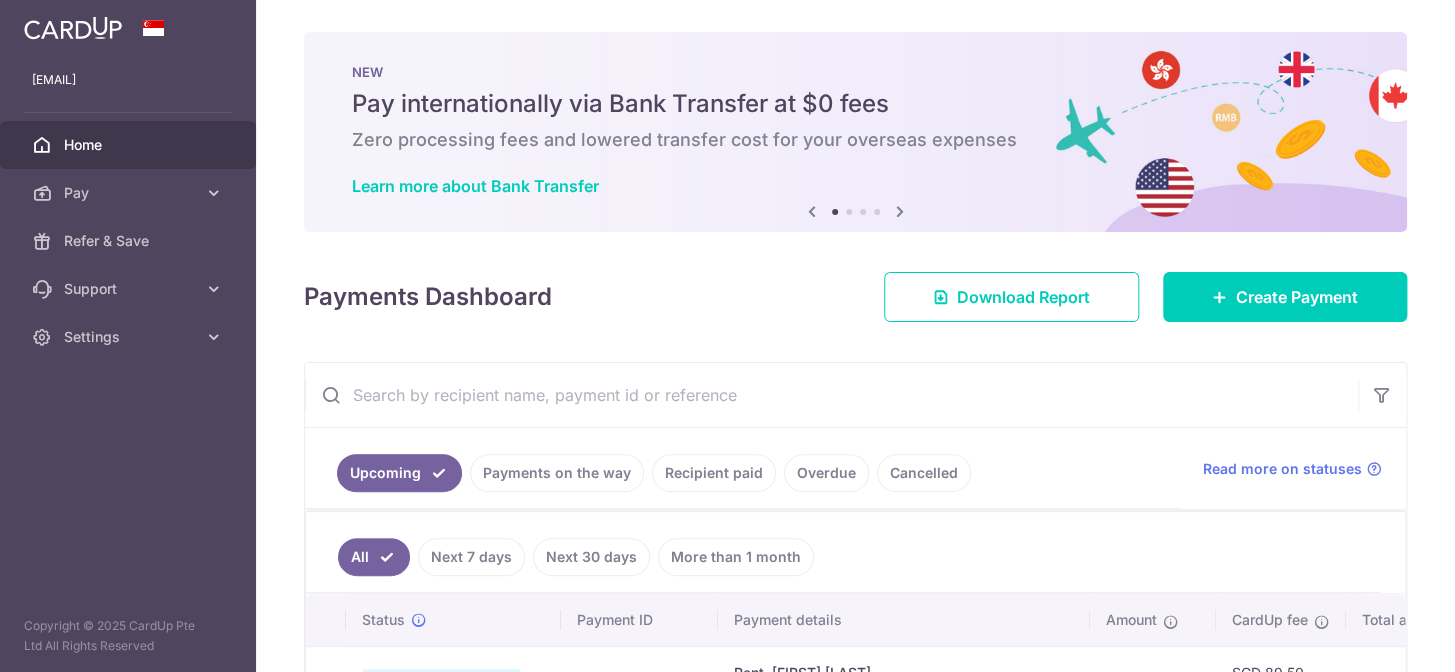scroll, scrollTop: 0, scrollLeft: 0, axis: both 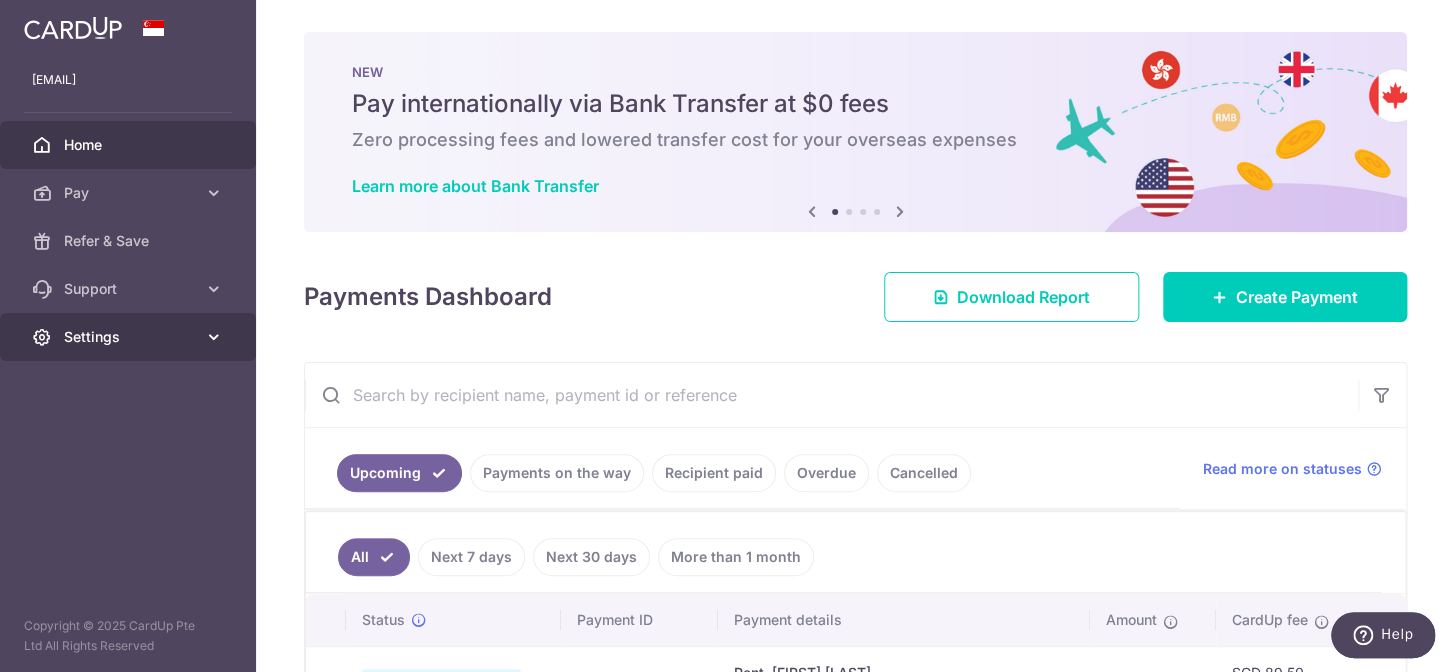 click on "Settings" at bounding box center [128, 337] 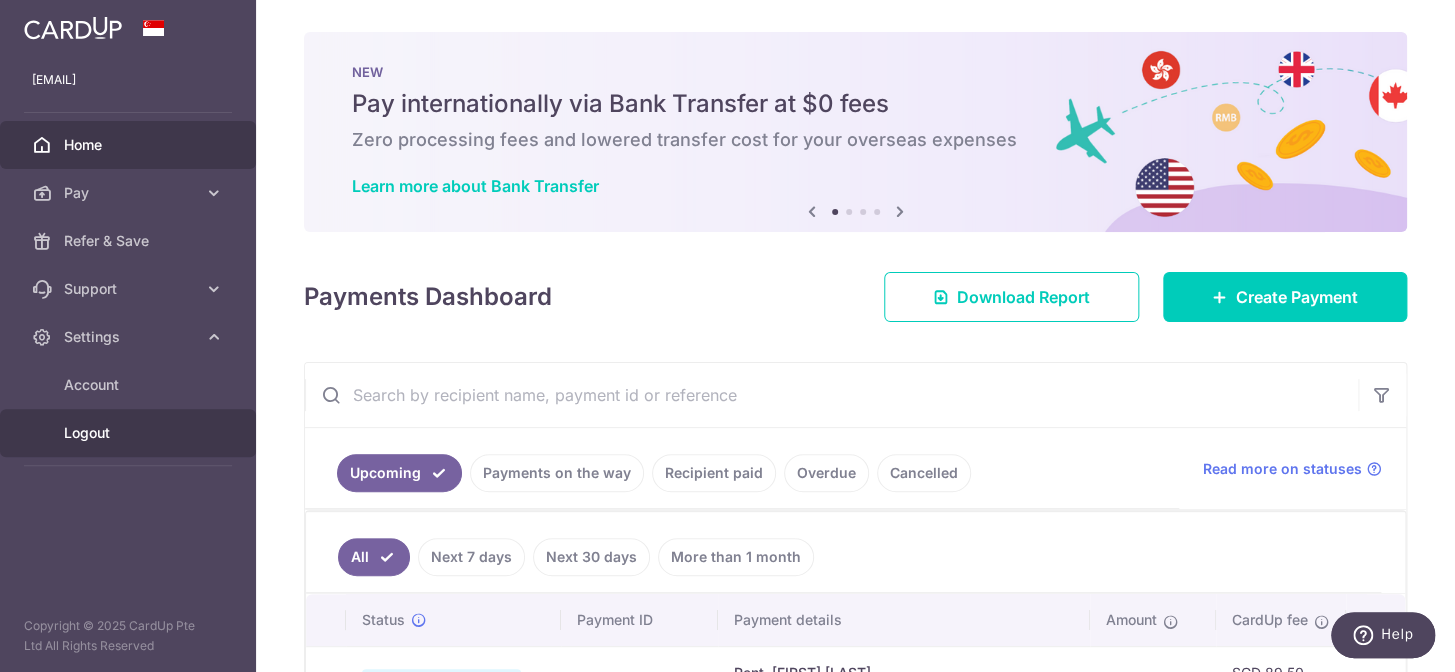 click on "Logout" at bounding box center [130, 433] 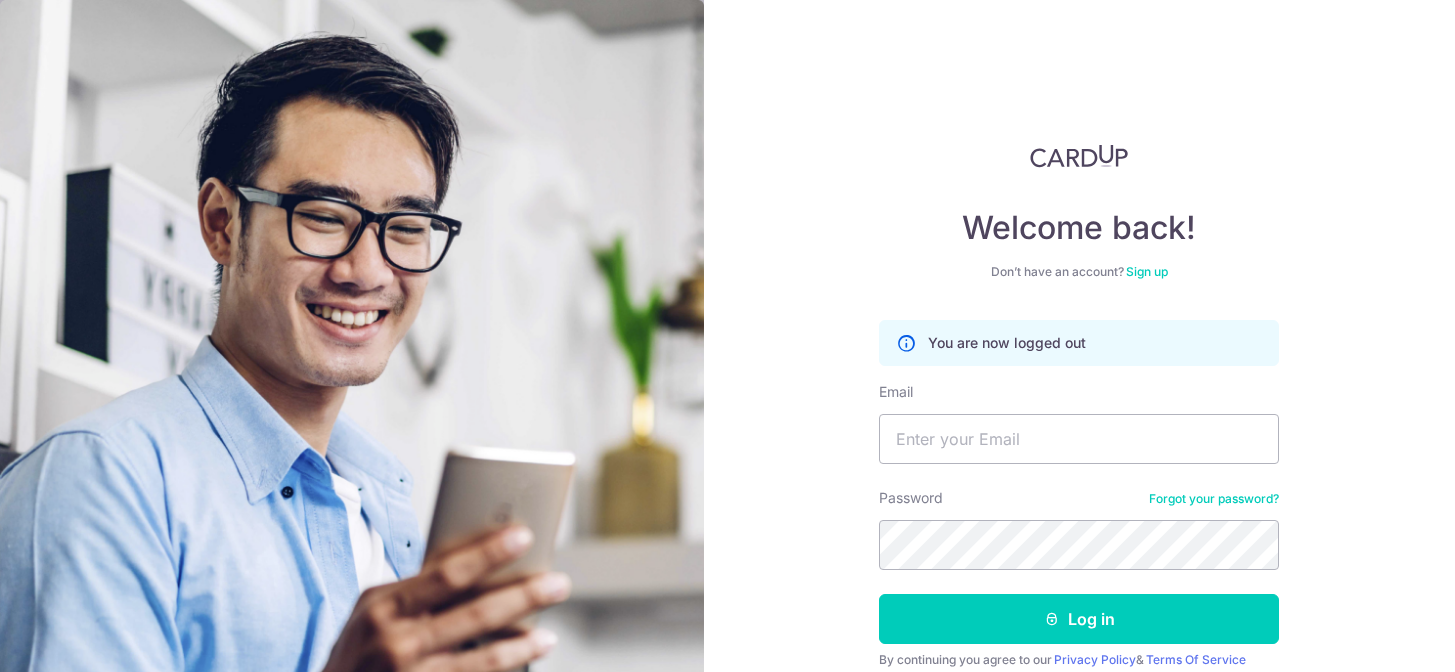 scroll, scrollTop: 0, scrollLeft: 0, axis: both 